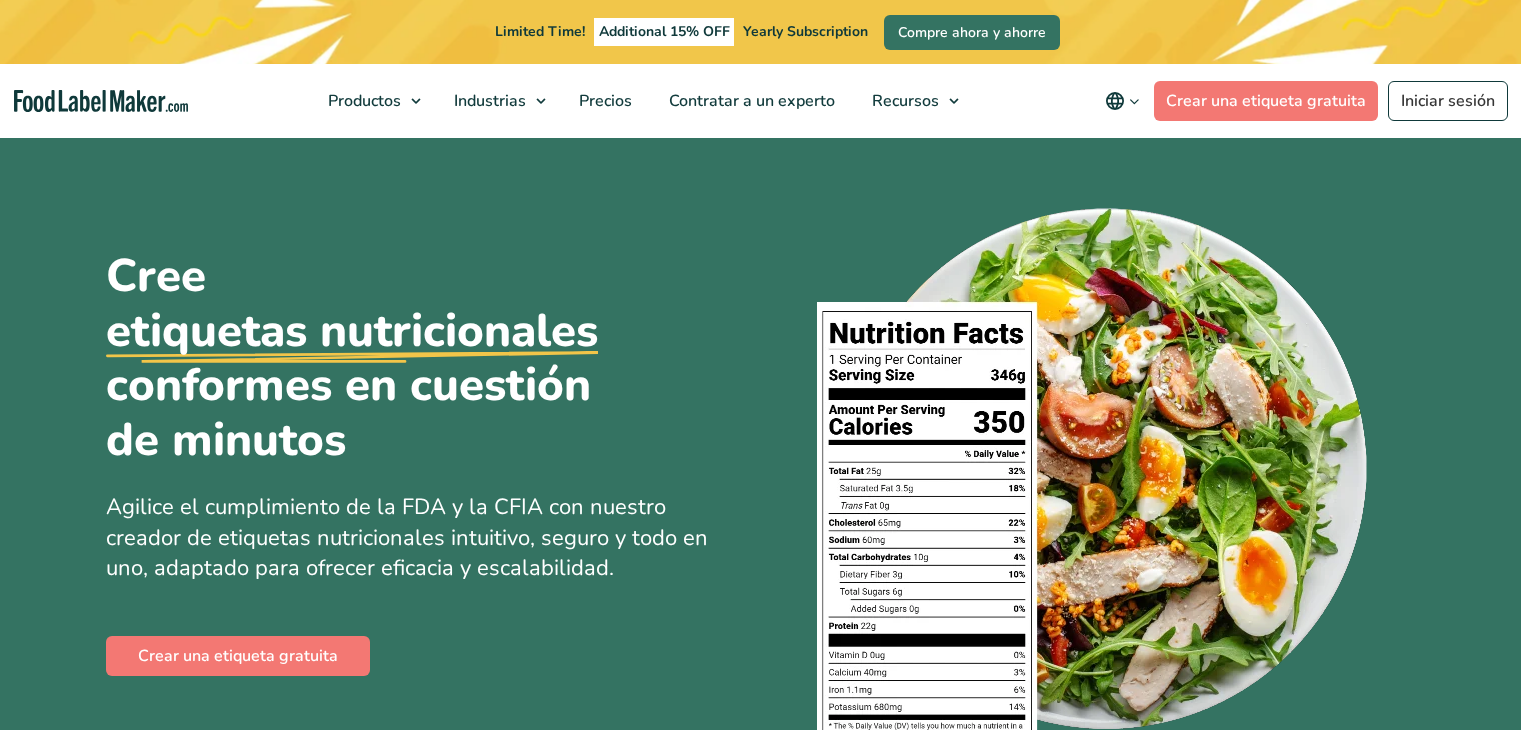 scroll, scrollTop: 1580, scrollLeft: 0, axis: vertical 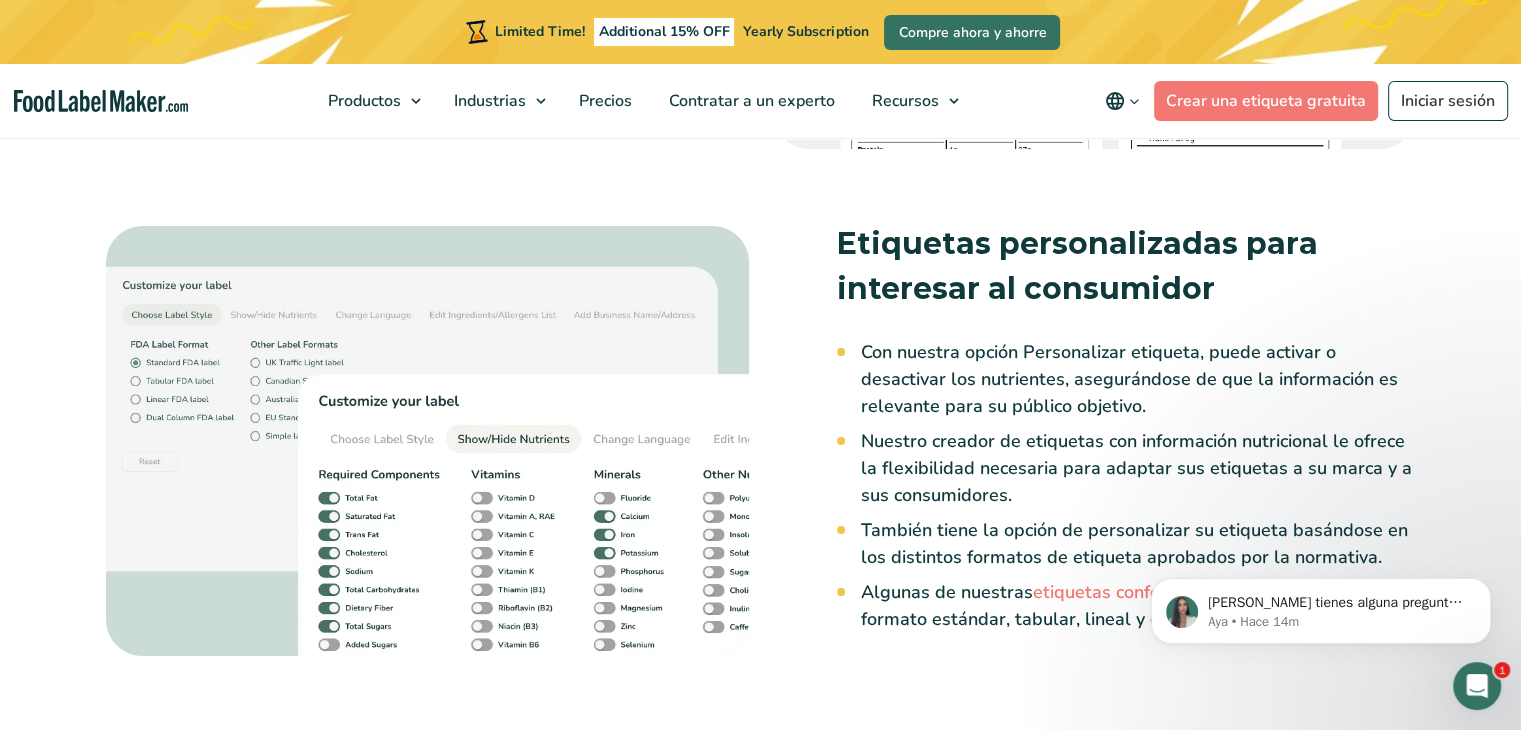 drag, startPoint x: 1409, startPoint y: 103, endPoint x: 1469, endPoint y: 162, distance: 84.14868 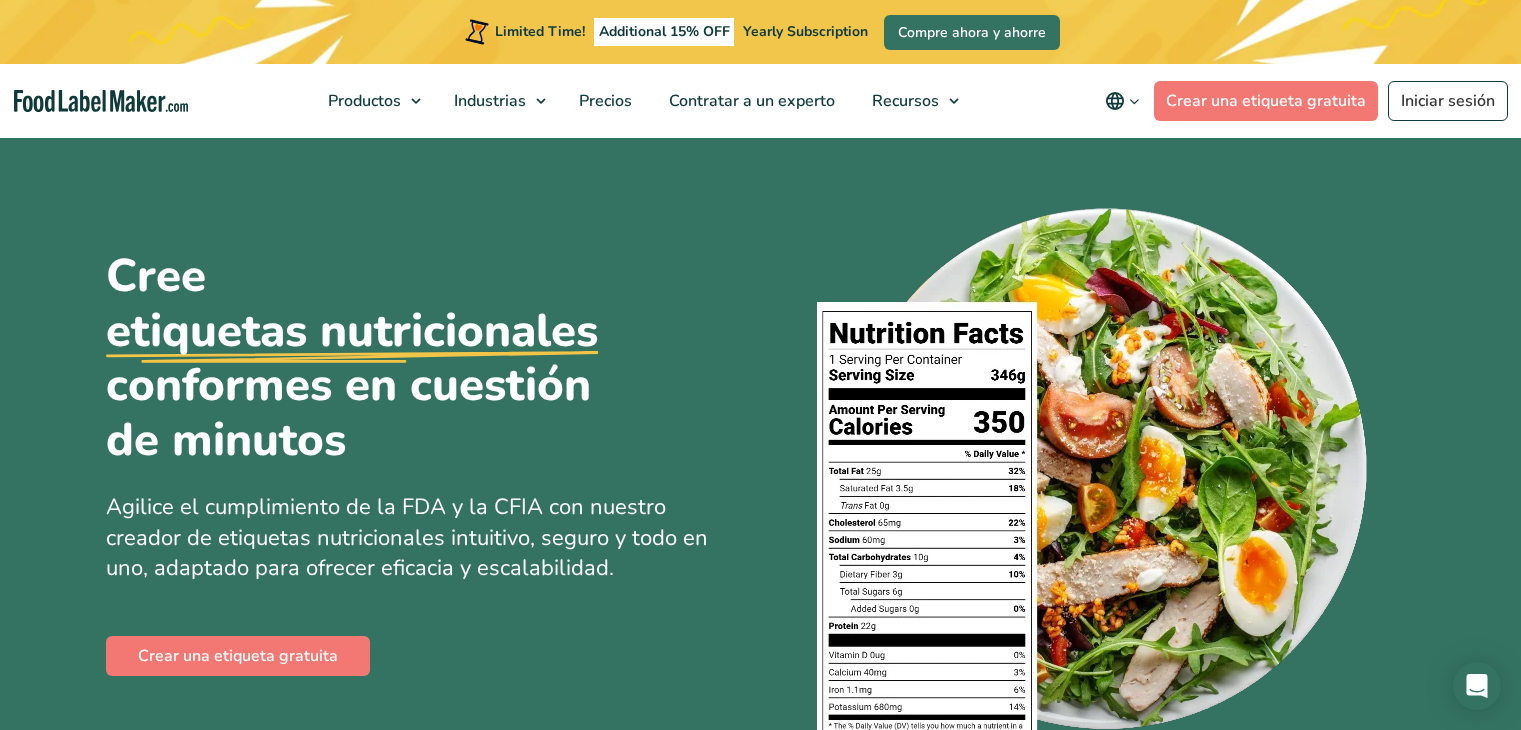 scroll, scrollTop: 0, scrollLeft: 0, axis: both 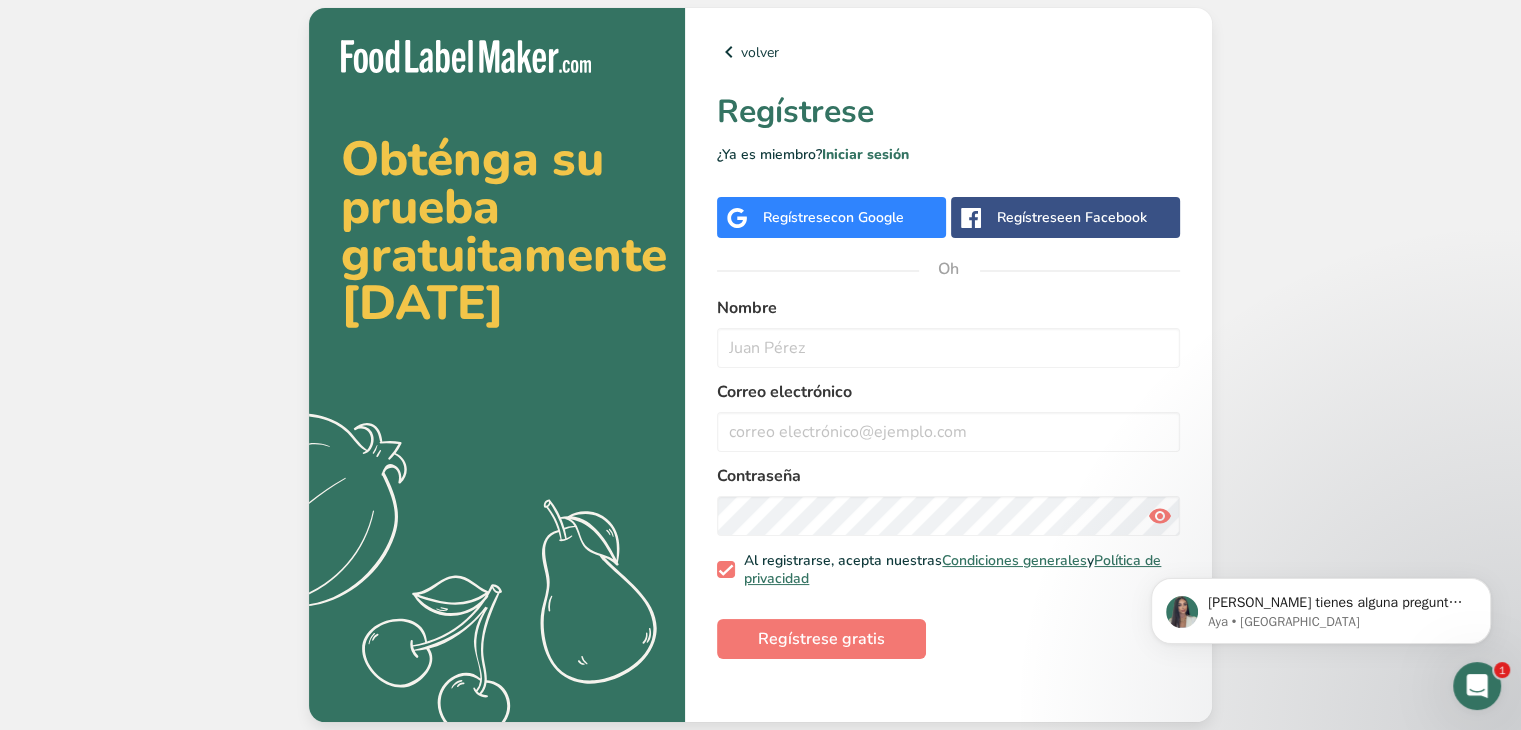 click on "Regístrese  en Facebook" at bounding box center (1065, 217) 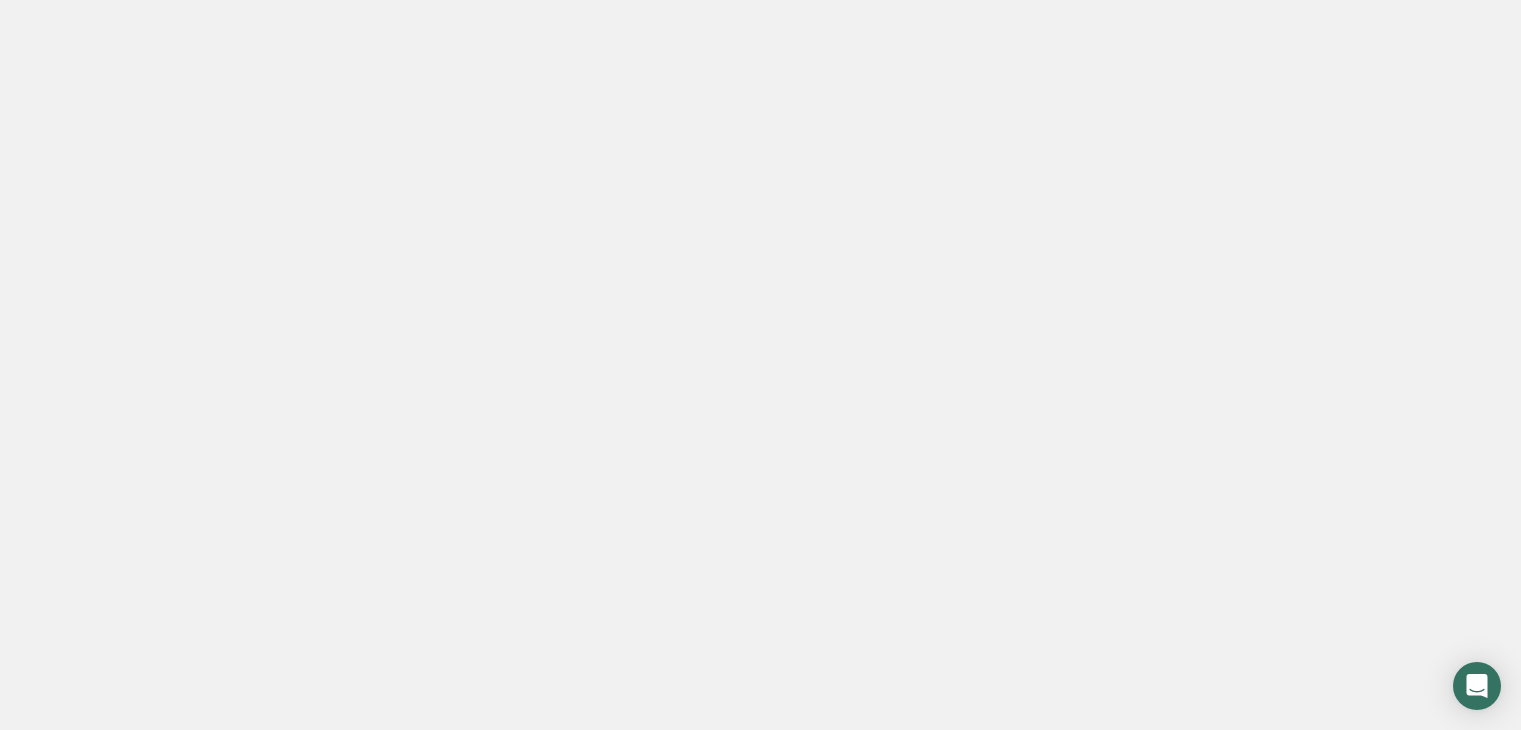 scroll, scrollTop: 0, scrollLeft: 0, axis: both 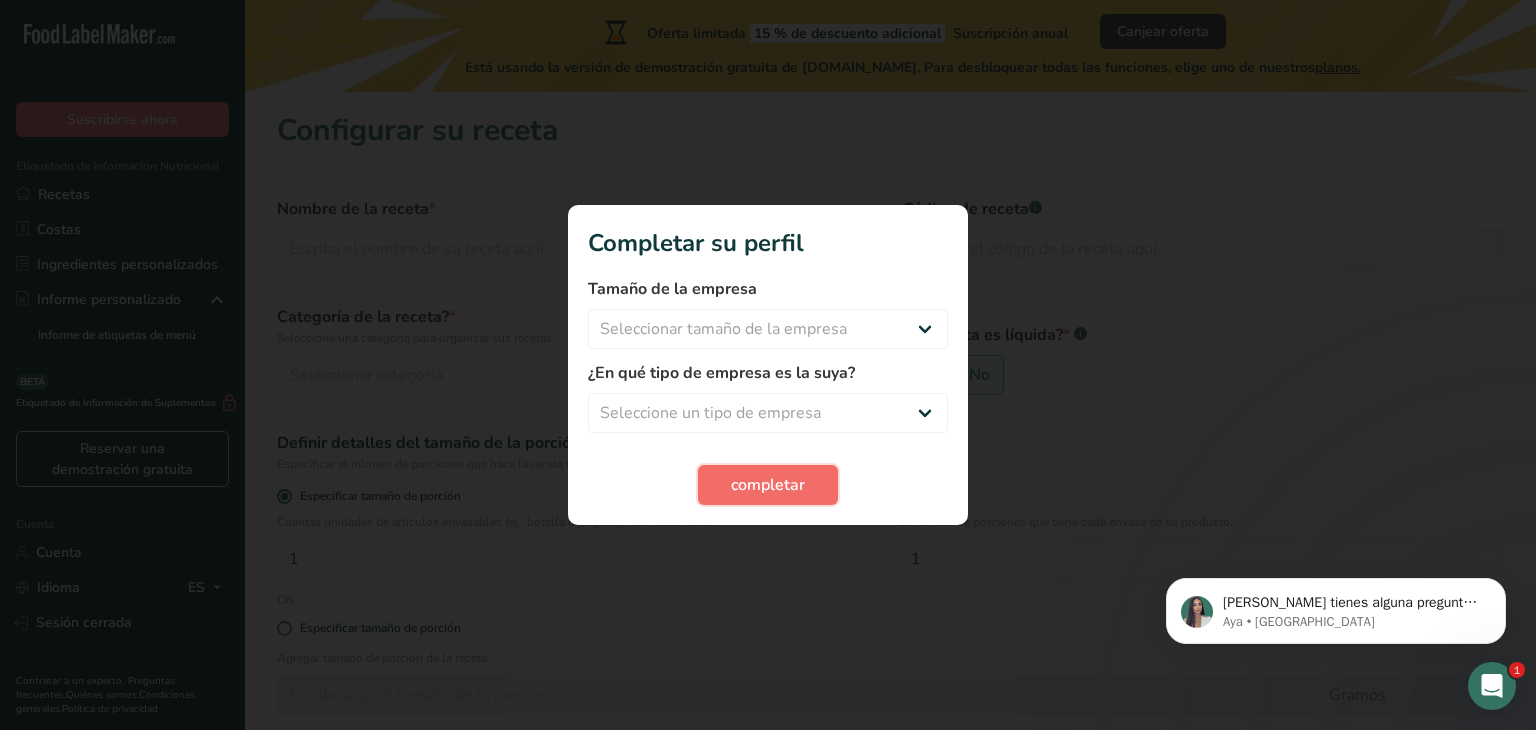 click on "completar" at bounding box center [768, 485] 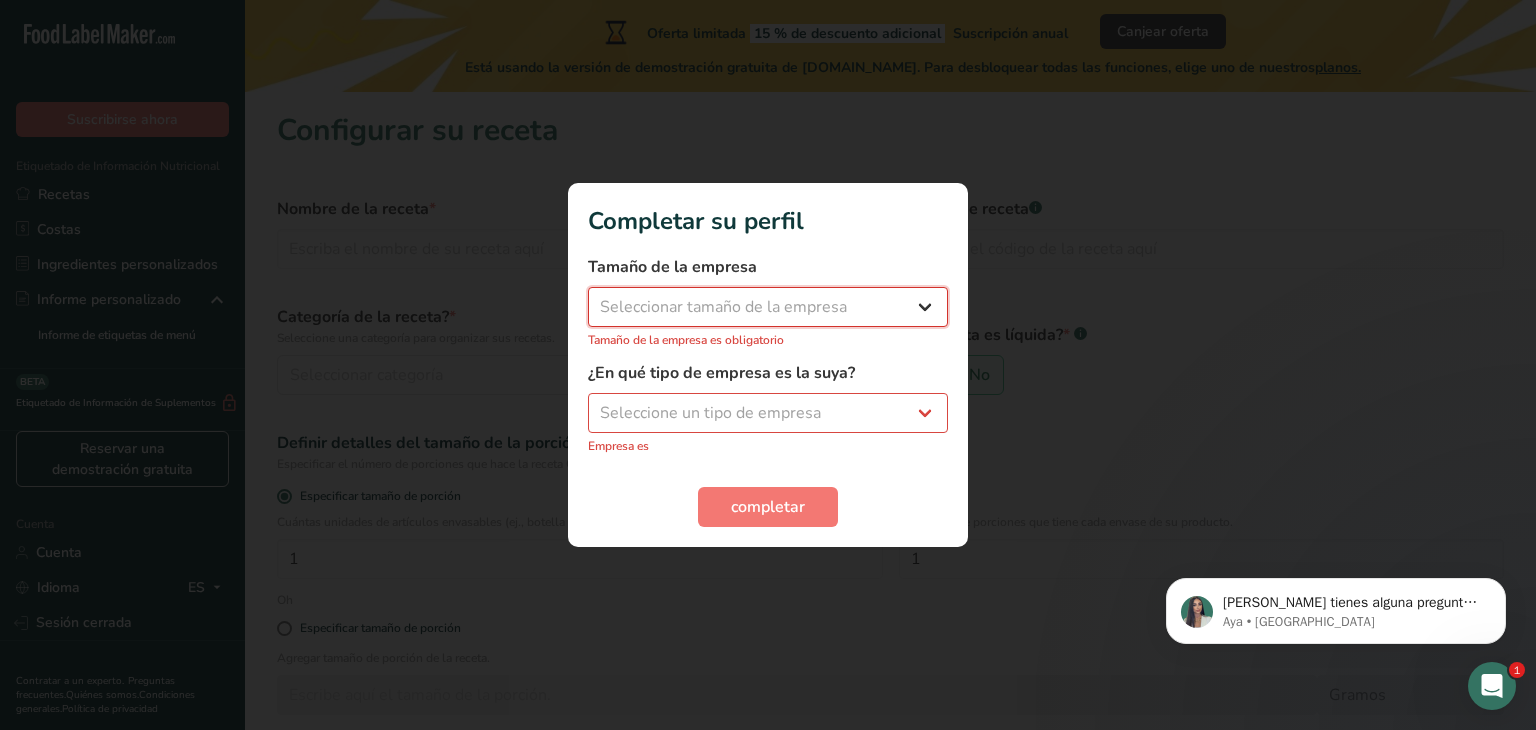 click on "Seleccionar tamaño de la empresa
Menos de 10 empleados
De 10 a 50 empleados
De 51 a 500 empleados
Más de 500 empleados" at bounding box center (768, 307) 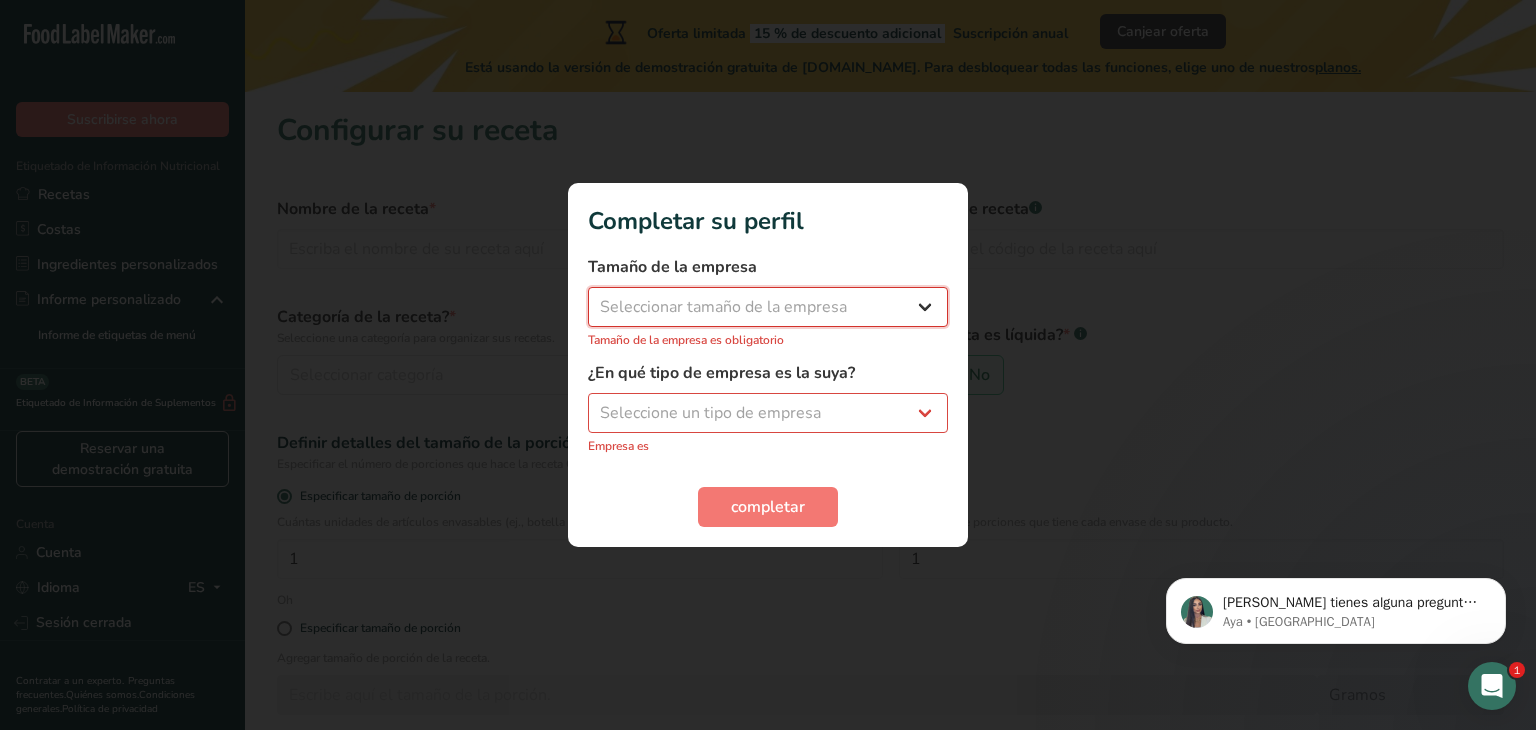 select on "1" 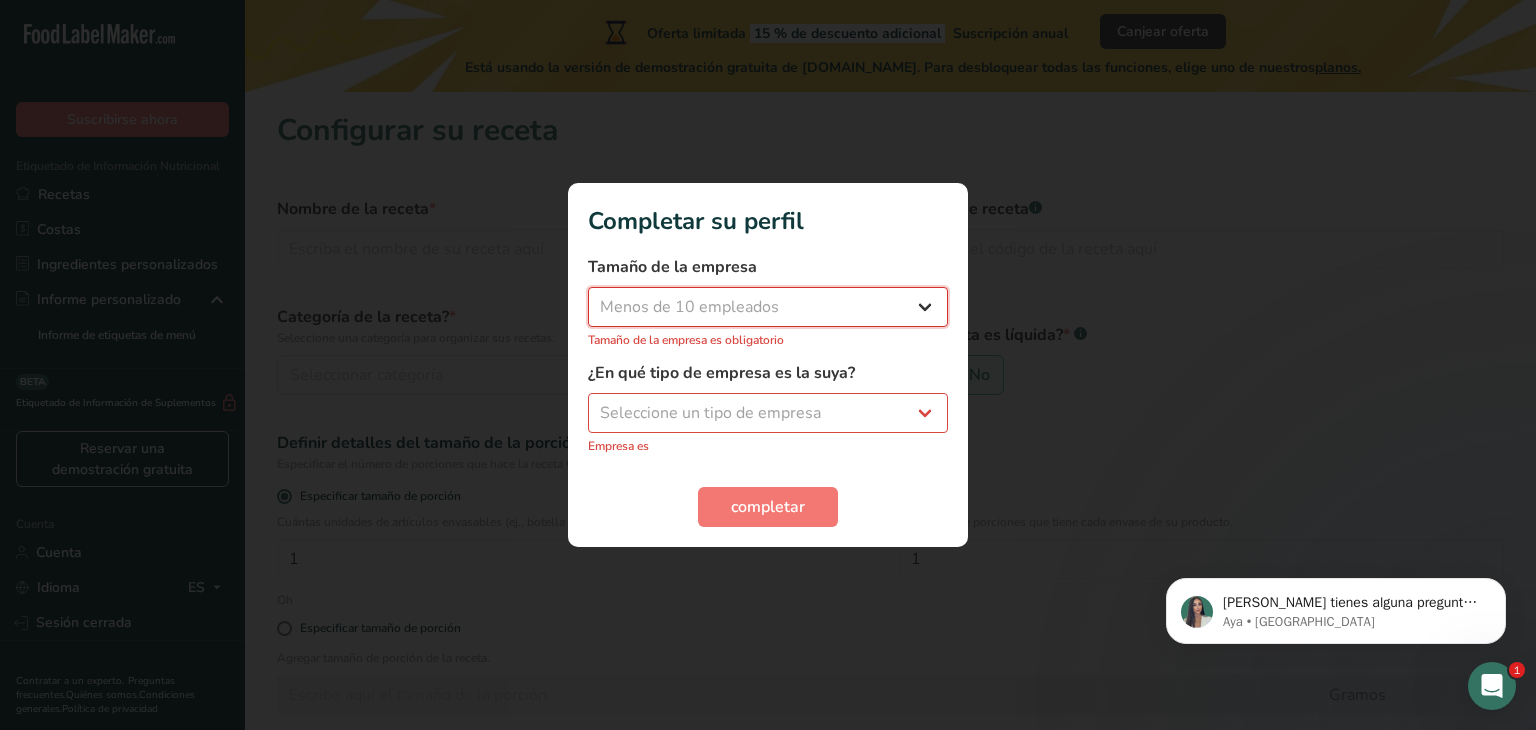 click on "Seleccionar tamaño de la empresa
Menos de 10 empleados
De 10 a 50 empleados
De 51 a 500 empleados
Más de 500 empleados" at bounding box center [768, 307] 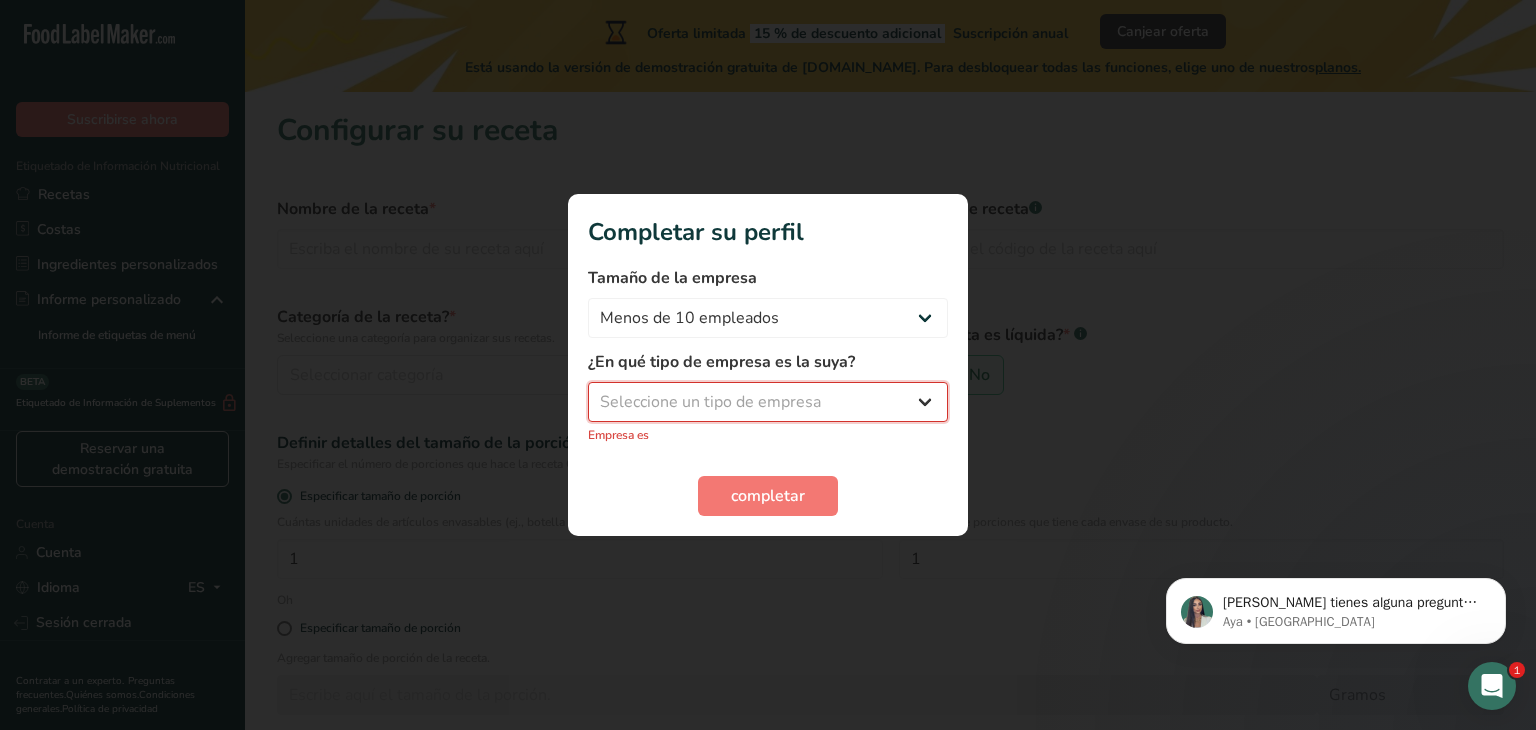 click on "Seleccione un tipo de empresa
Fabricante de alimentos envasados
Restaurante y cafetería
Panadería
Empresa de comidas preparadas y cáterin
Nutricionista
Bloguero gastronómico
Entrenador personal
Otro" at bounding box center (768, 402) 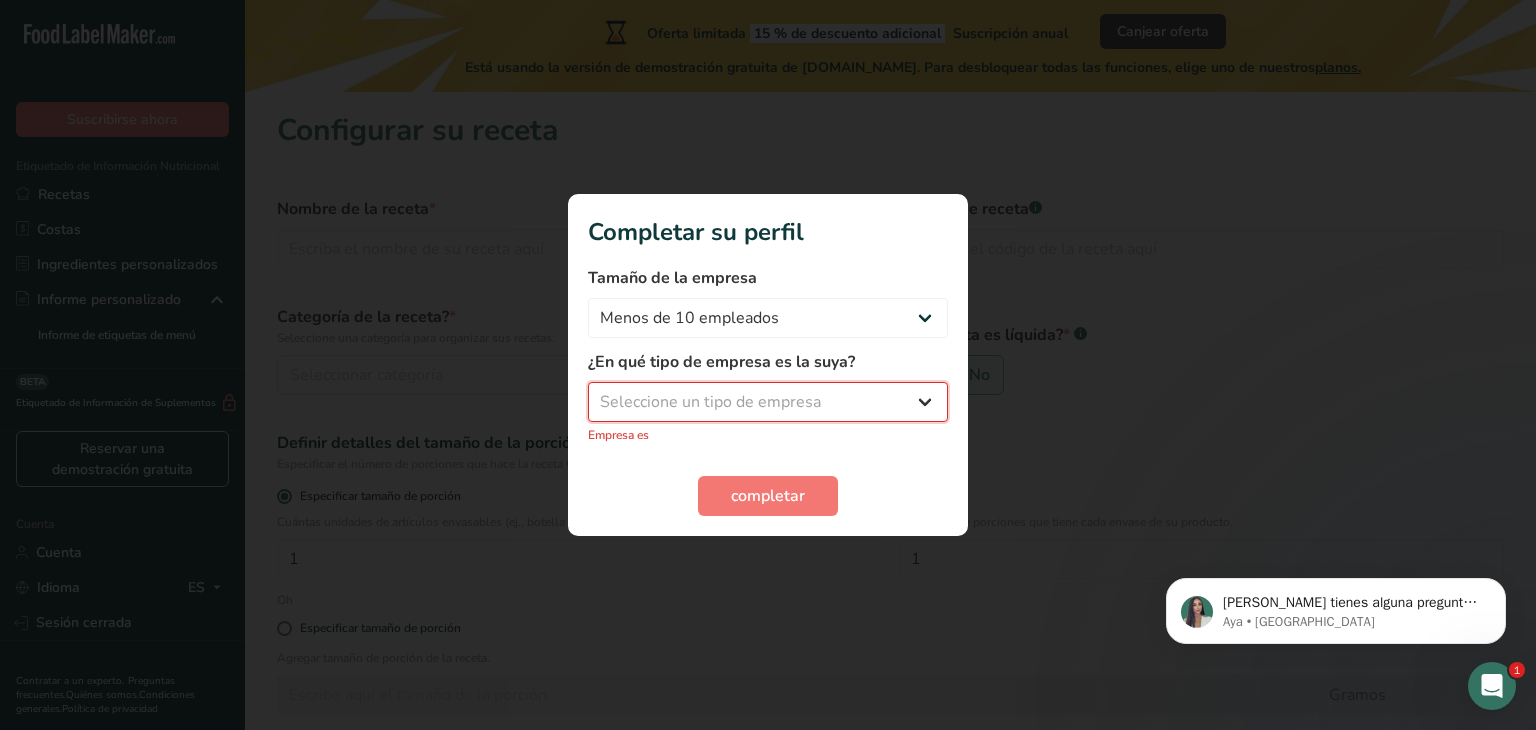 select on "6" 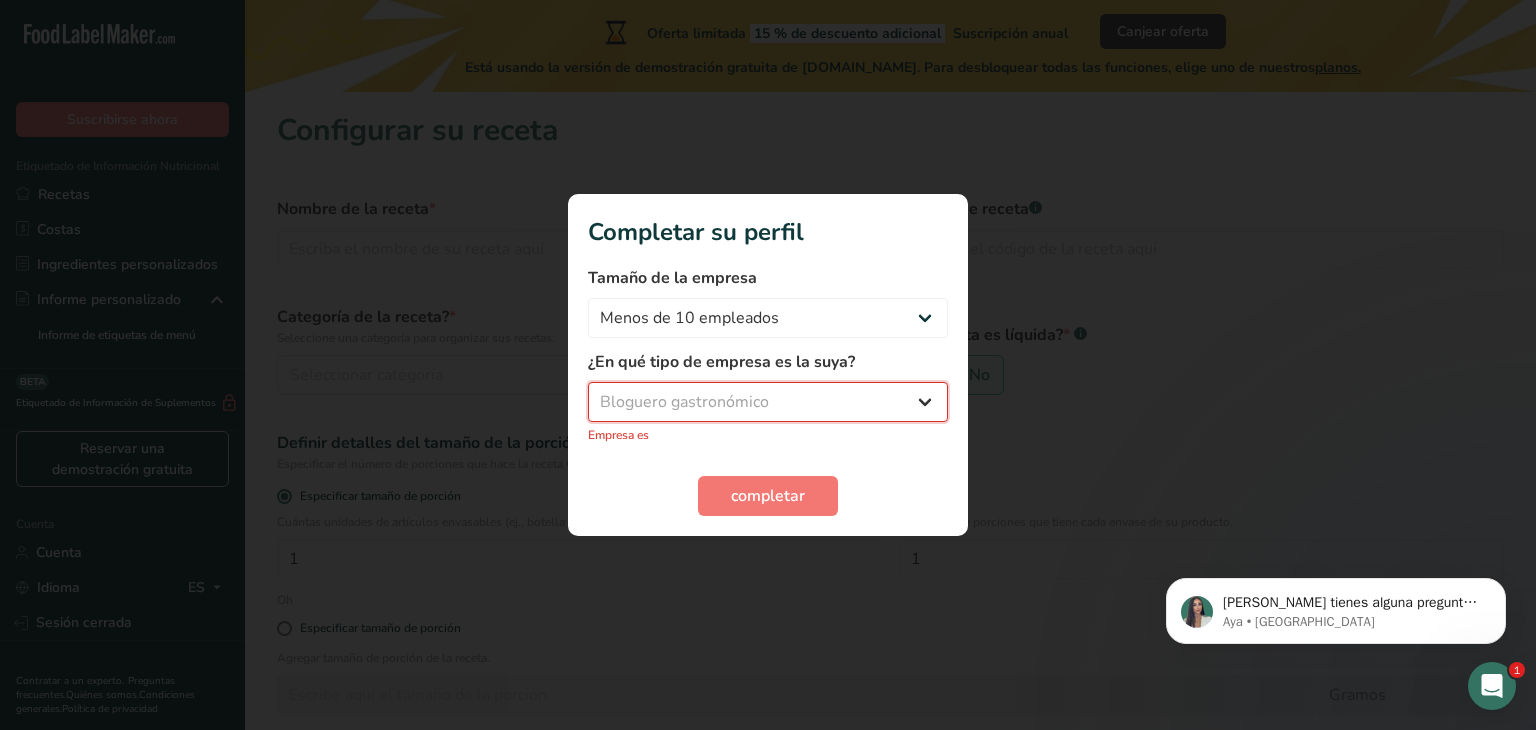 click on "Seleccione un tipo de empresa
Fabricante de alimentos envasados
Restaurante y cafetería
Panadería
Empresa de comidas preparadas y cáterin
Nutricionista
Bloguero gastronómico
Entrenador personal
Otro" at bounding box center (768, 402) 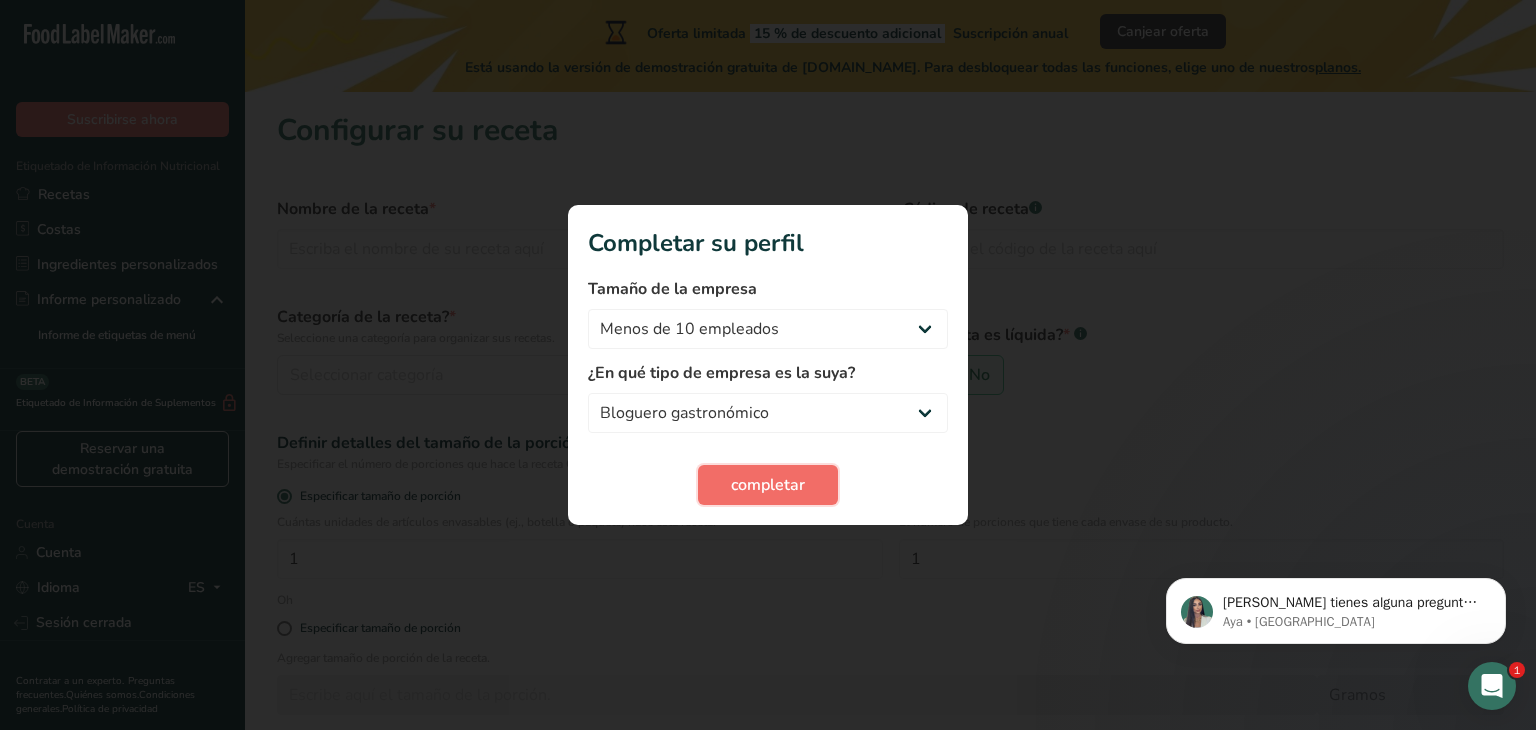 click on "completar" at bounding box center (768, 485) 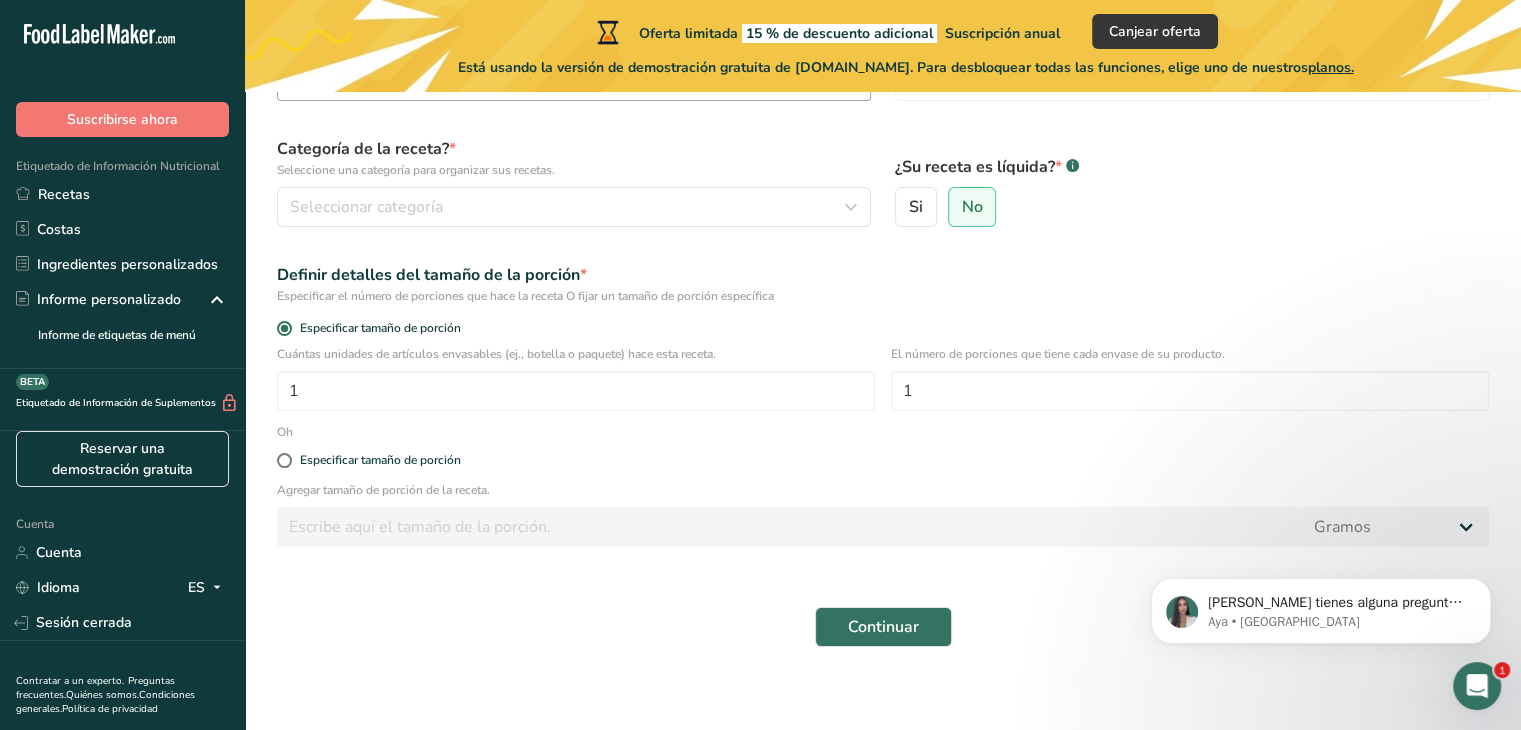 scroll, scrollTop: 181, scrollLeft: 0, axis: vertical 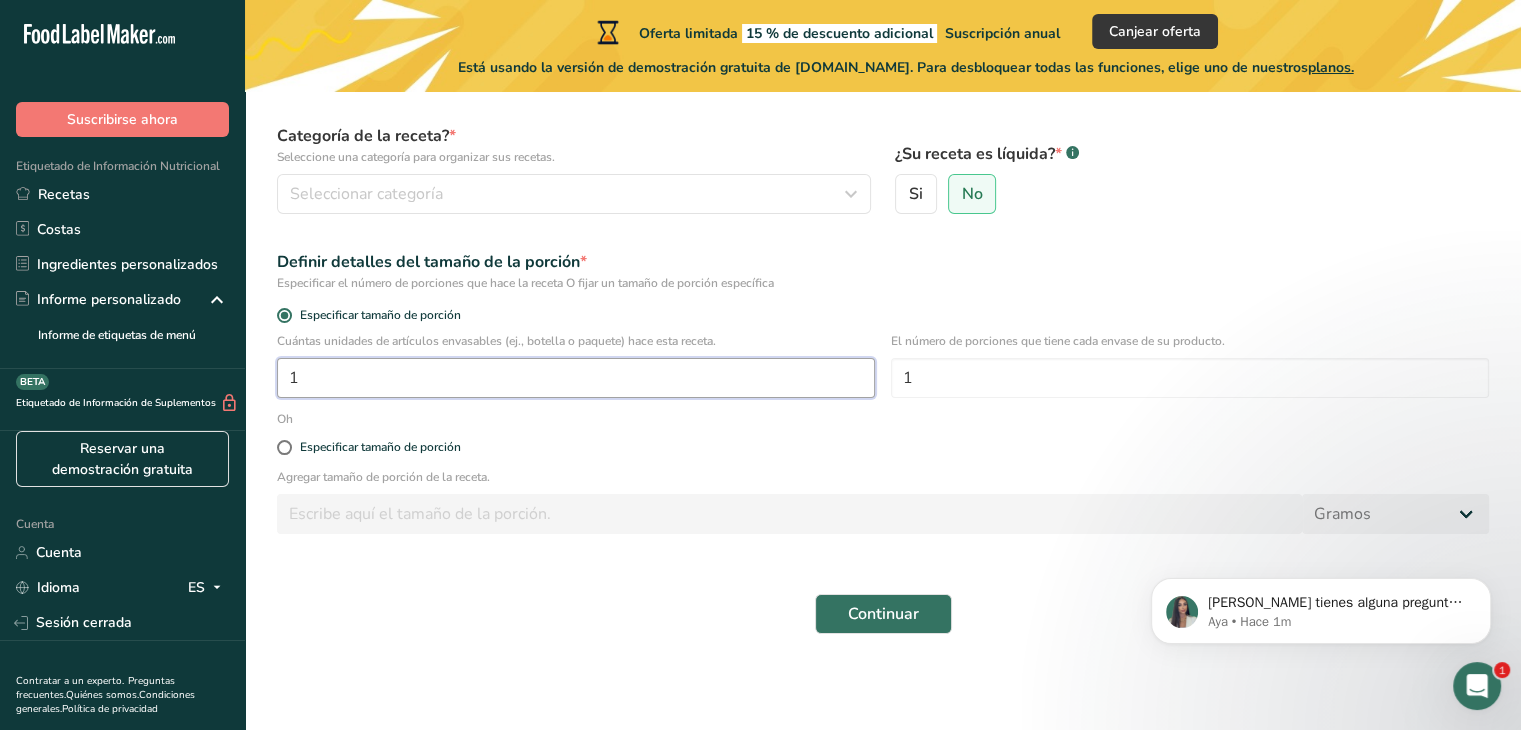 click on "1" at bounding box center (576, 378) 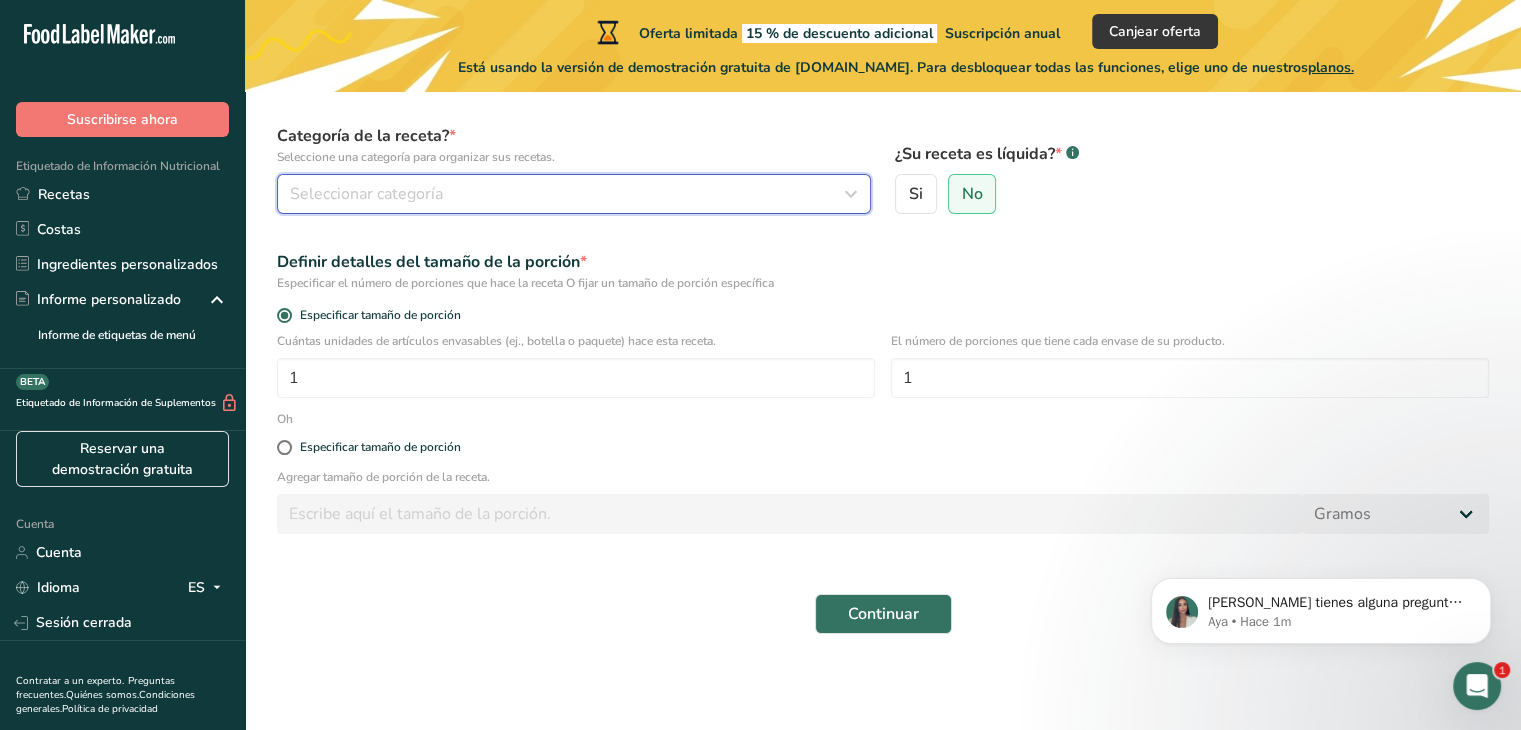 click on "Seleccionar categoría" at bounding box center (366, 194) 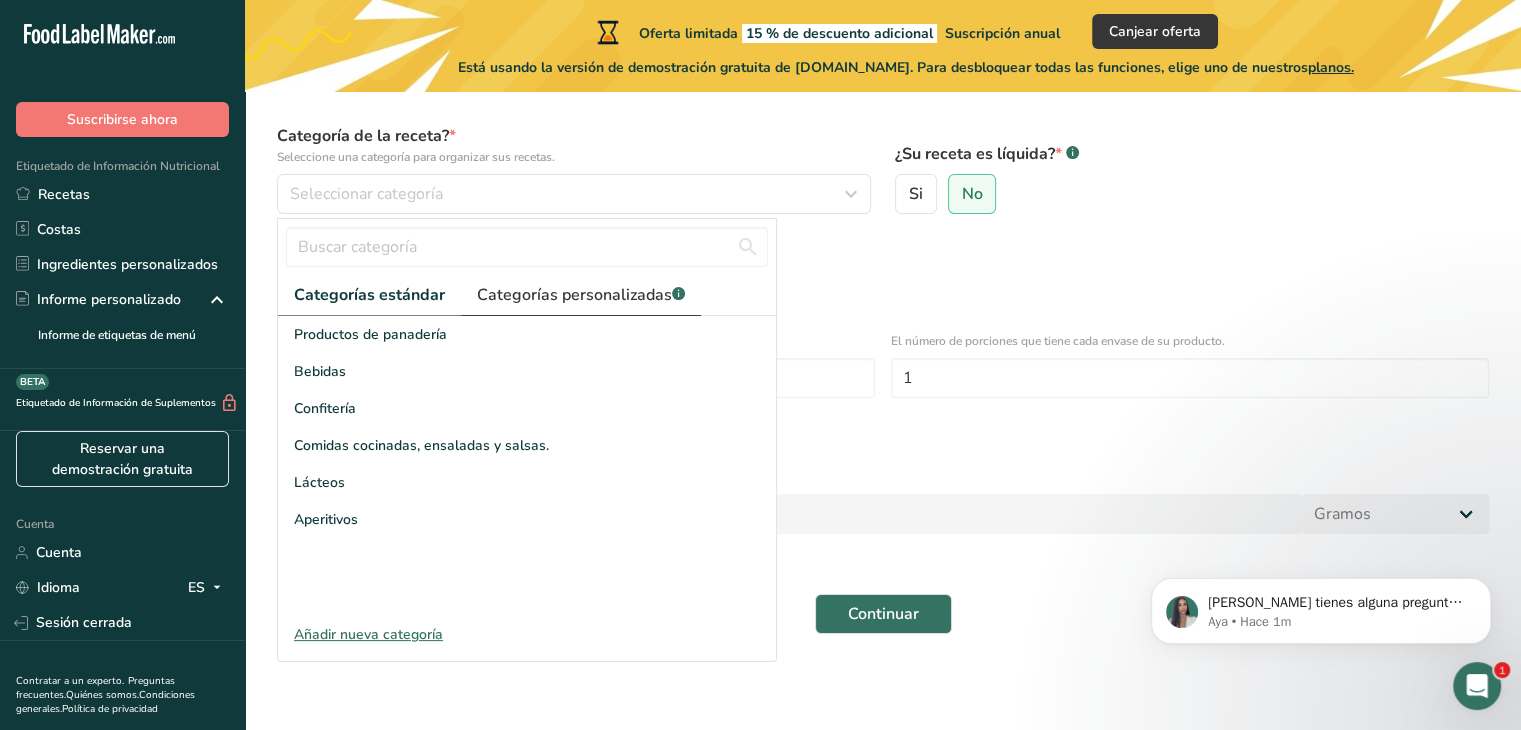 click on "Categorías personalizadas" at bounding box center [574, 295] 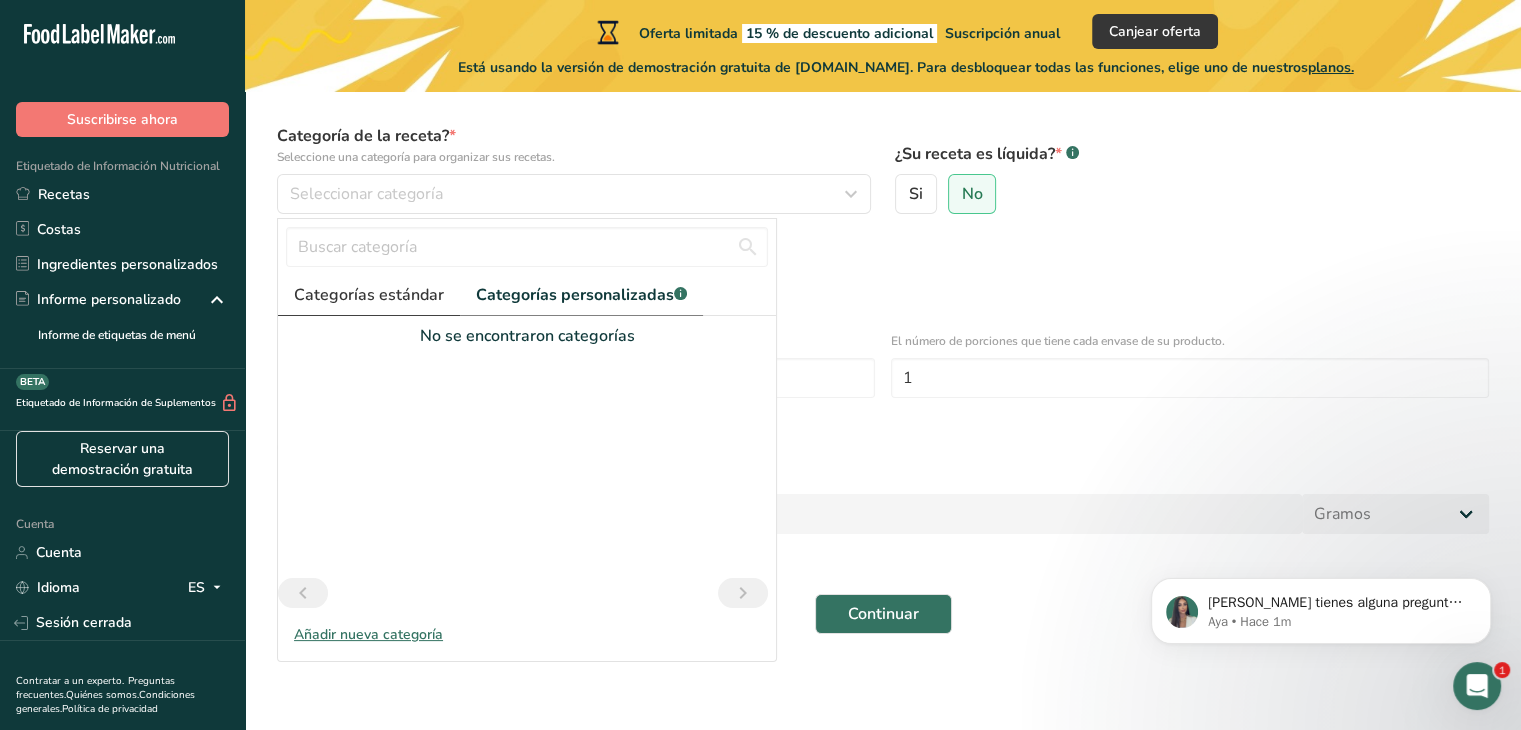 click on "Categorías estándar" at bounding box center (369, 295) 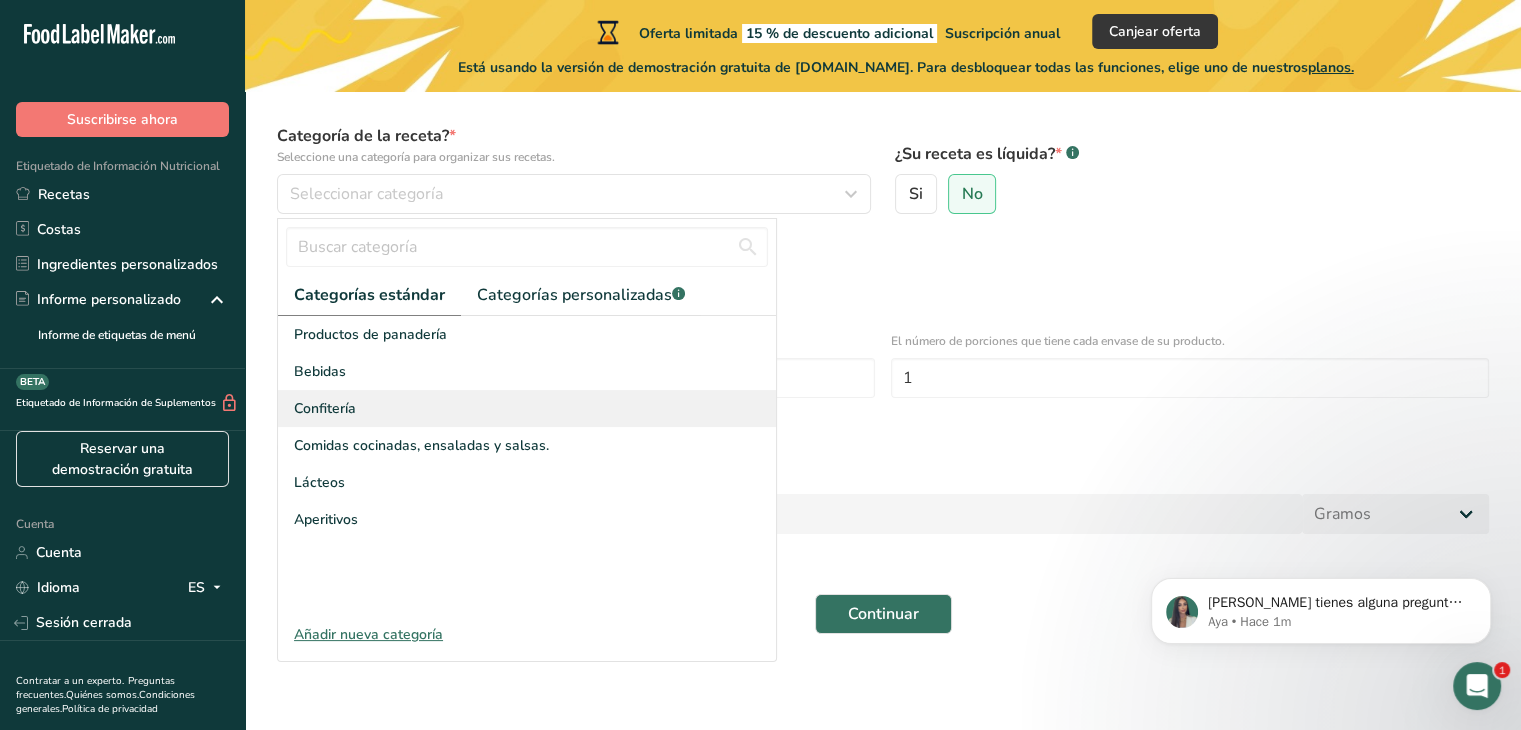 click on "Confitería" at bounding box center [527, 408] 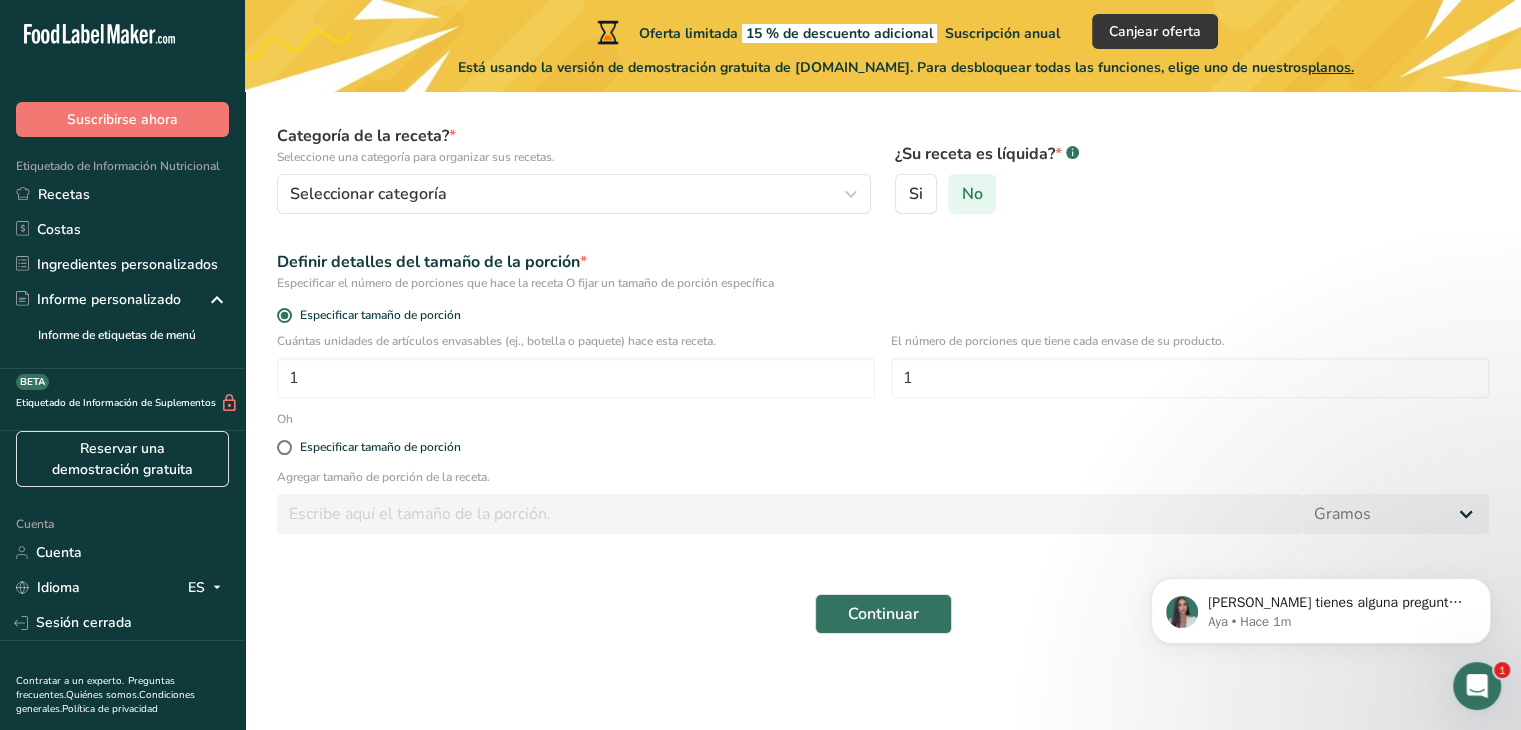 click on "No" at bounding box center [972, 194] 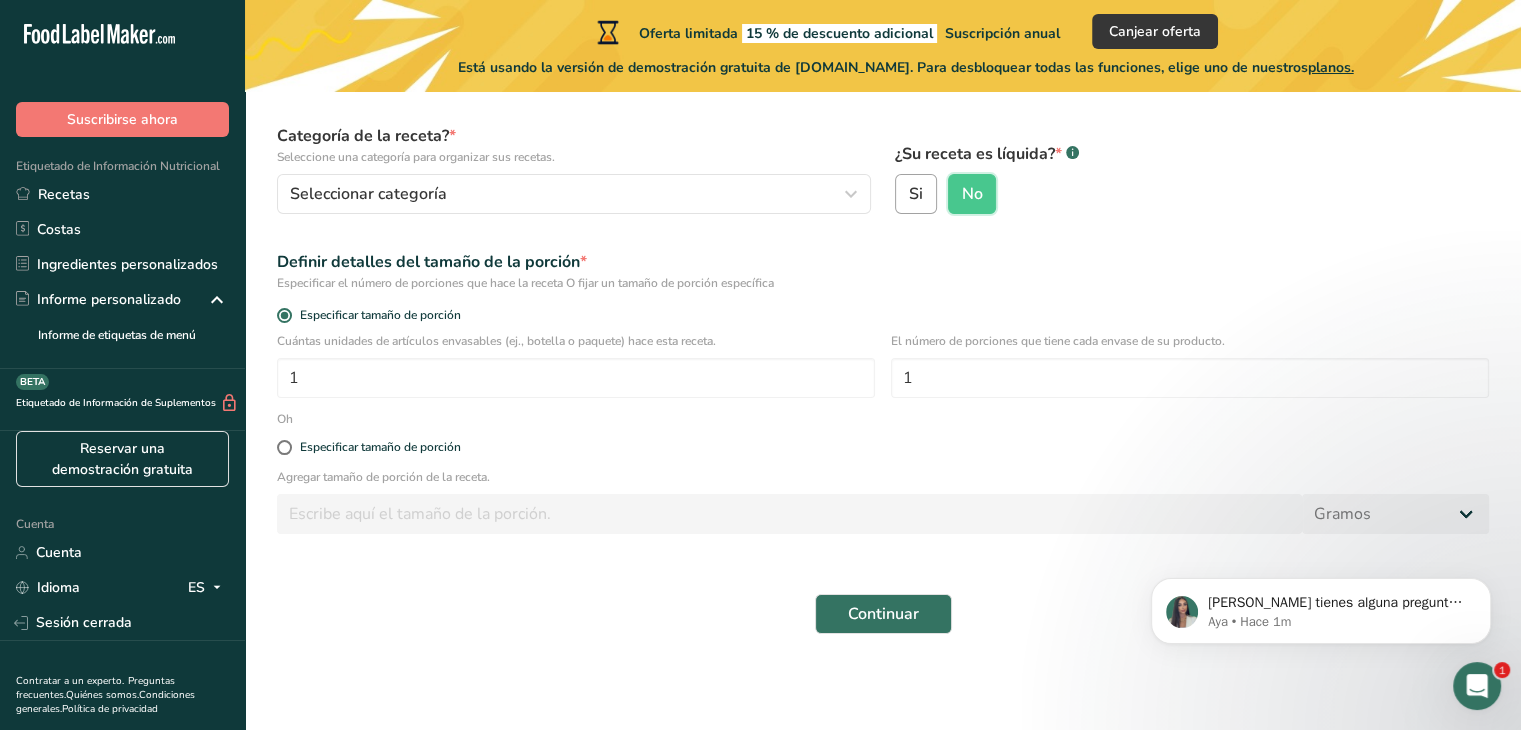 click on "Si" at bounding box center (916, 194) 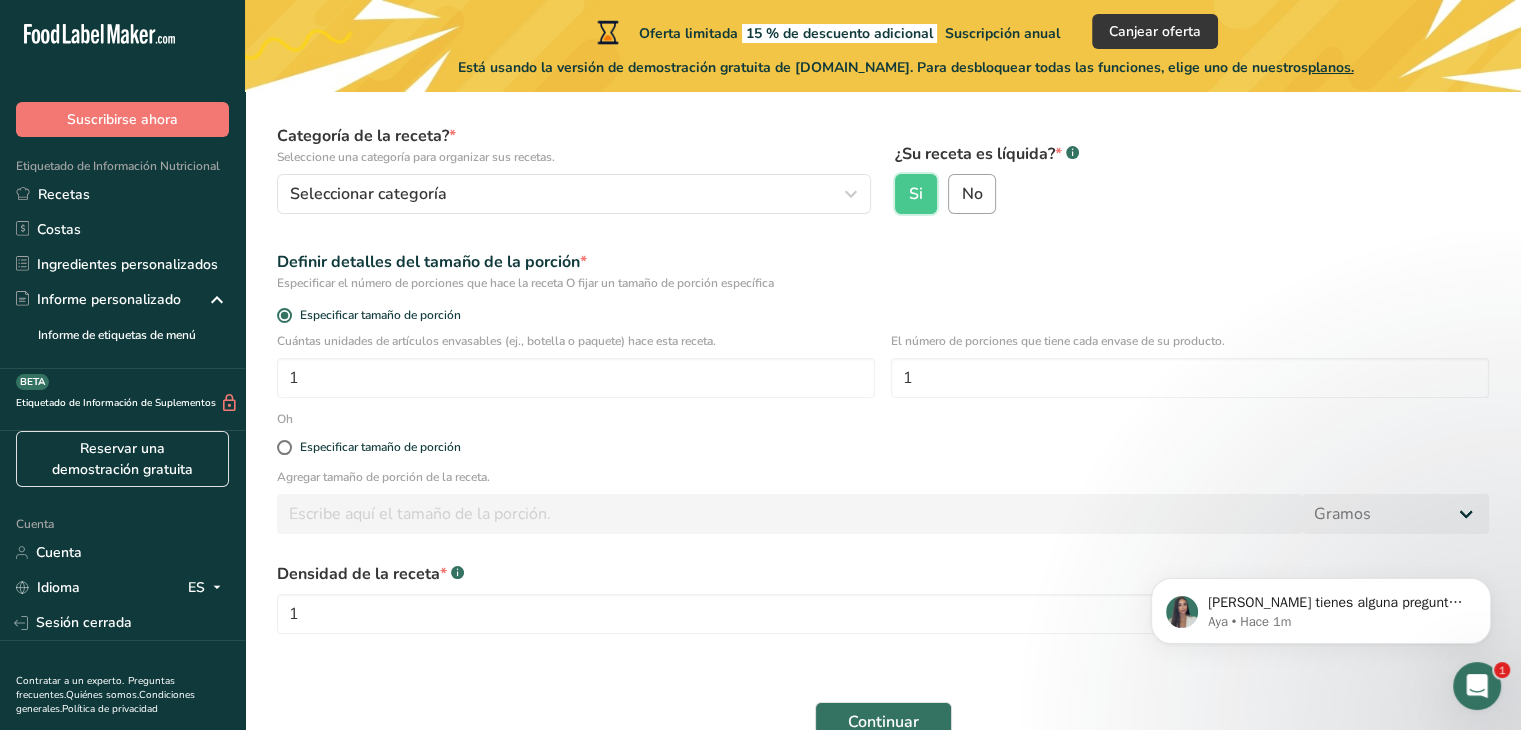 click on "No" at bounding box center [971, 194] 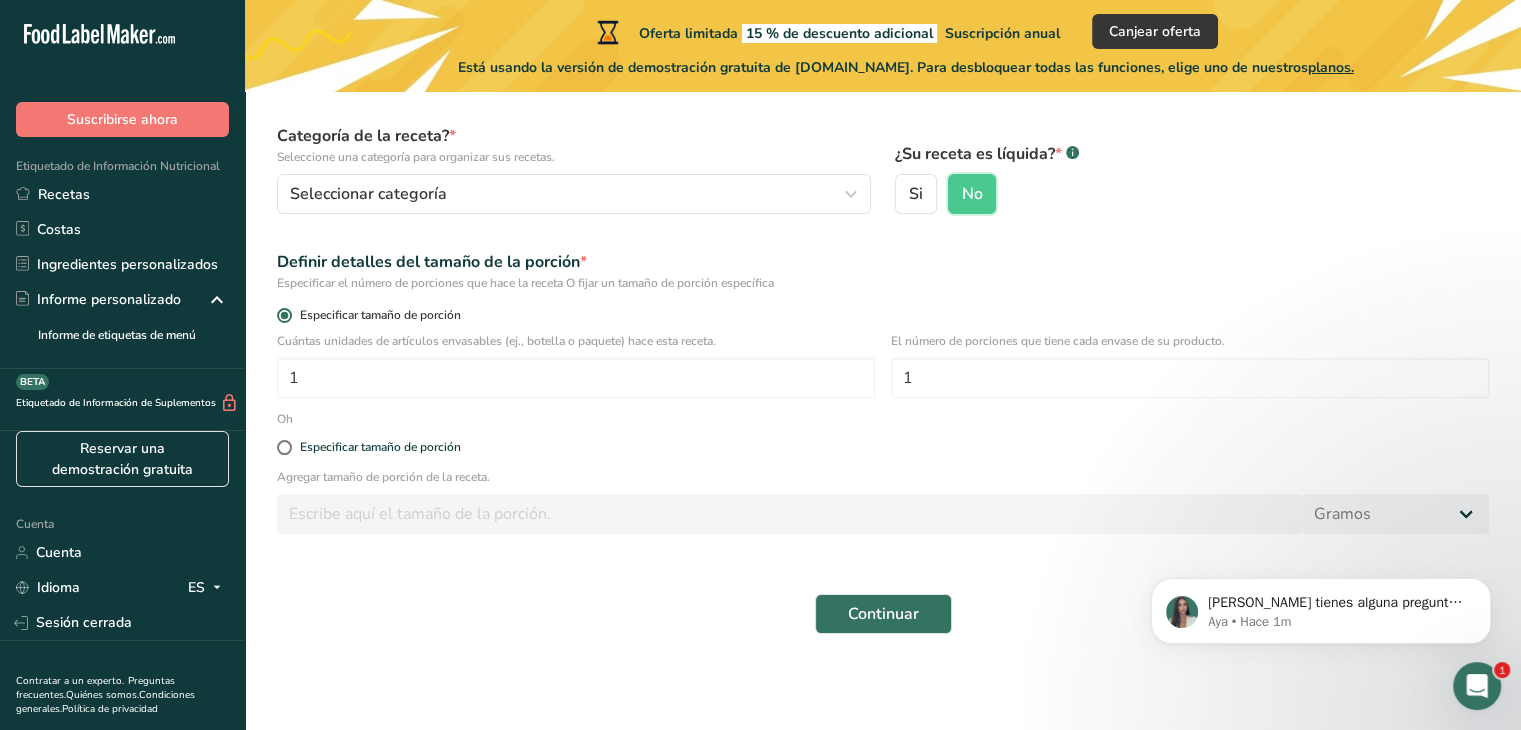click at bounding box center [284, 315] 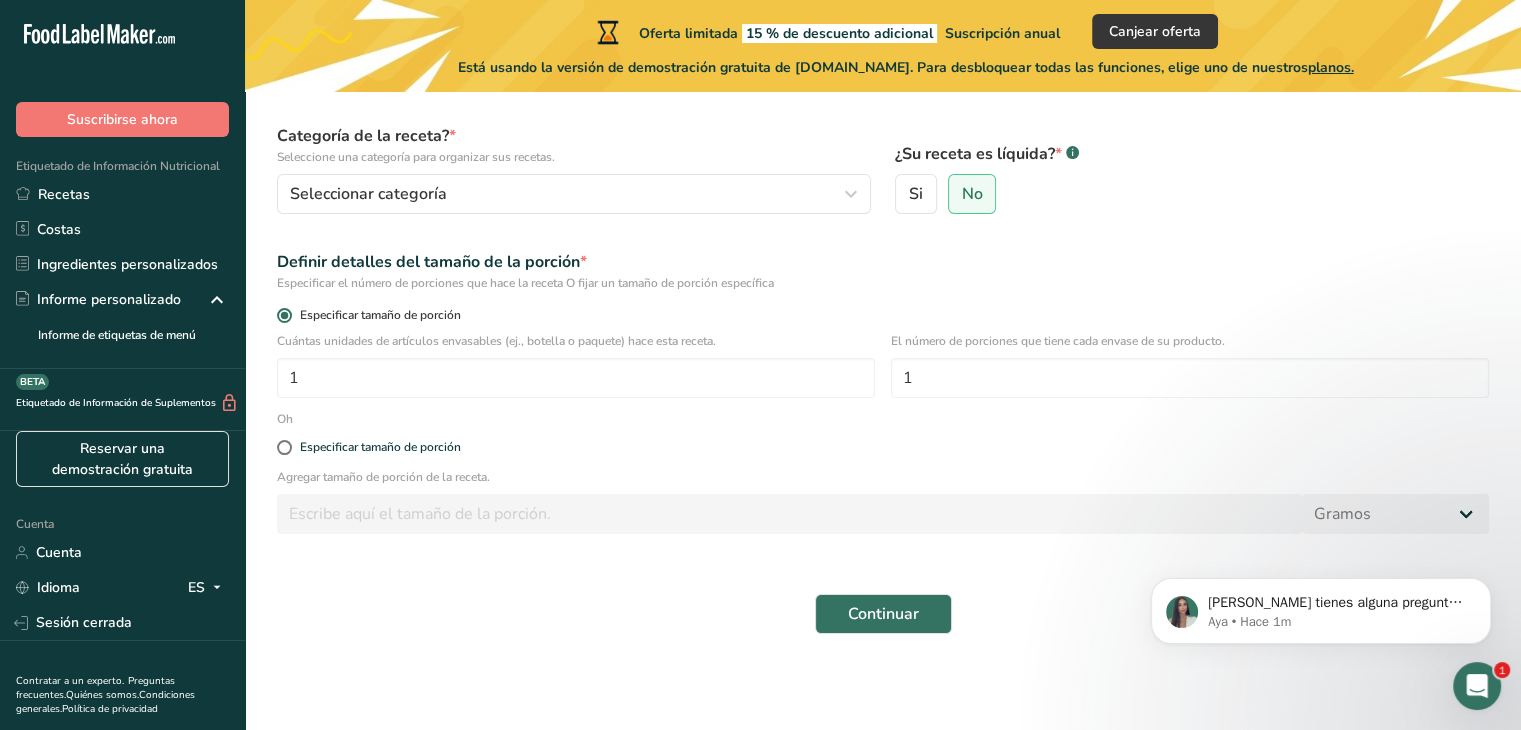 click at bounding box center [284, 315] 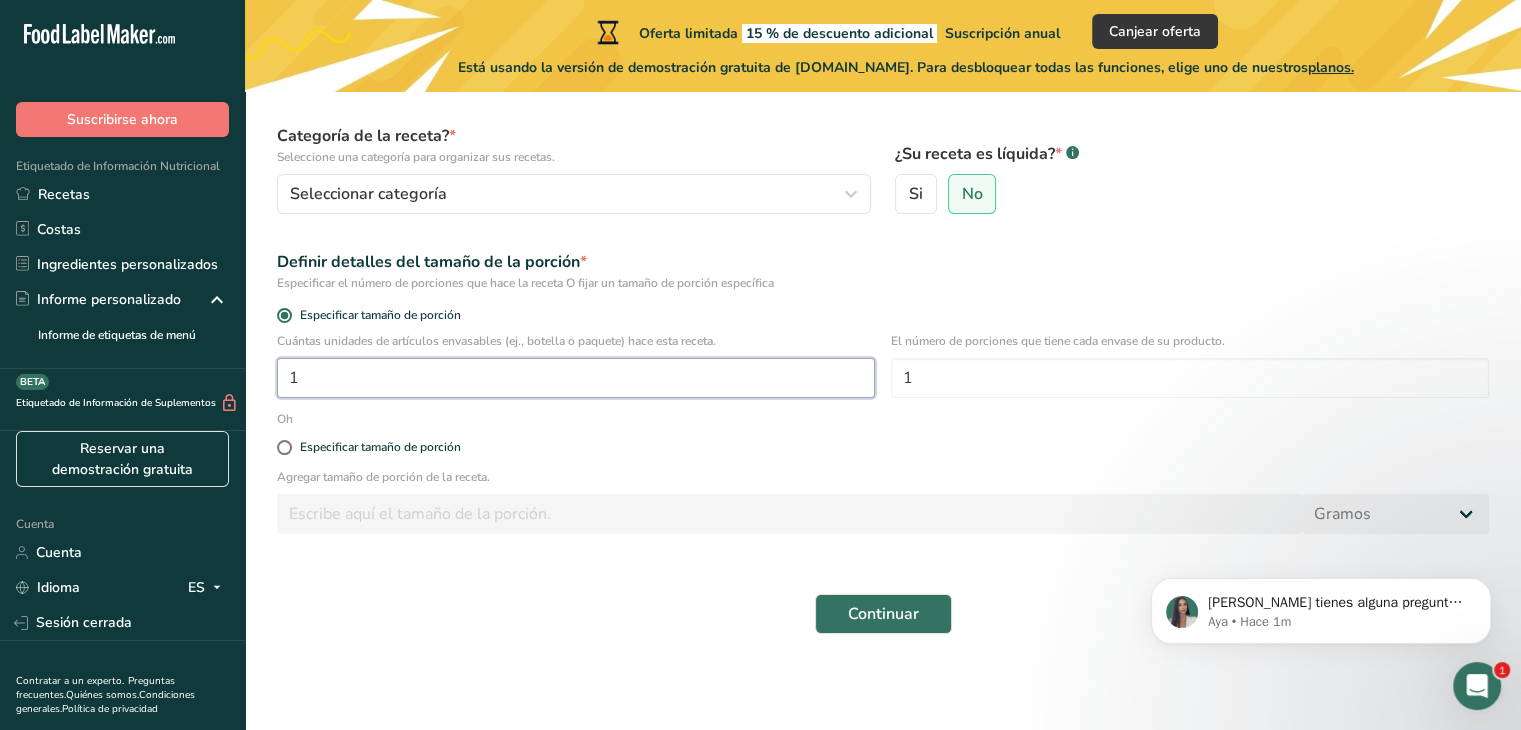 click on "1" at bounding box center (576, 378) 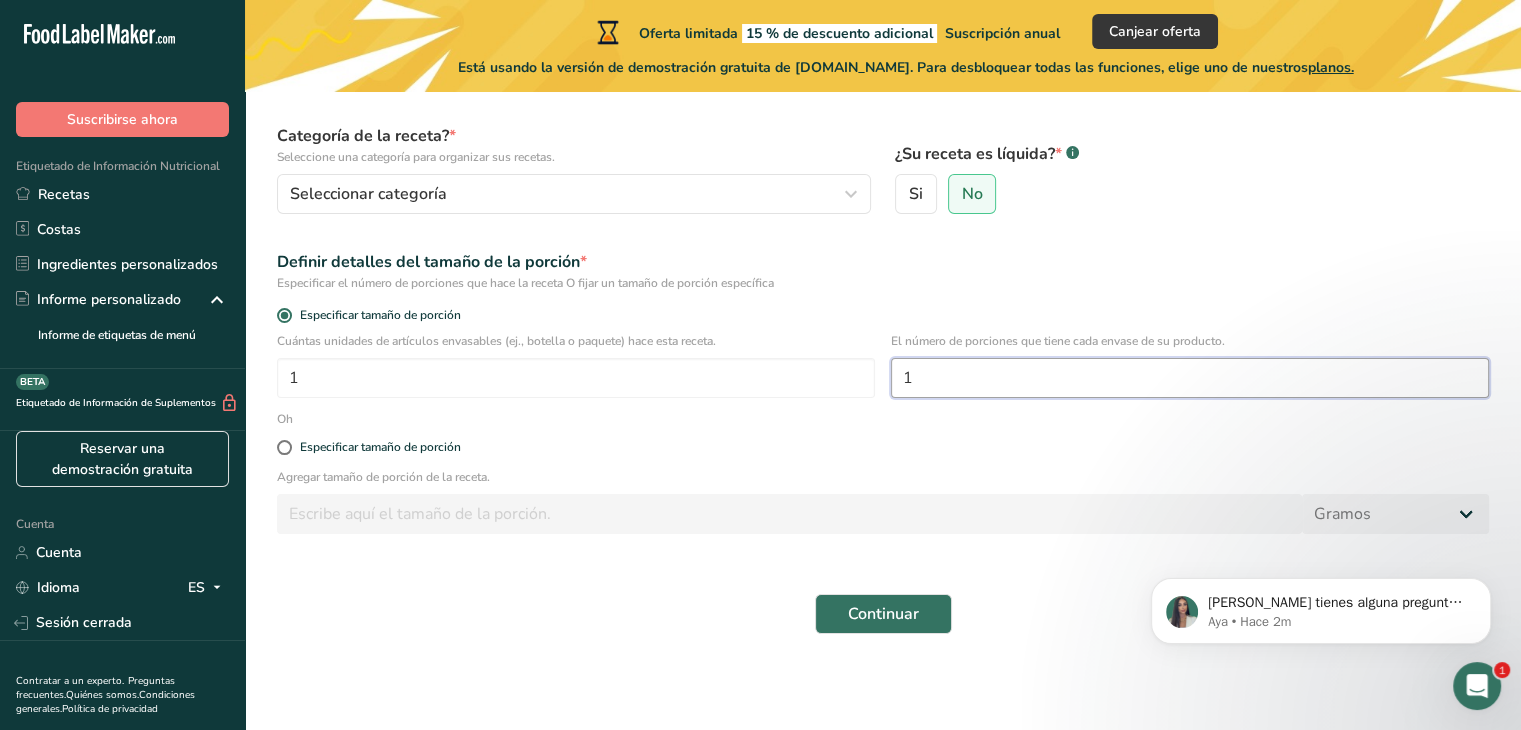 click on "1" at bounding box center (1190, 378) 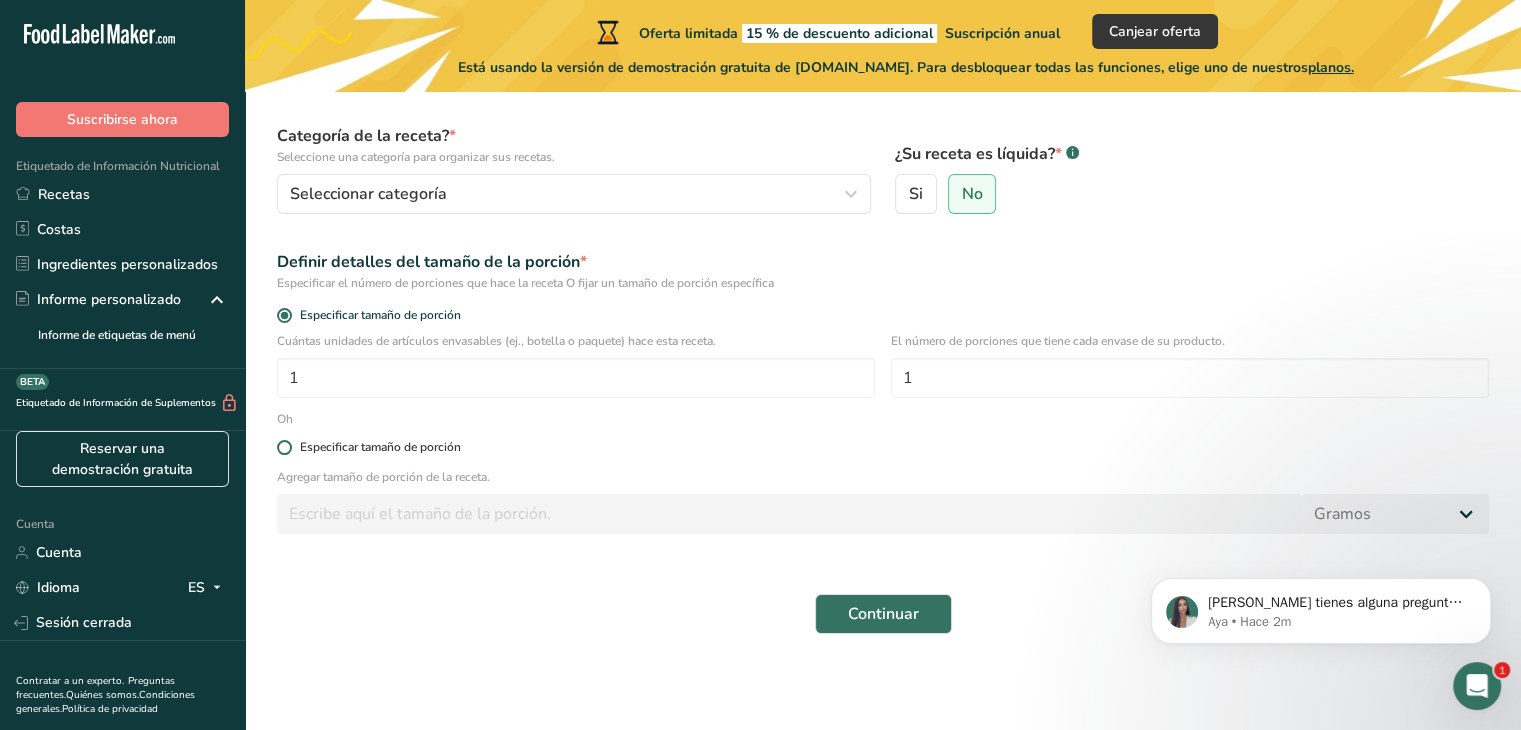 click on "Especificar tamaño de porción" at bounding box center (380, 447) 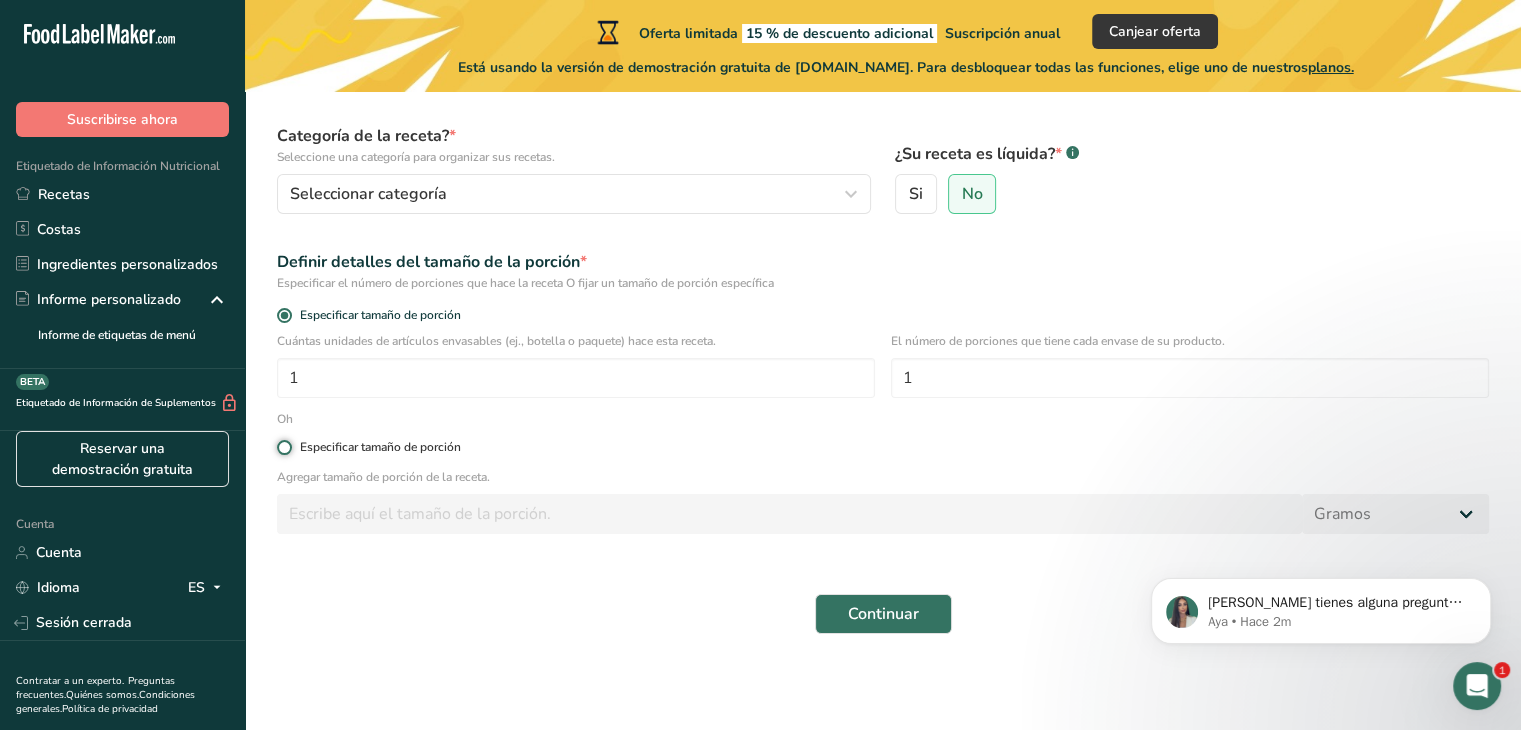 radio on "true" 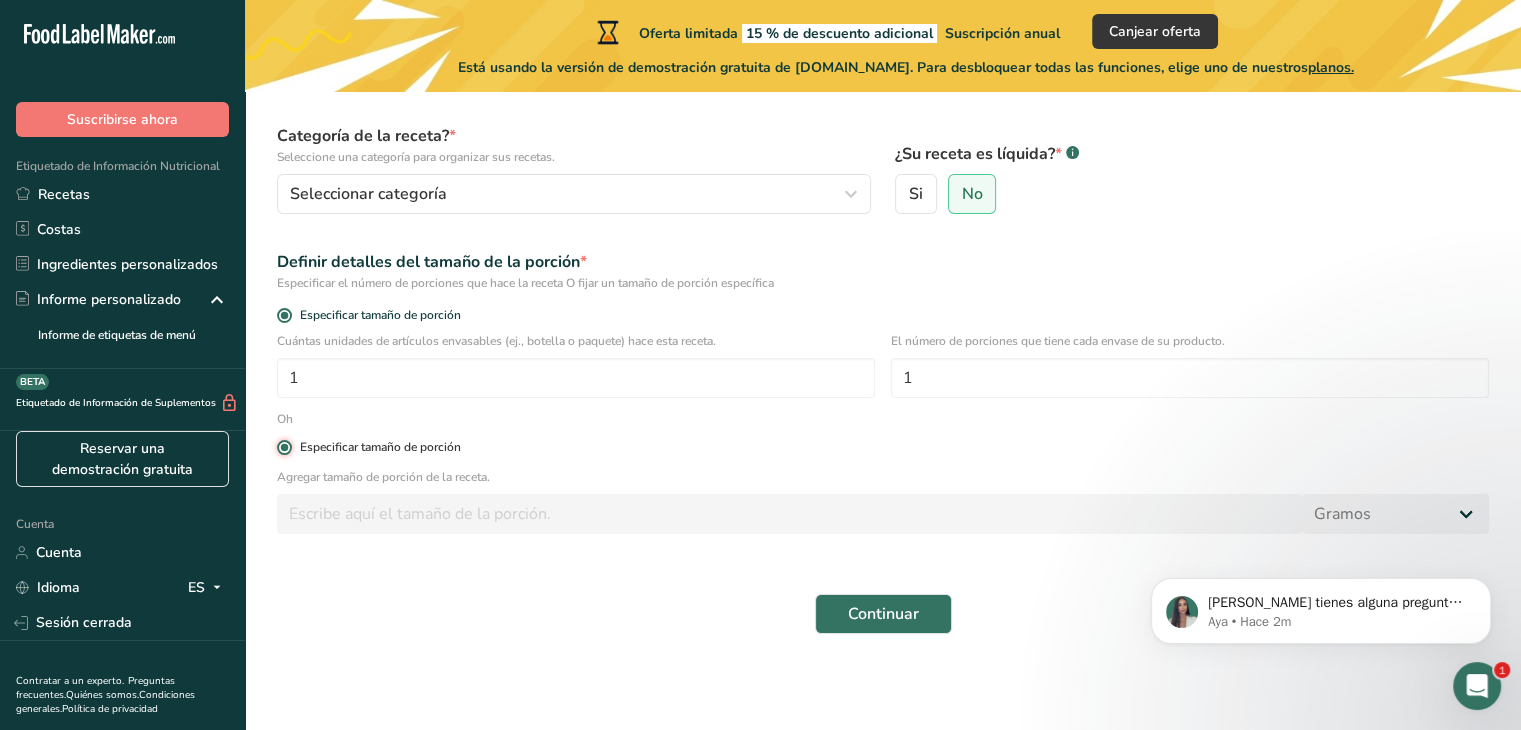 radio on "false" 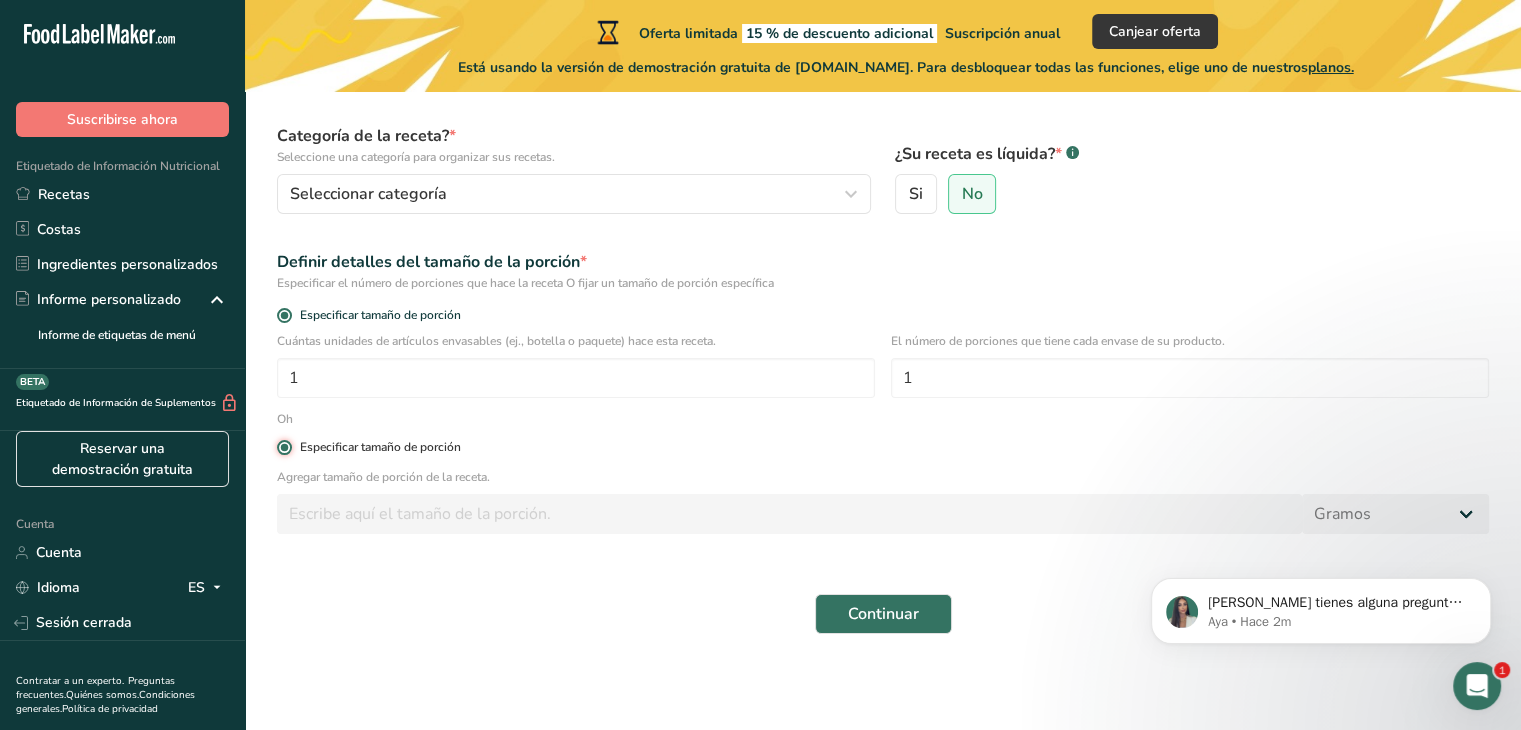 type 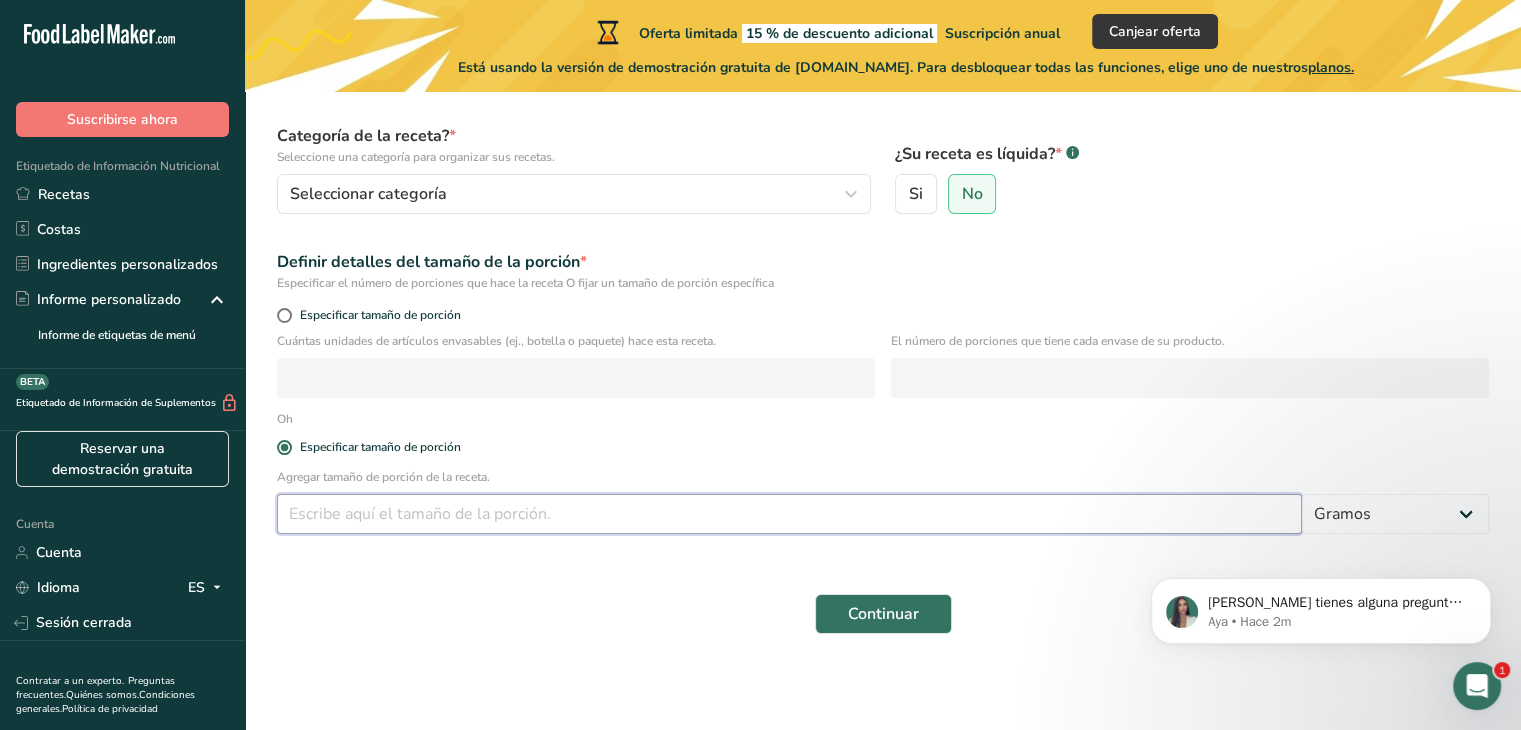 click at bounding box center (789, 514) 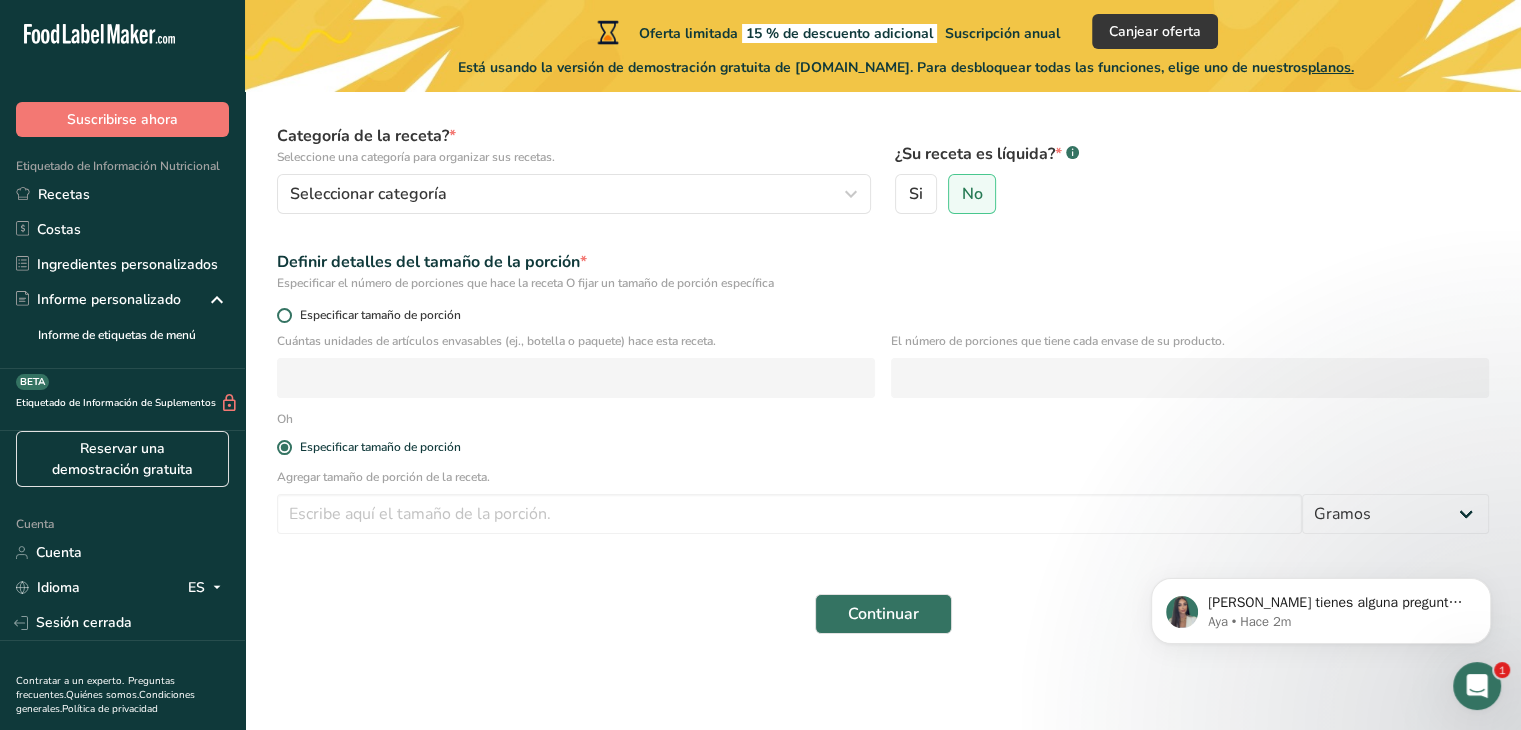 click at bounding box center [284, 315] 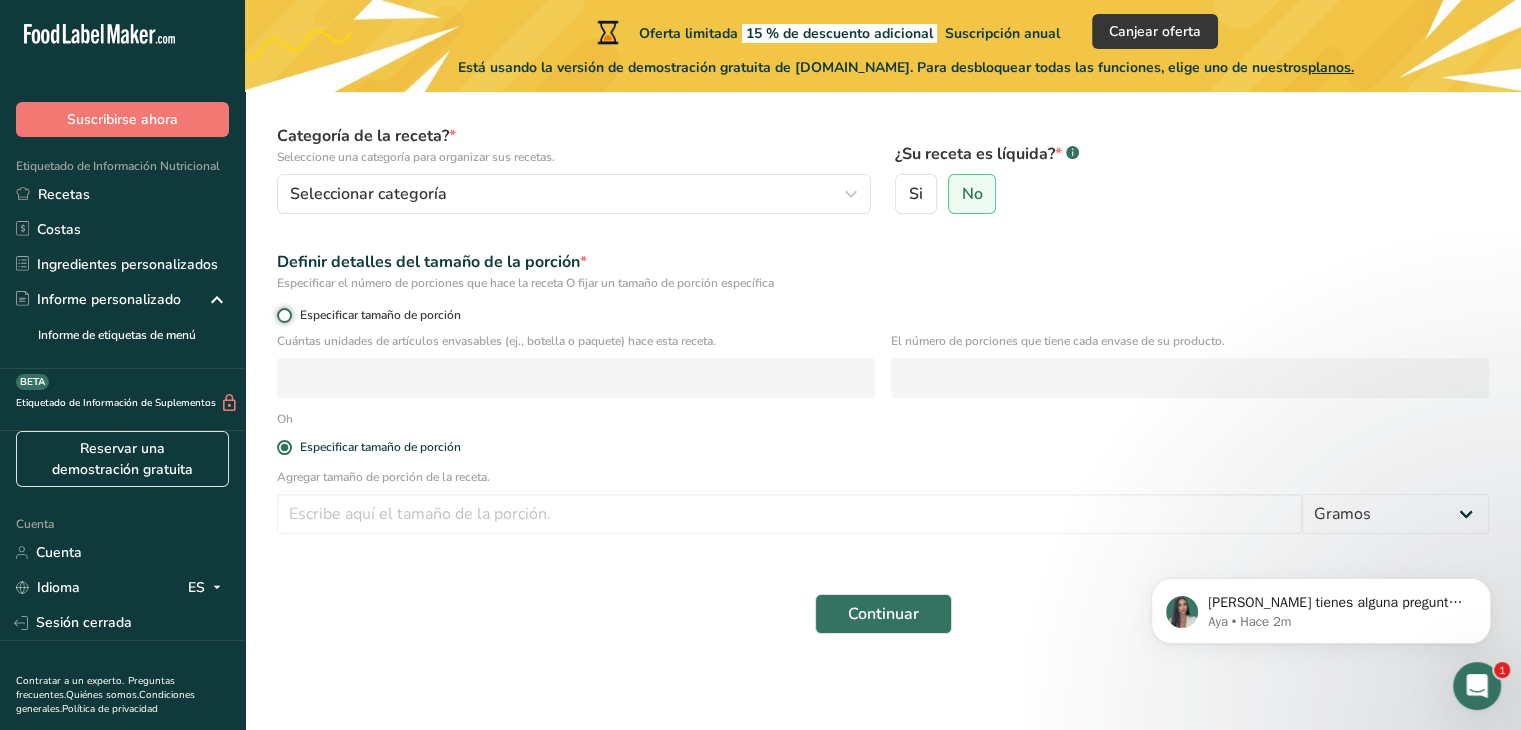 click on "Especificar tamaño de porción" at bounding box center [283, 315] 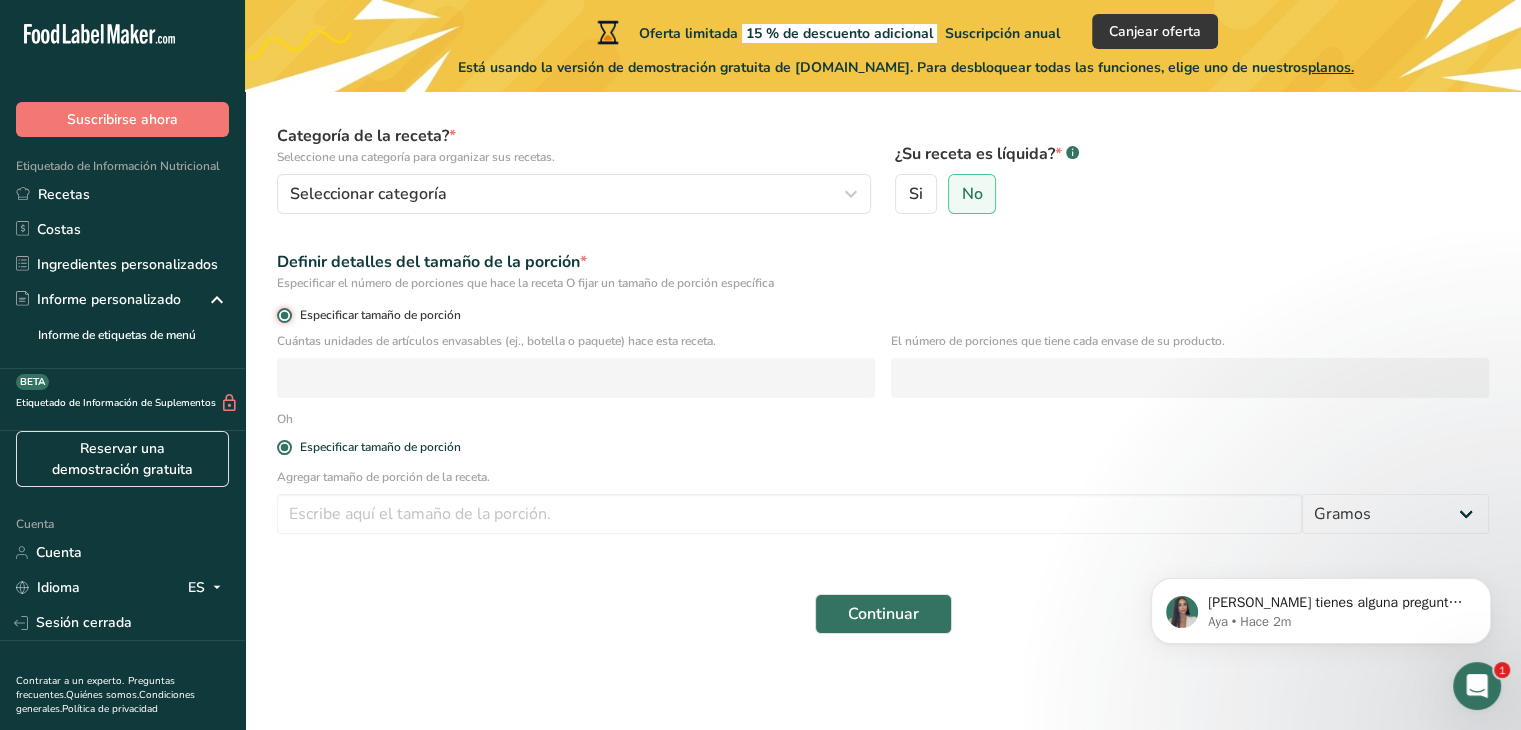 radio on "false" 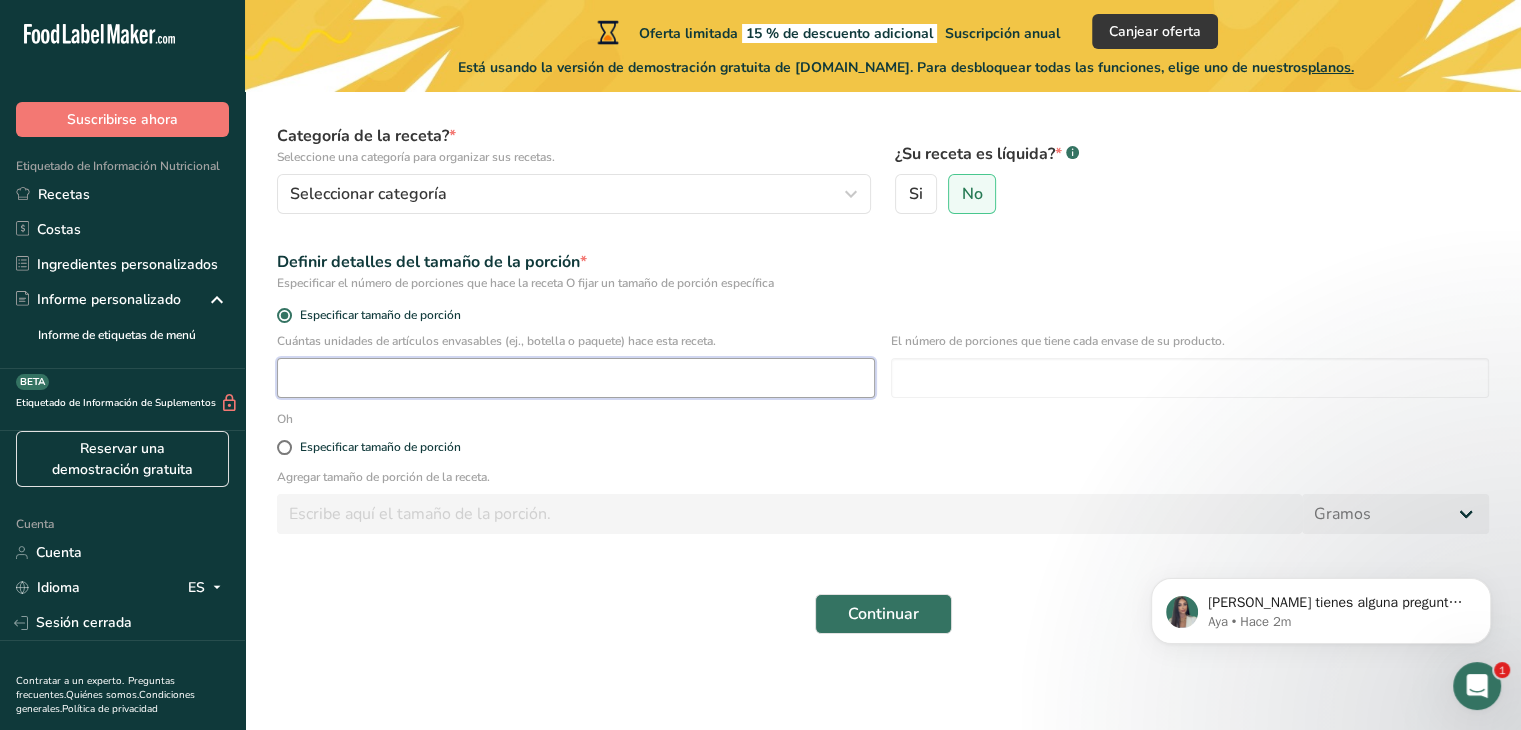 click at bounding box center [576, 378] 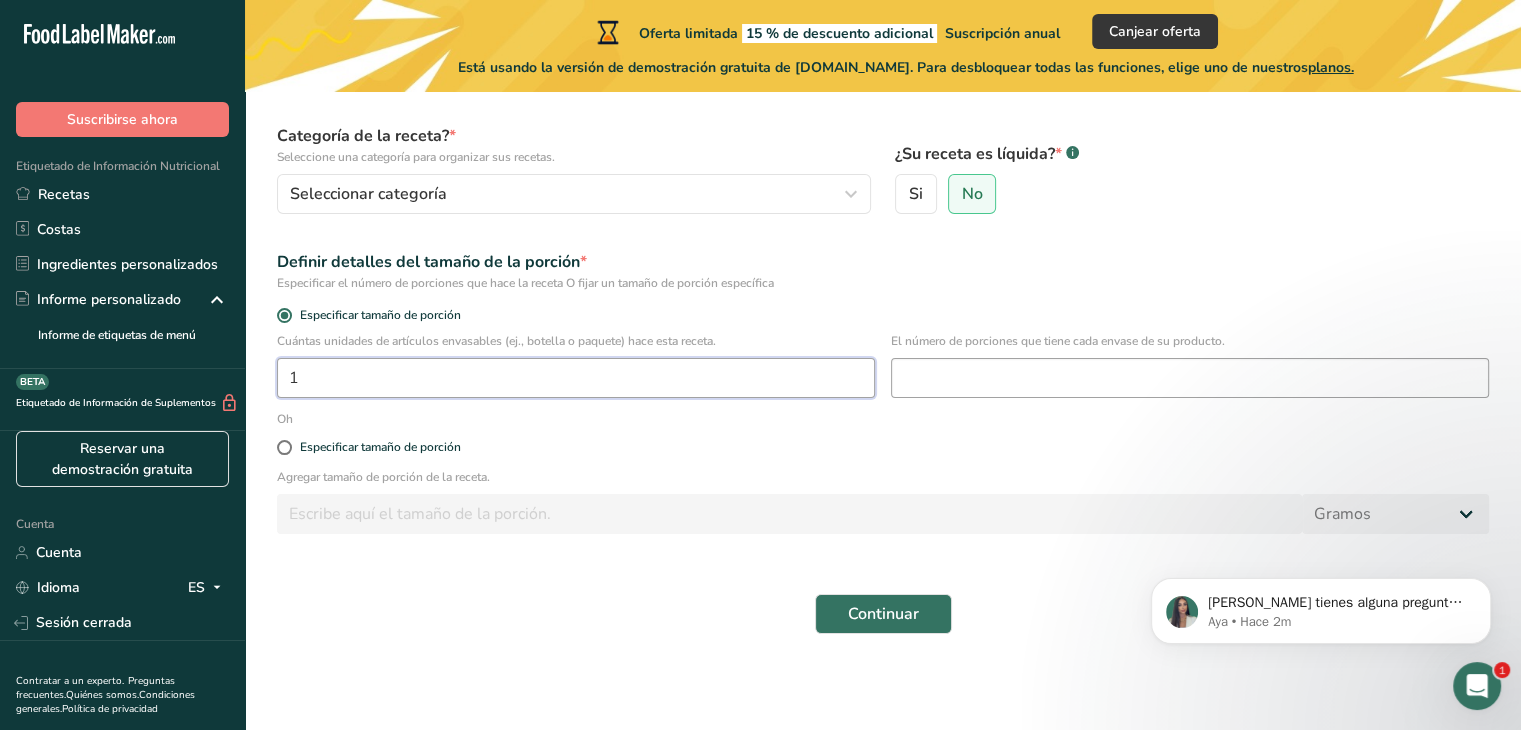 type on "1" 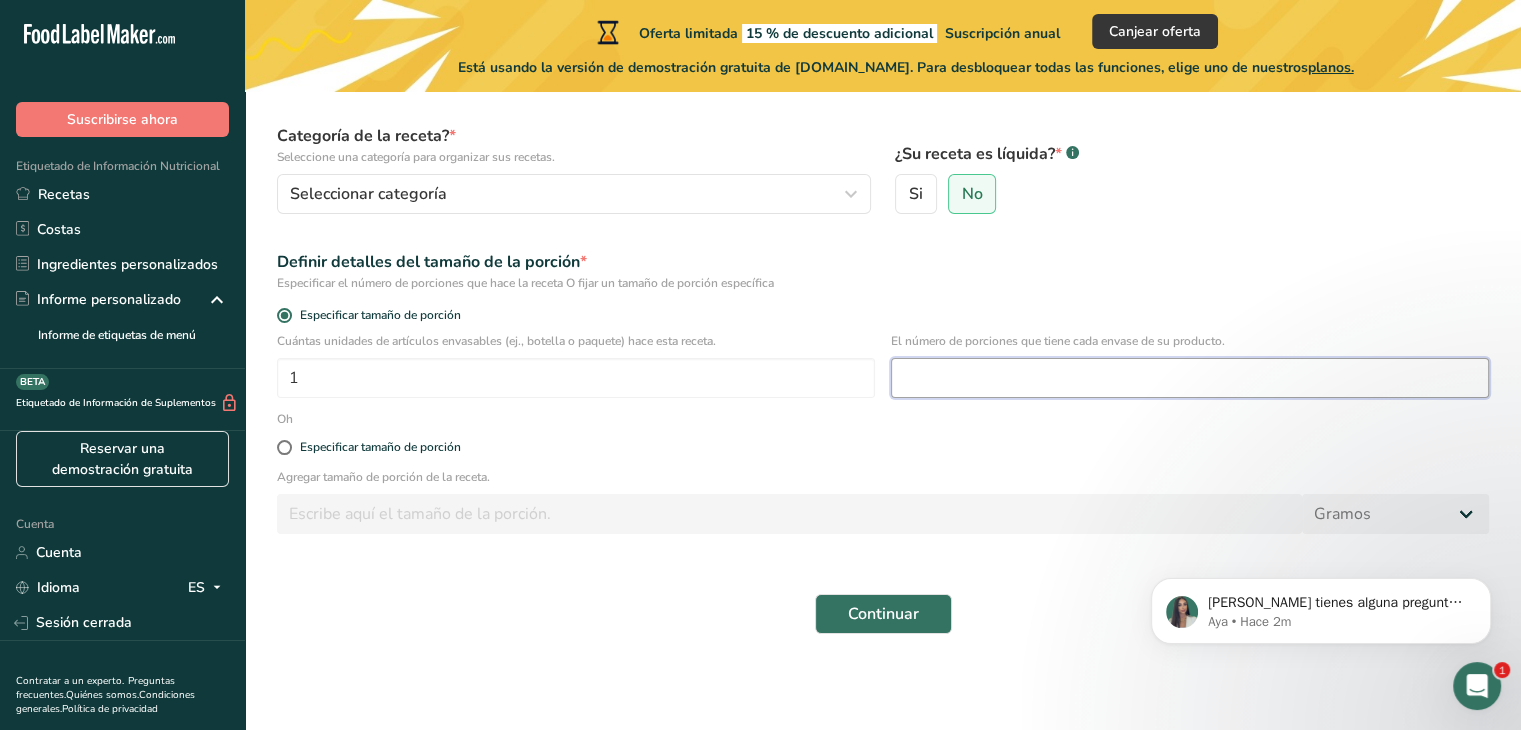 click at bounding box center [1190, 378] 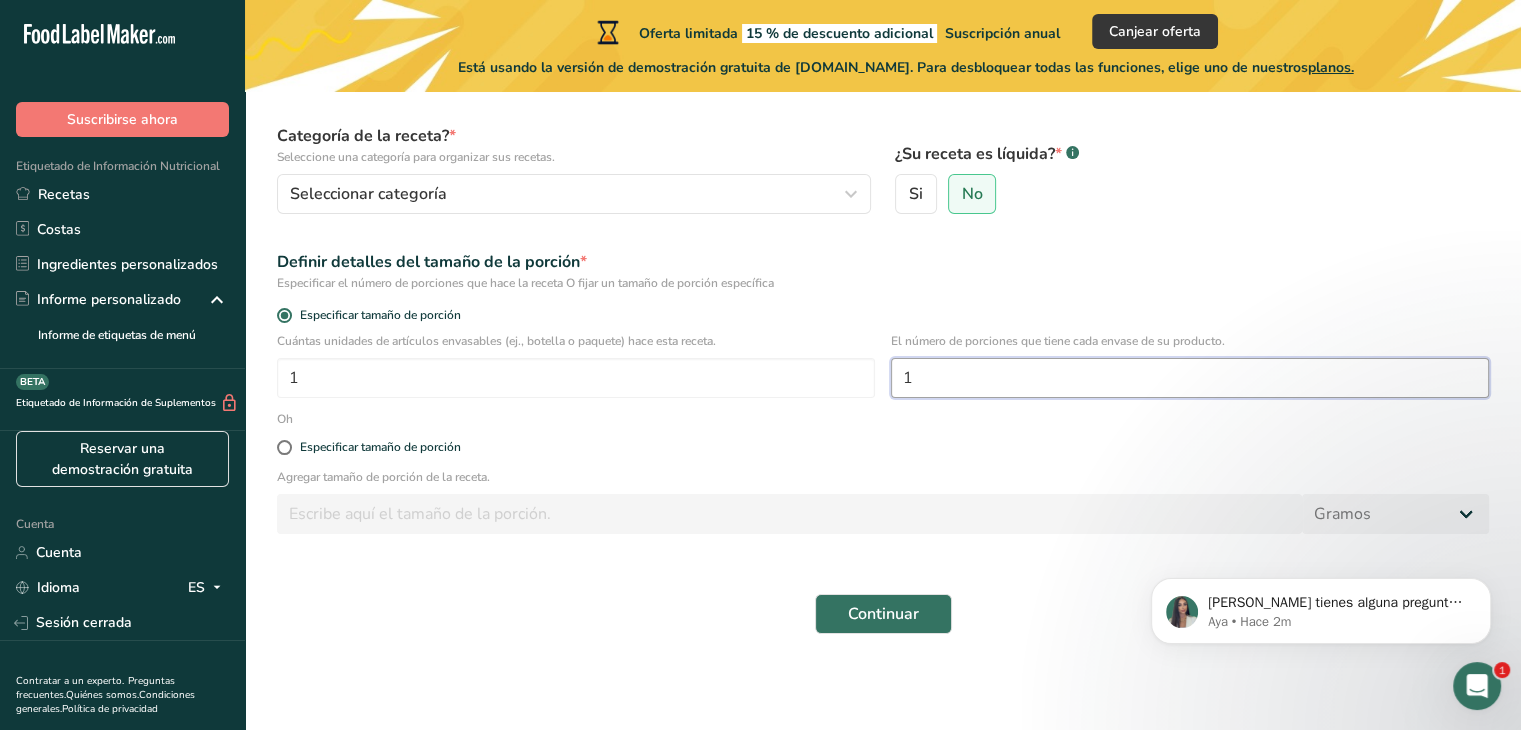type on "1" 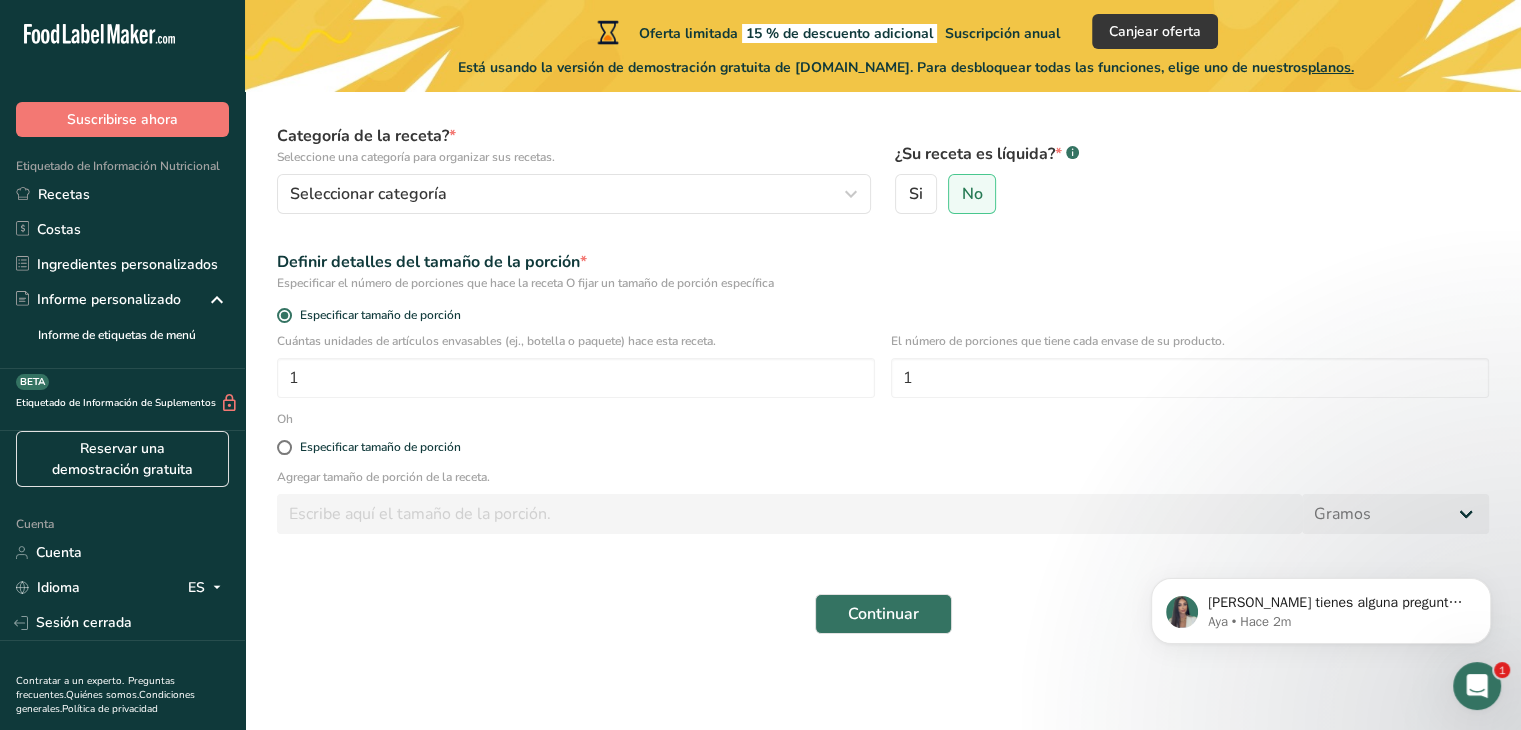 click on "Continuar" at bounding box center (883, 614) 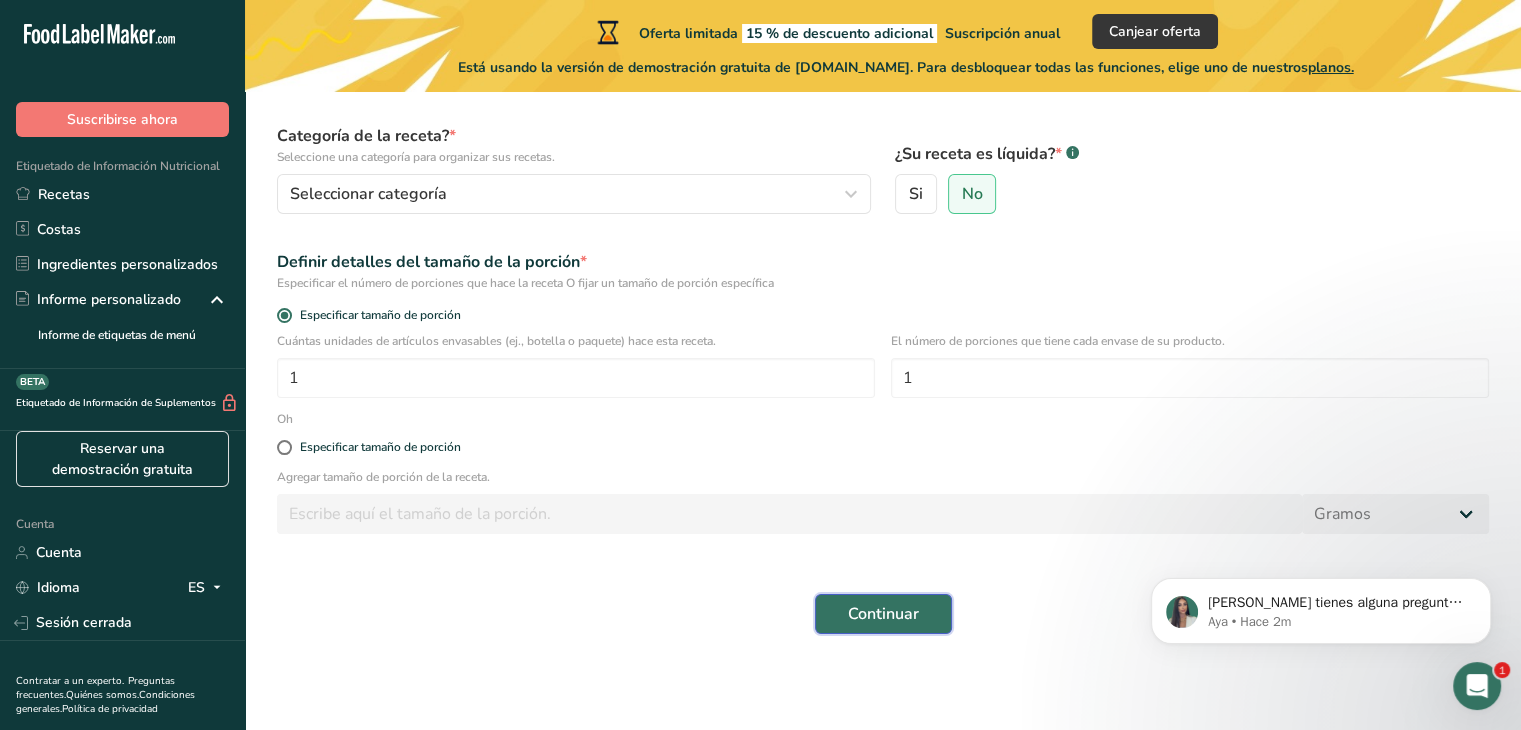 click on "Continuar" at bounding box center (883, 614) 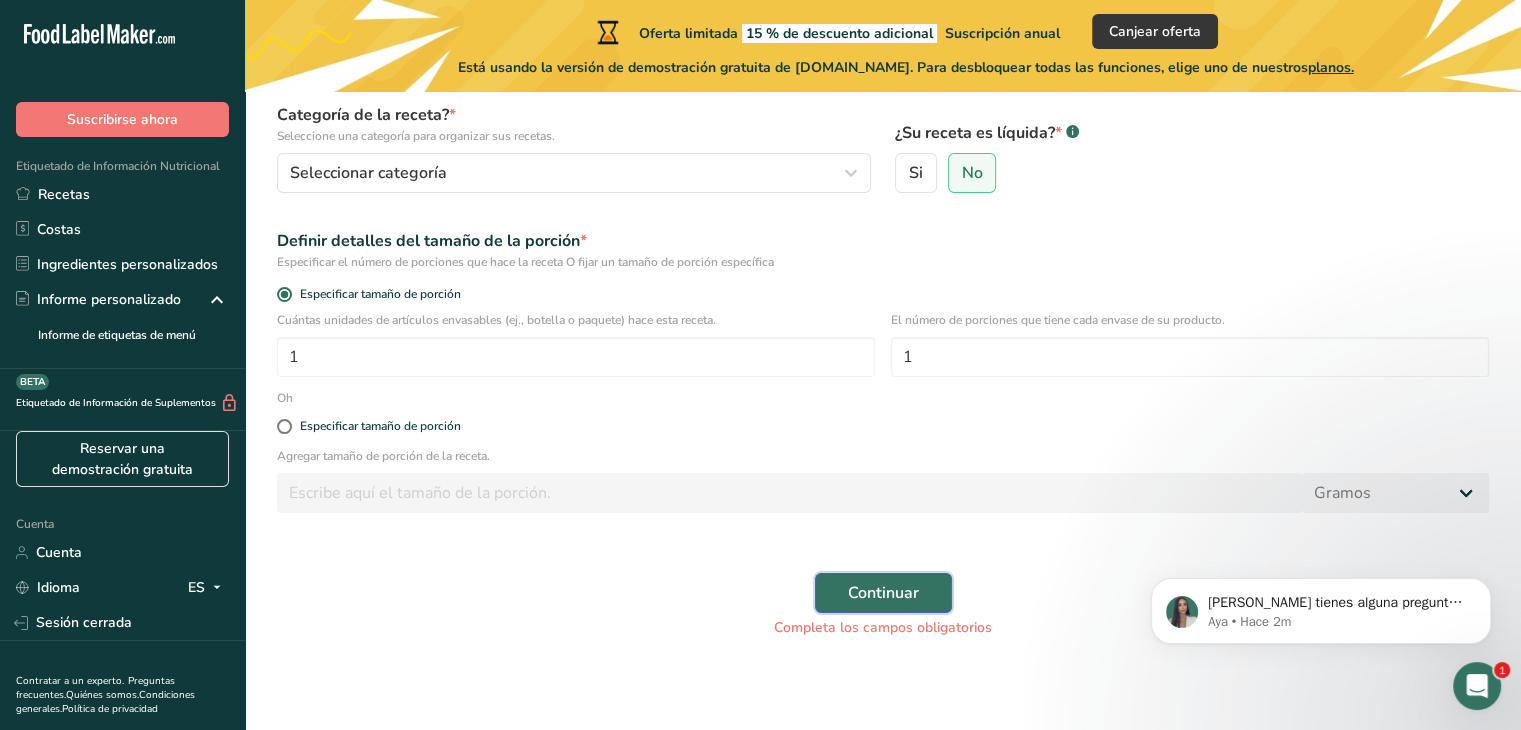 scroll, scrollTop: 228, scrollLeft: 0, axis: vertical 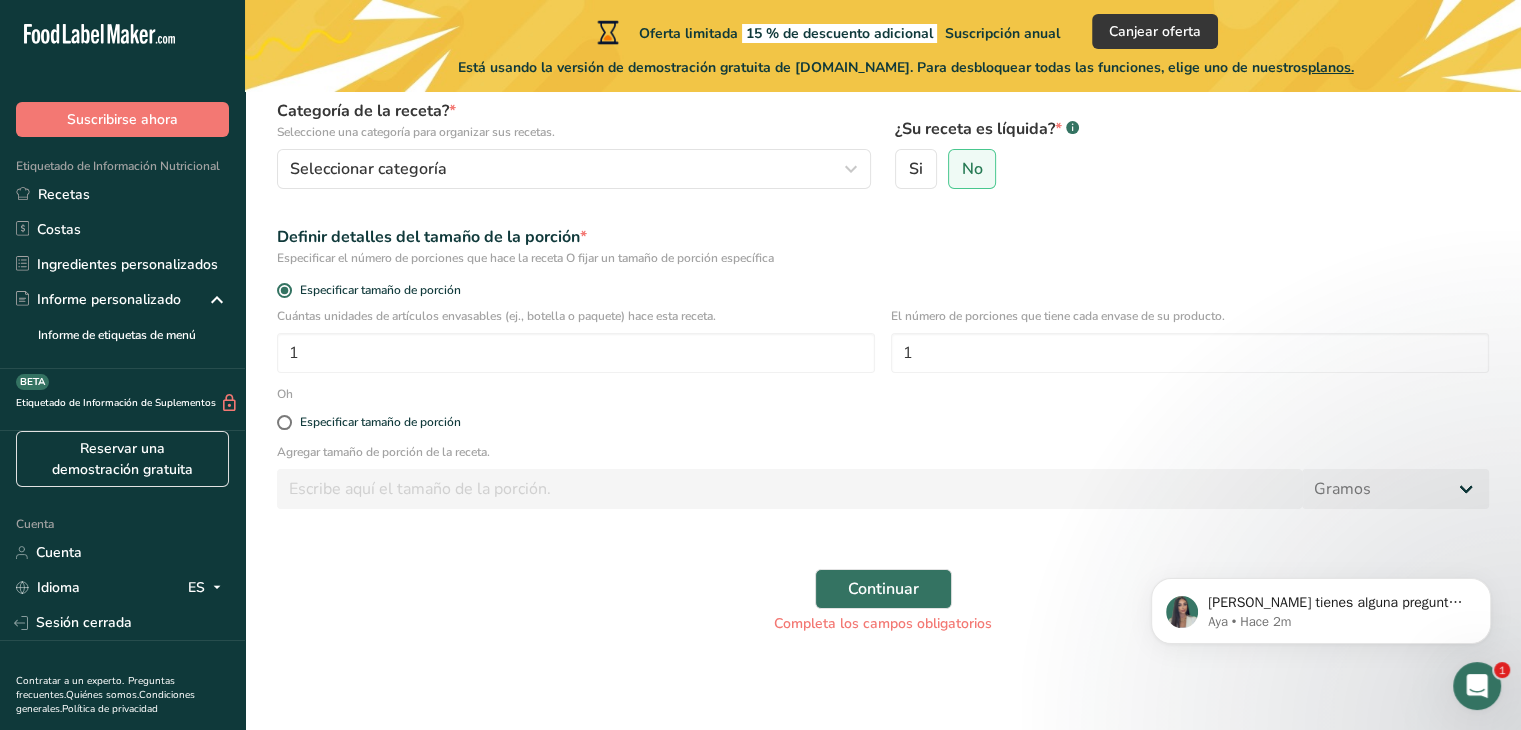 drag, startPoint x: 332, startPoint y: 514, endPoint x: 330, endPoint y: 503, distance: 11.18034 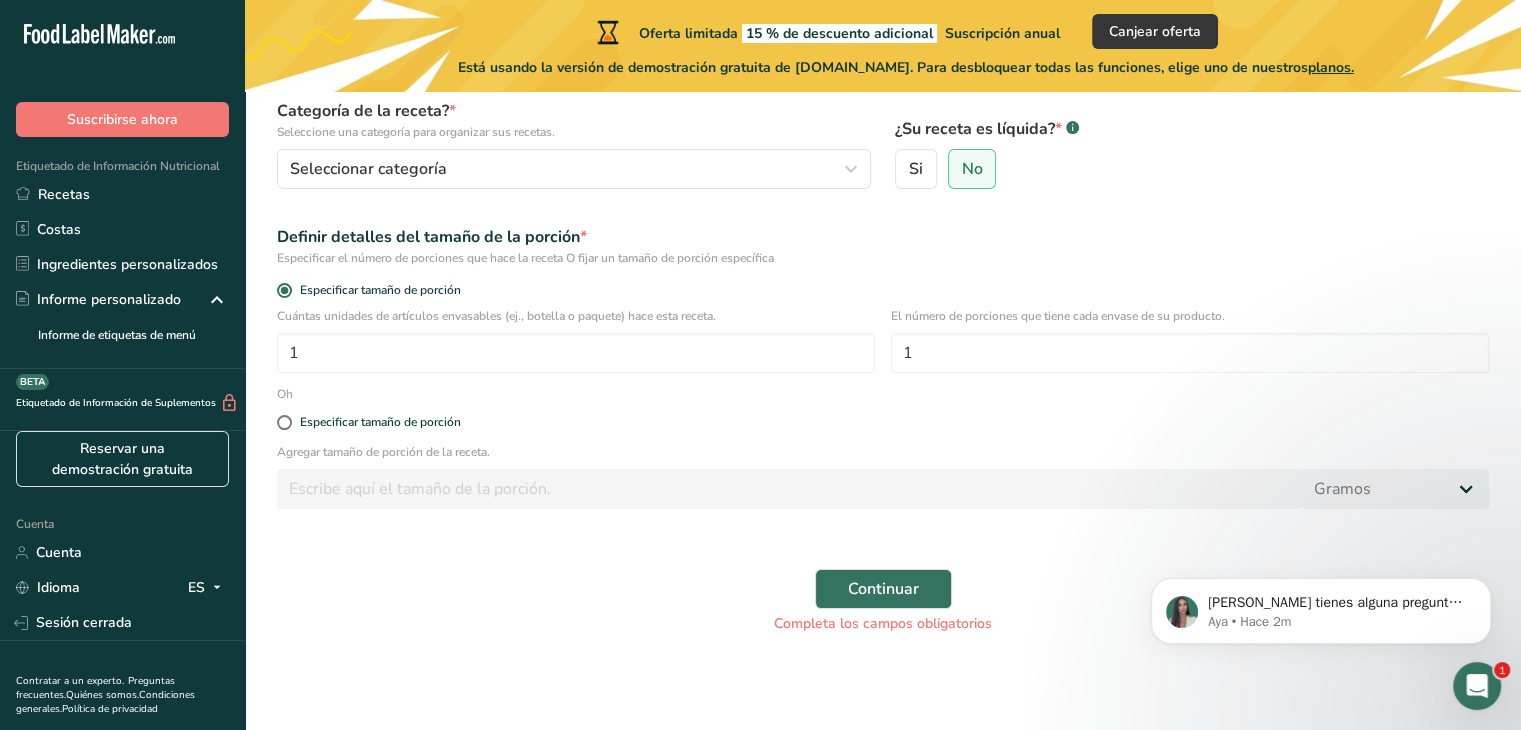 drag, startPoint x: 964, startPoint y: 574, endPoint x: 953, endPoint y: 580, distance: 12.529964 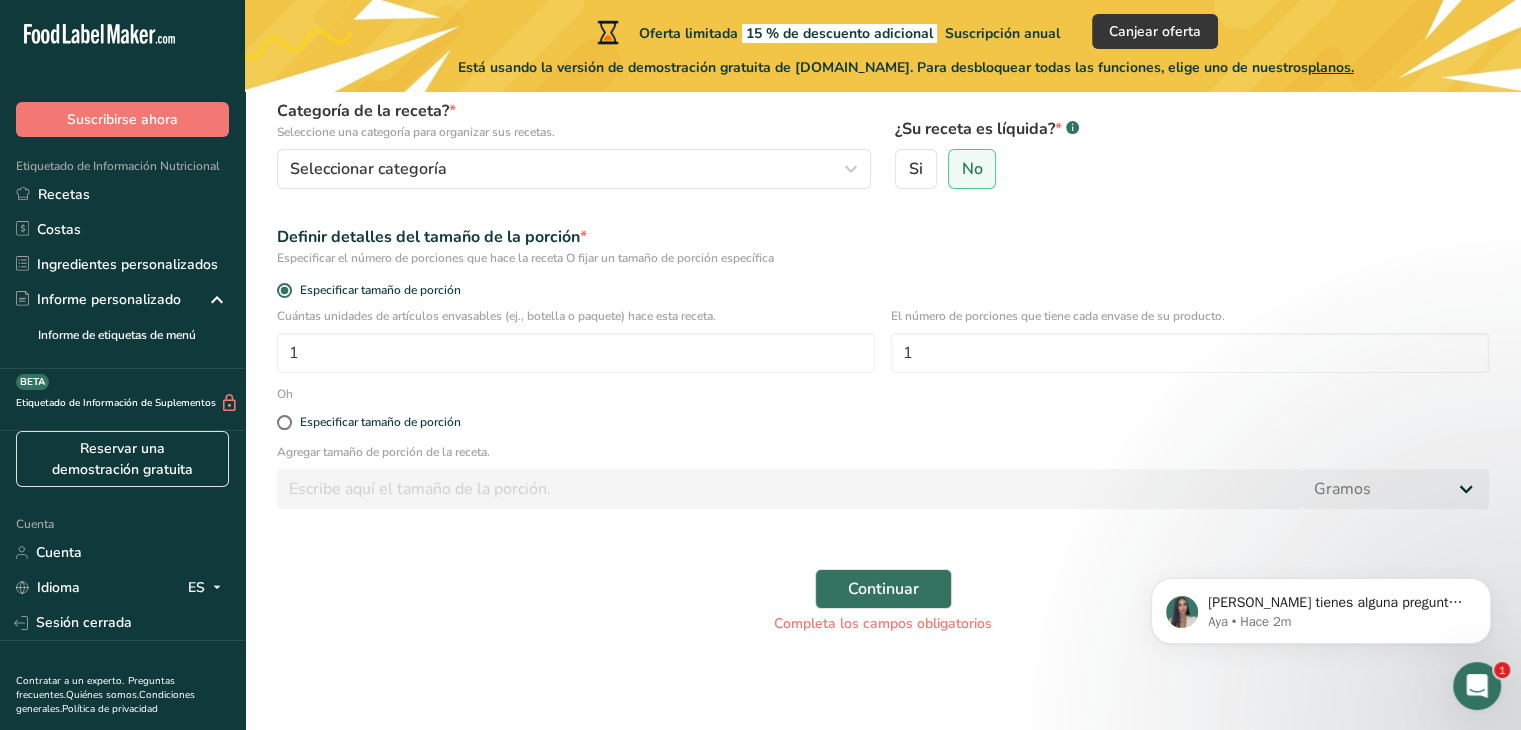 click on "Continuar
Completa los campos obligatorios" at bounding box center [883, 601] 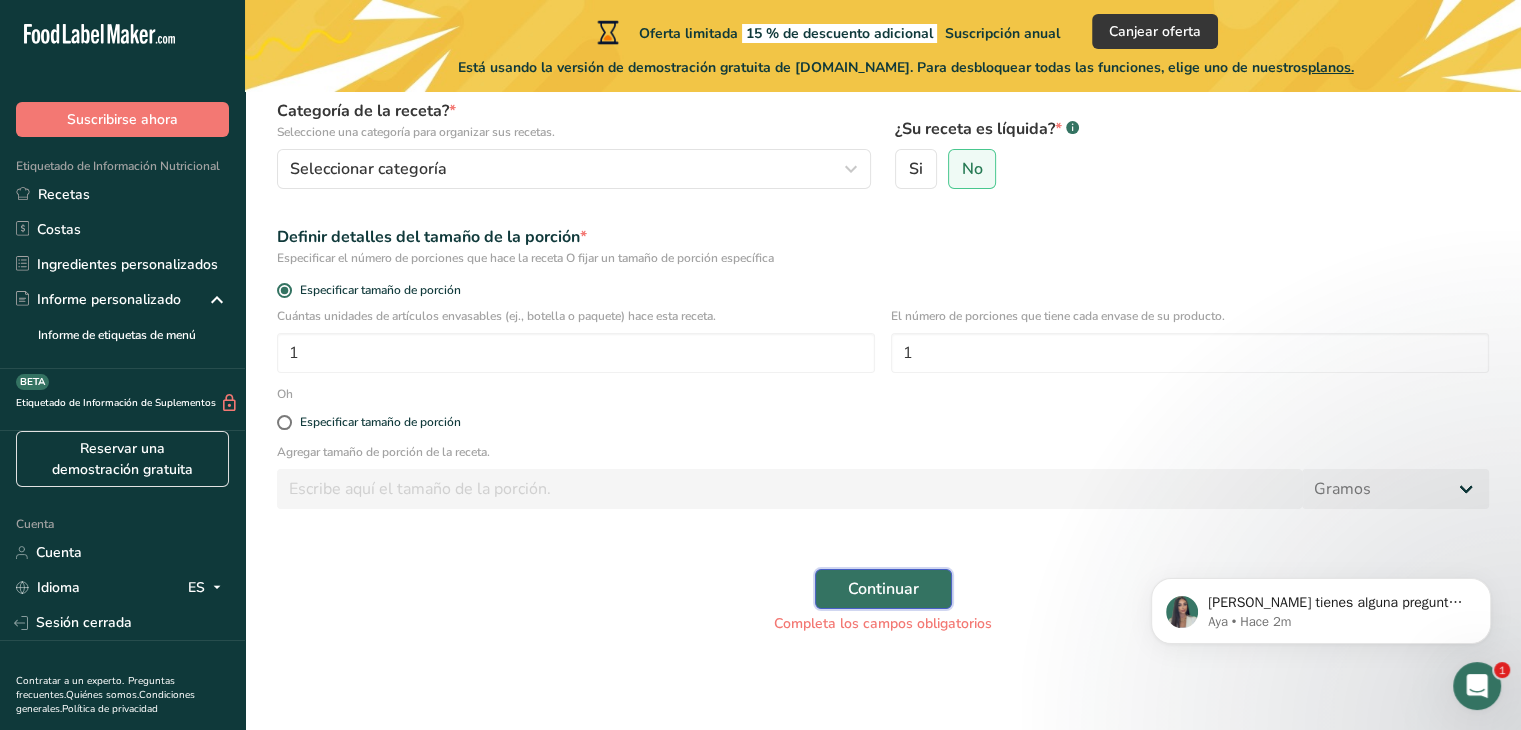click on "Continuar" at bounding box center [883, 589] 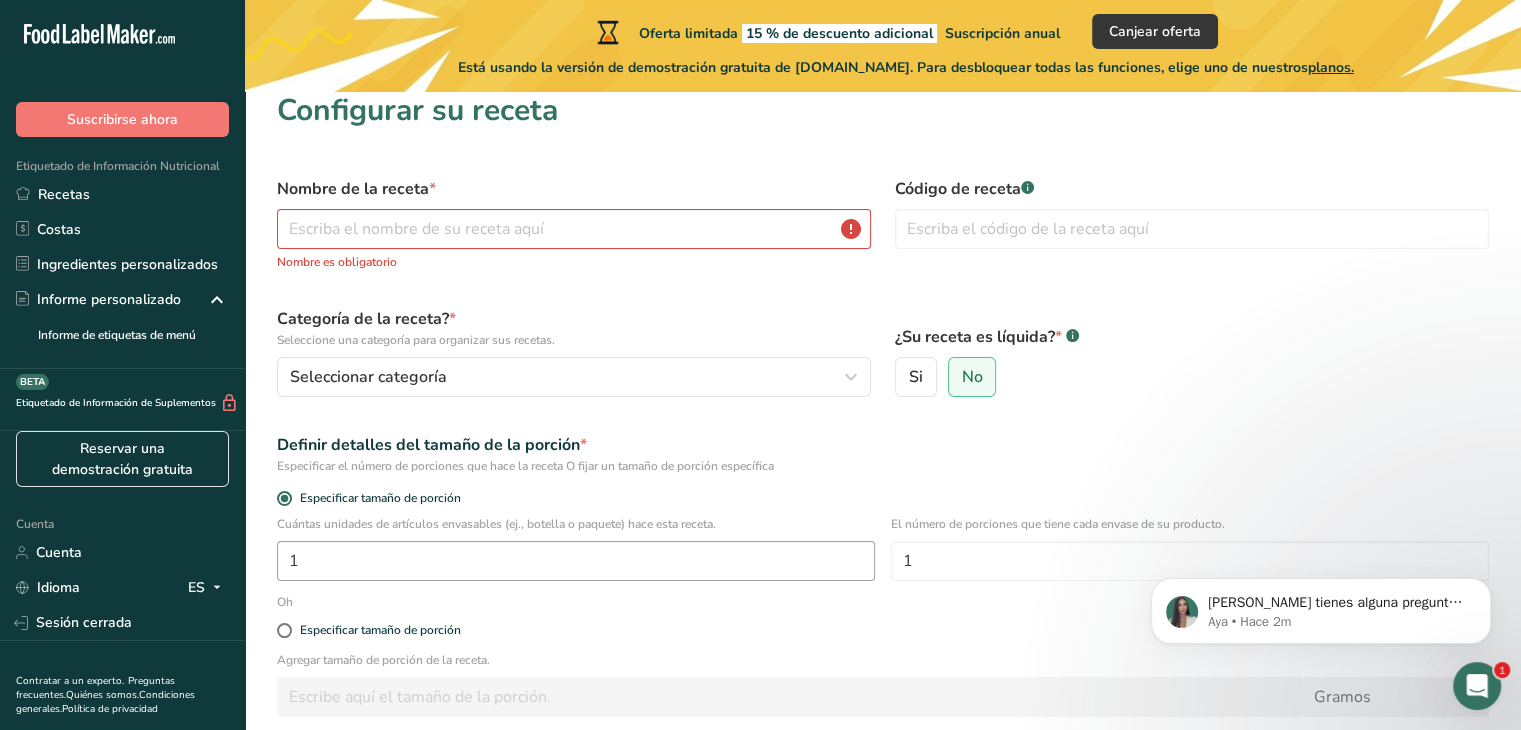 scroll, scrollTop: 0, scrollLeft: 0, axis: both 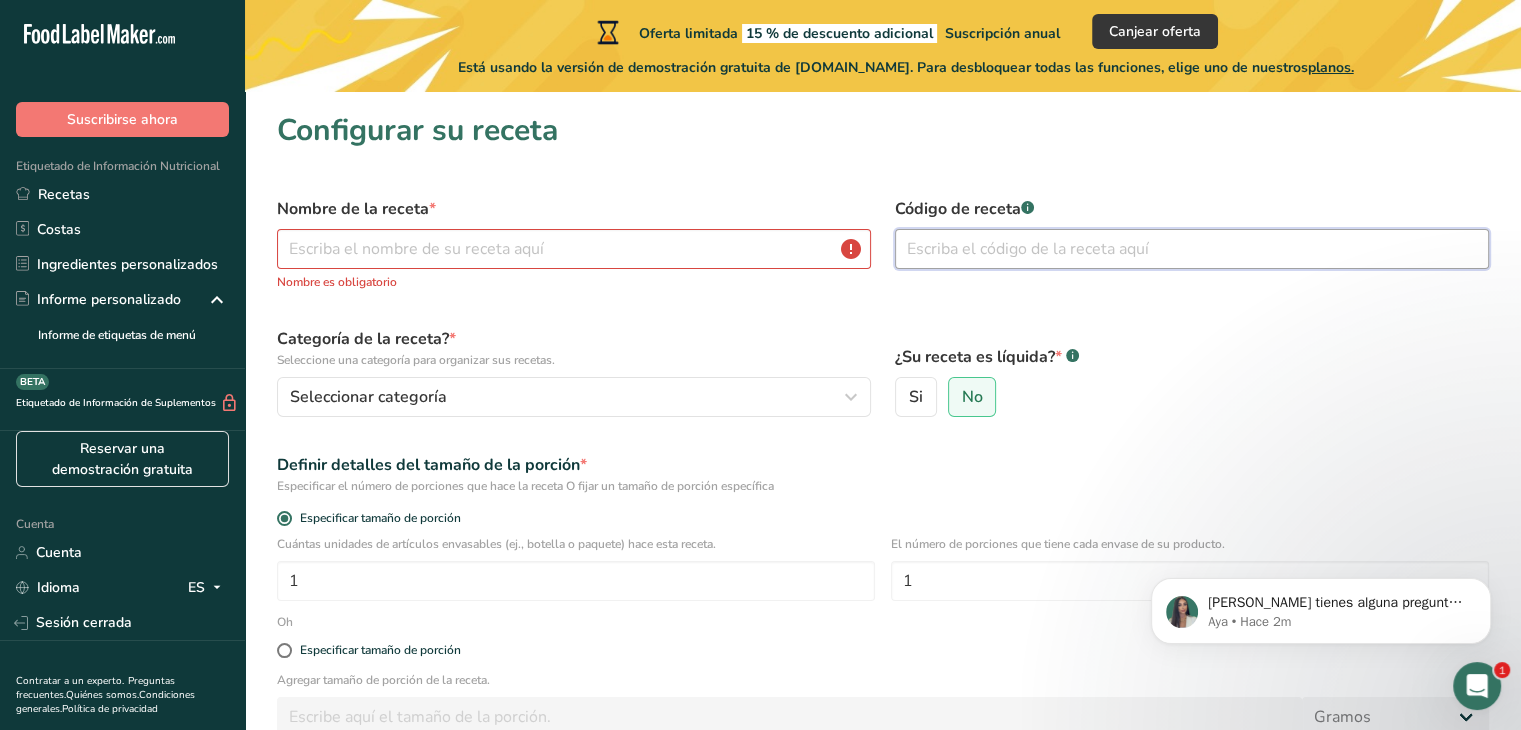 click at bounding box center (1192, 249) 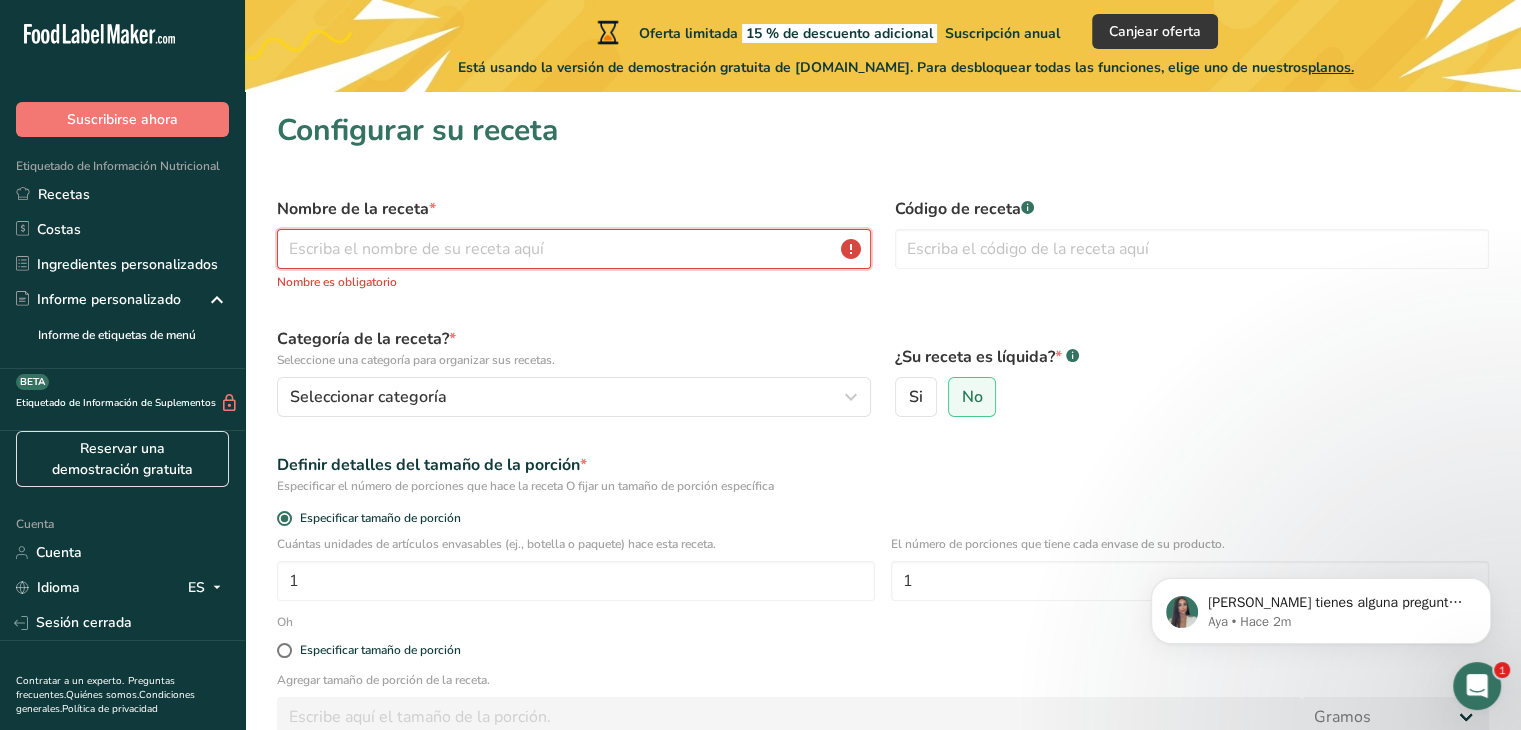 click at bounding box center [574, 249] 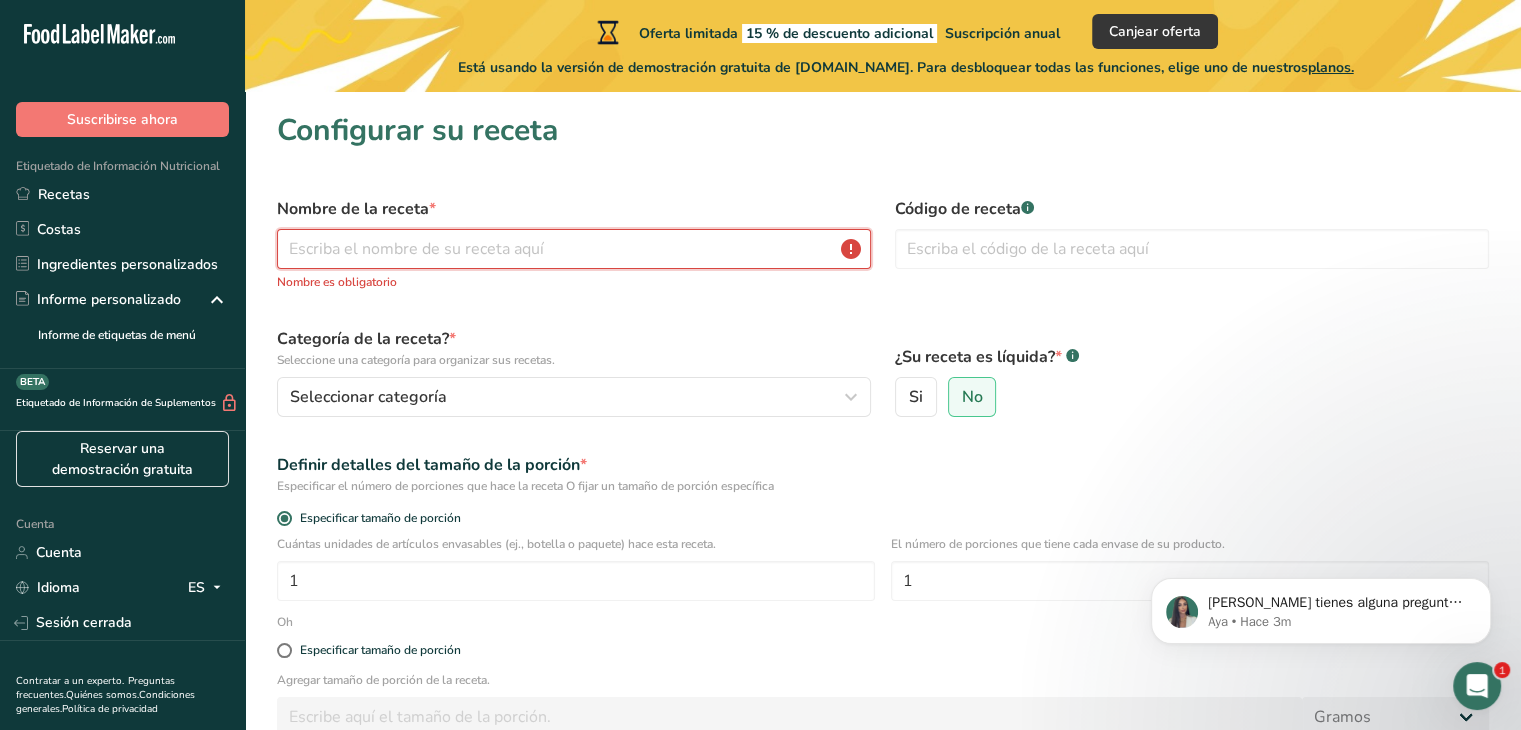 click at bounding box center [574, 249] 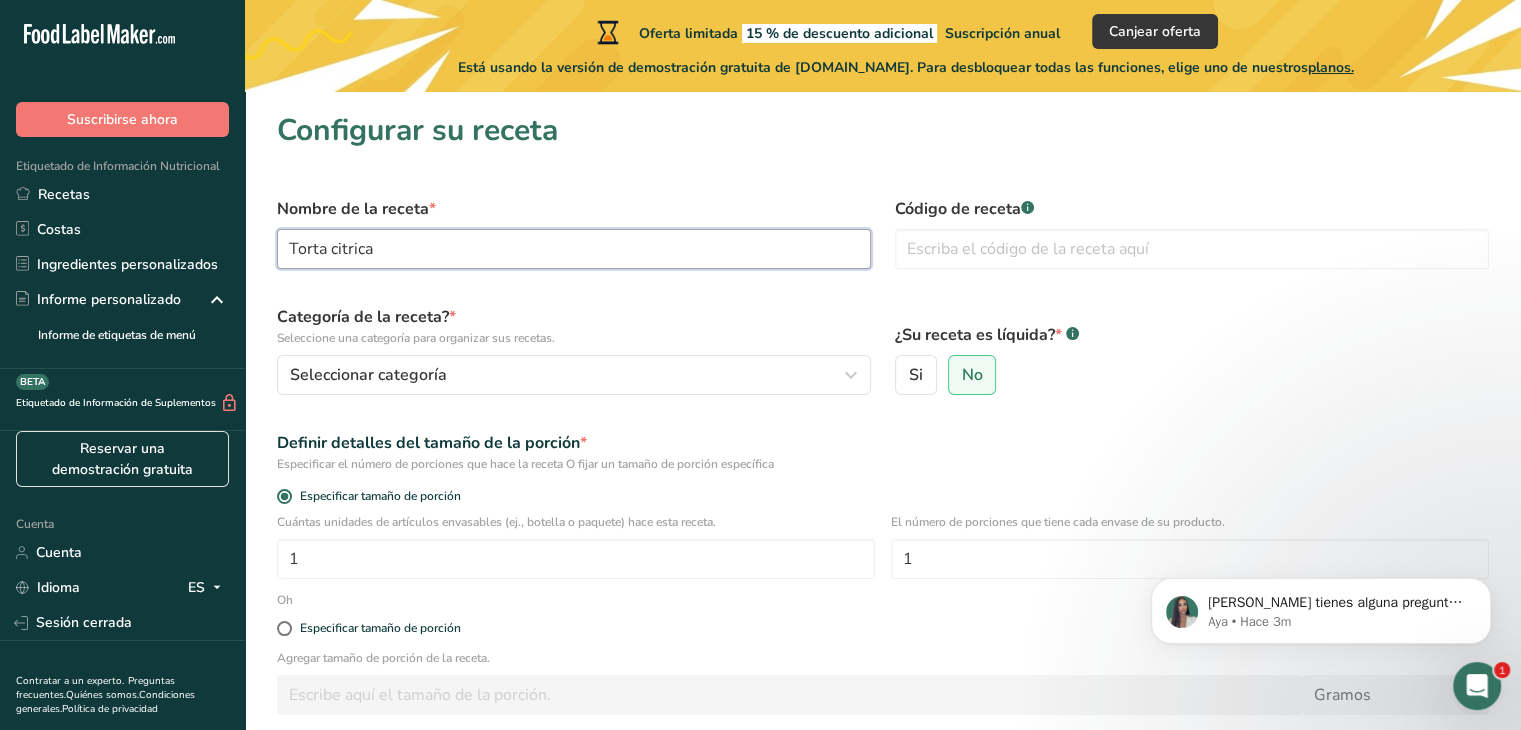type on "Torta citrica" 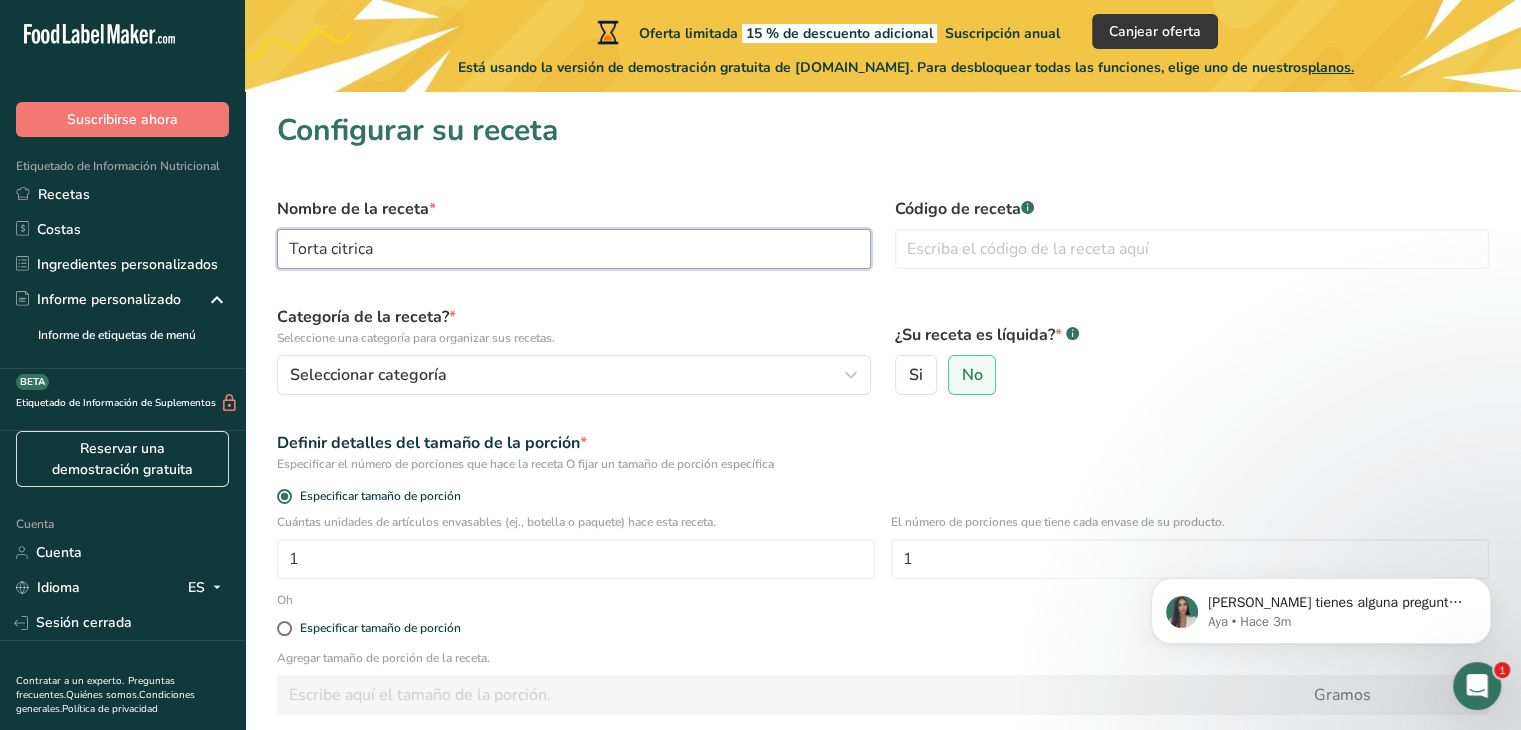 click on "Continuar" at bounding box center (883, 795) 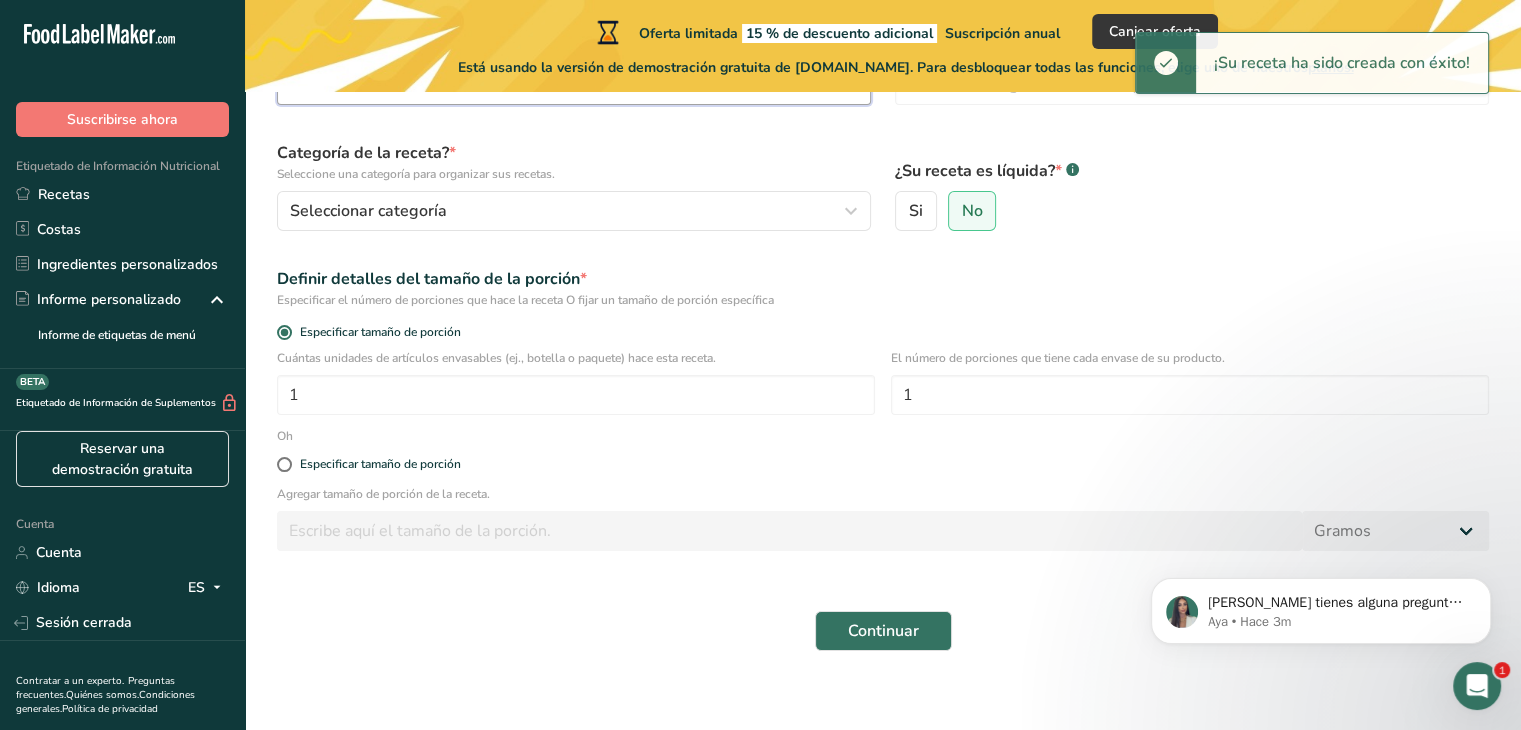 scroll, scrollTop: 181, scrollLeft: 0, axis: vertical 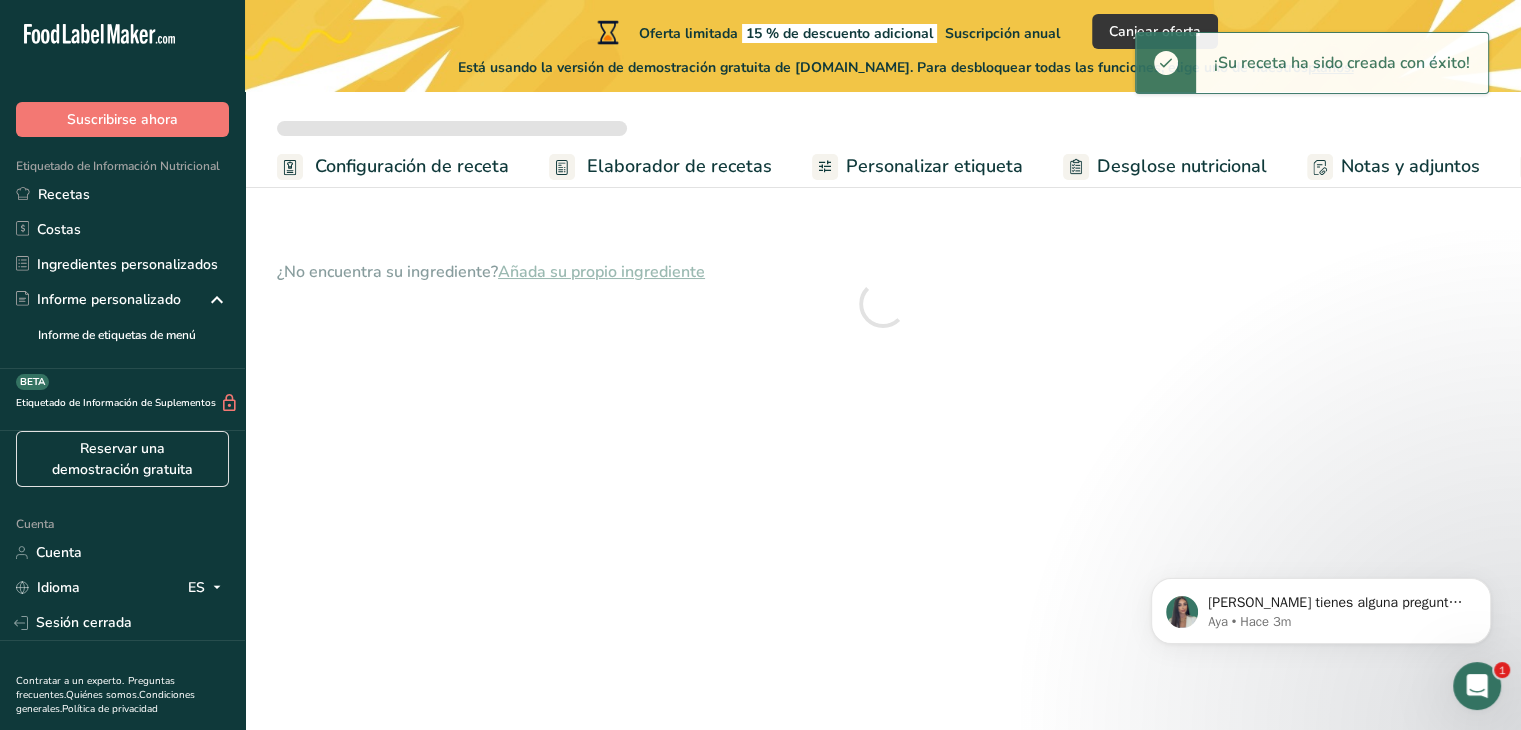 click on "Oferta limitada
15 % de descuento adicional
Suscripción anual
Canjear oferta
Está usando la versión de demostración gratuita de FoodLabelMaker.com. Para desbloquear todas las funciones, elige uno de nuestros
planos.
Configuración de receta                       Elaborador de recetas   Personalizar etiqueta               Desglose nutricional               Notas y adjuntos                 Costes de la receta
¿No encuentra su ingrediente?
Añada su propio ingrediente" at bounding box center (760, 365) 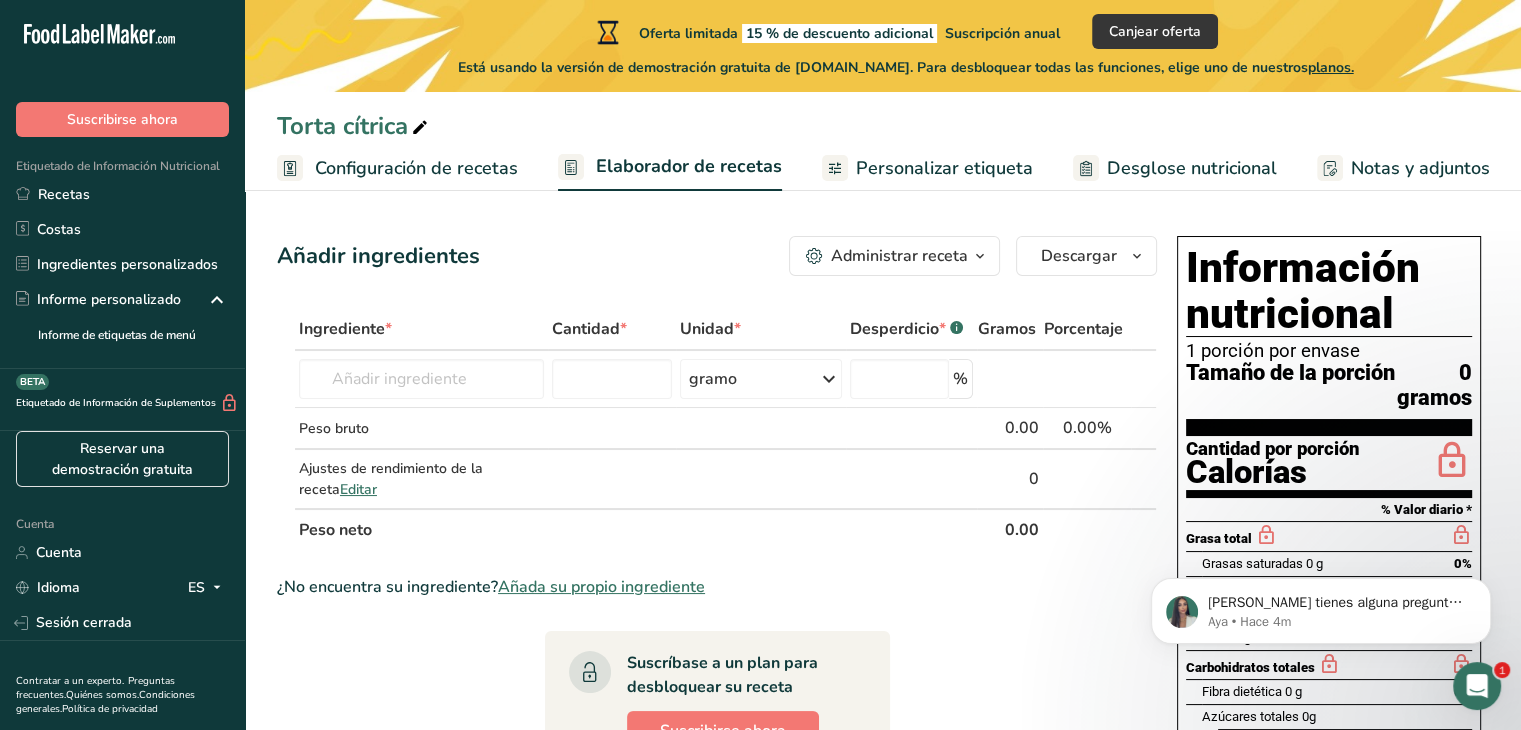 click on "Administrar receta" at bounding box center (899, 256) 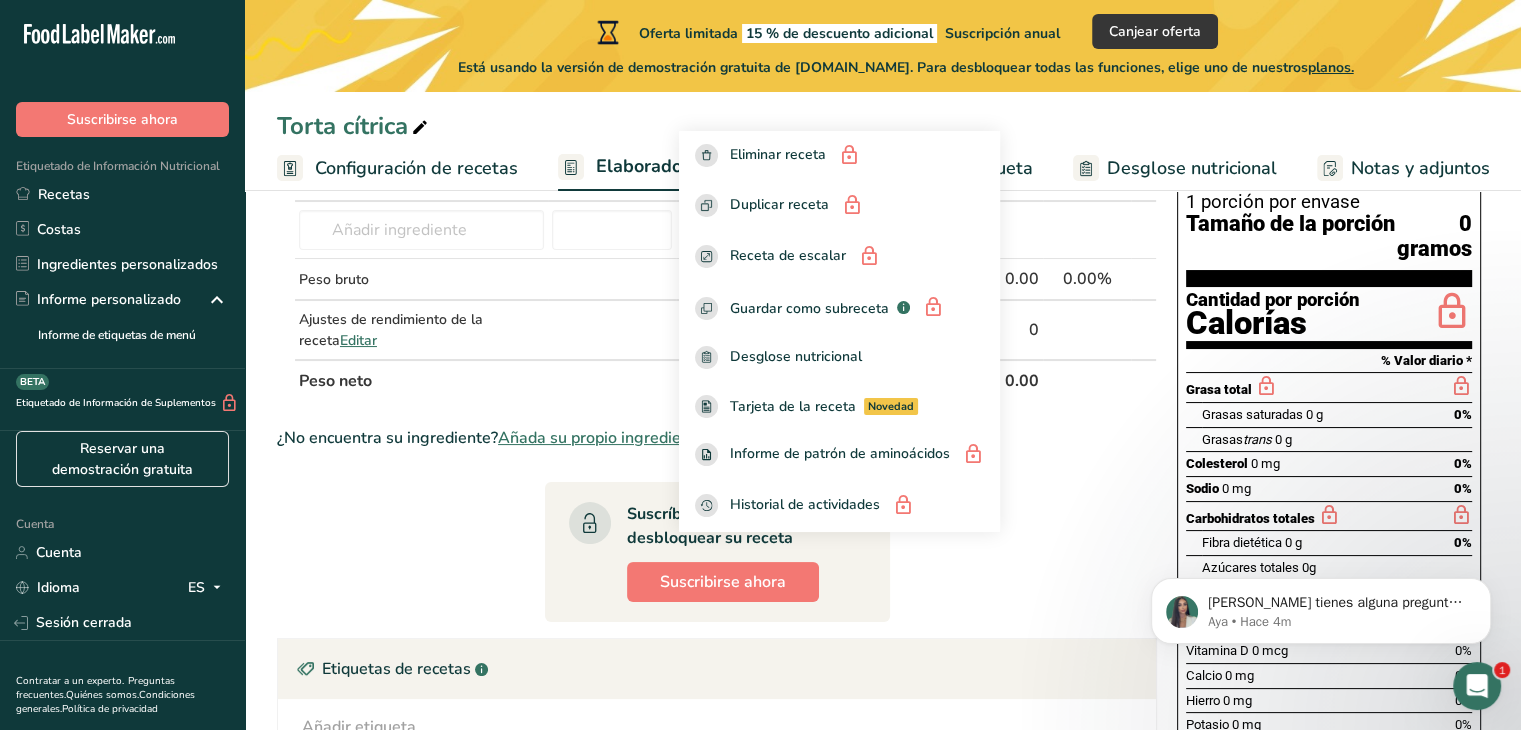 scroll, scrollTop: 140, scrollLeft: 0, axis: vertical 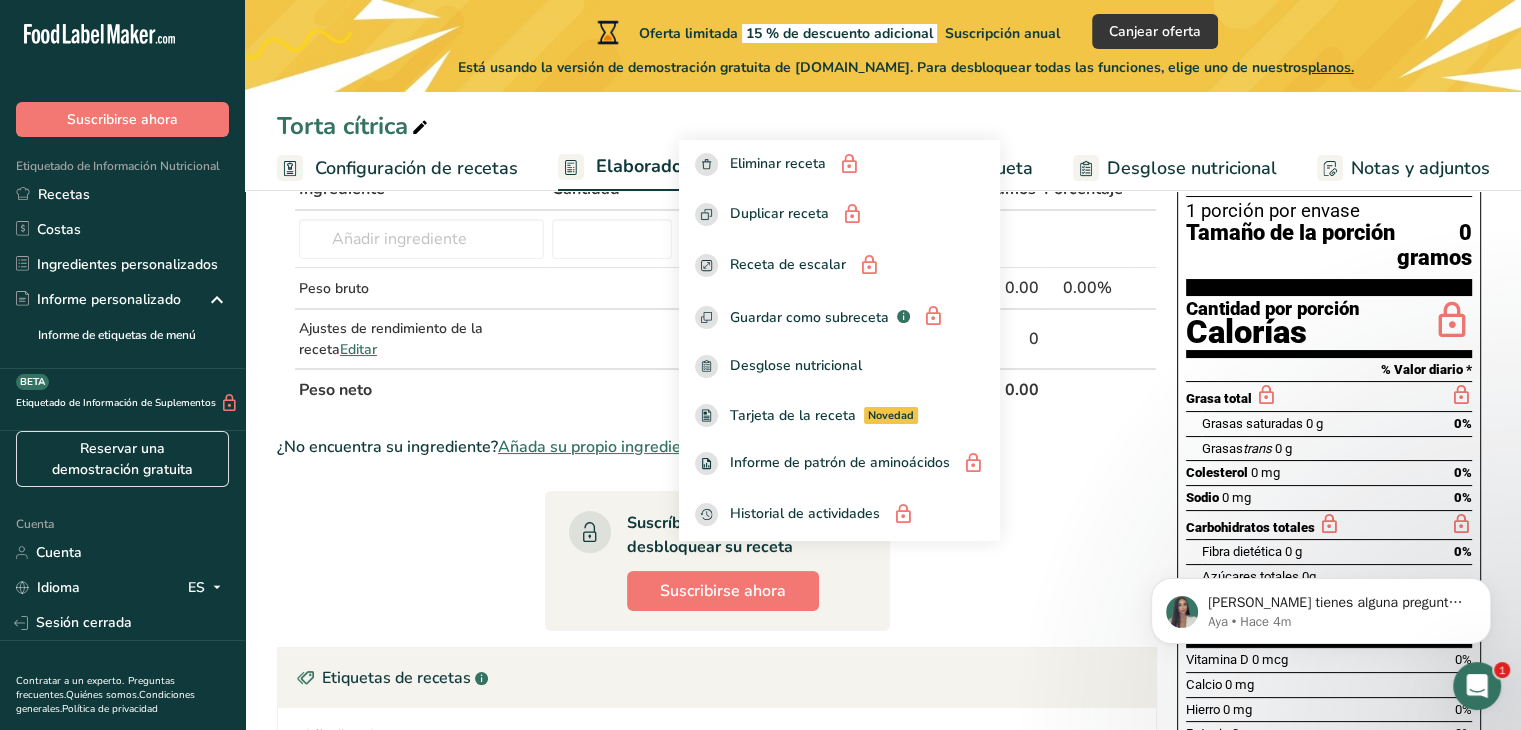 click on "Ingrediente  *
Cantidad  *
Unidad  *
Desperdicio *   .a-a{fill:#347362;}.b-a{fill:#fff;}         Gramos
Porcentaje
Harina de almendra
Leche entera, 3,25 % de grasa láctea, sin vitamina A ni vitamina D añadidas
Carne de res, lomo, filete, sólo magro separable, recortado a 1/8 &quot;de grasa, todos los grados, crudo
Carne de res, alimentada con pasto, filetes, sólo magro, crudo
Carne de res, molida, 70% carne magra / 30% grasa, cruda
Ver todos los resultados
gramo
Unidades de peso
g
kg
mg
Ver más
Unidades de volumen
litro
mL
onza líquida" at bounding box center [717, 618] 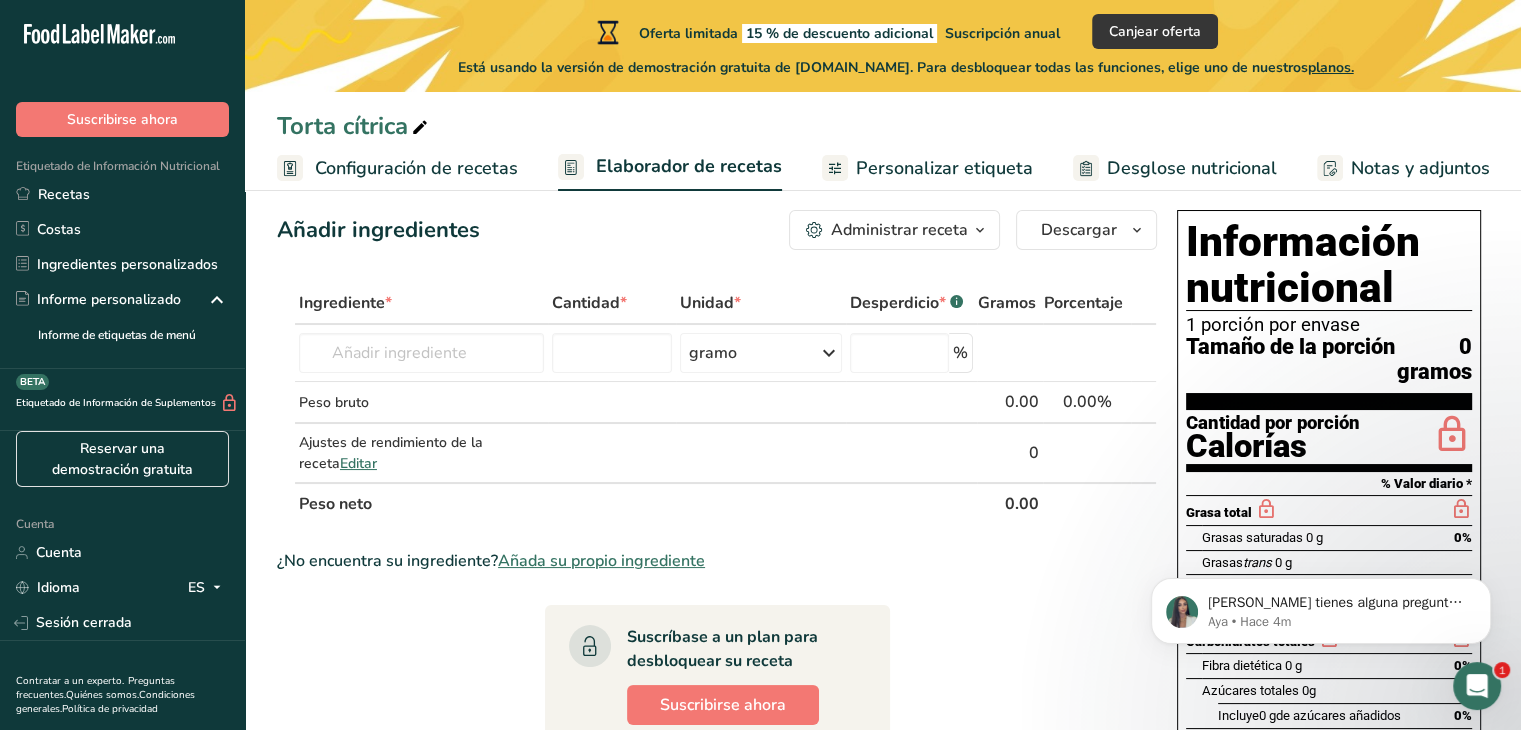 scroll, scrollTop: 0, scrollLeft: 0, axis: both 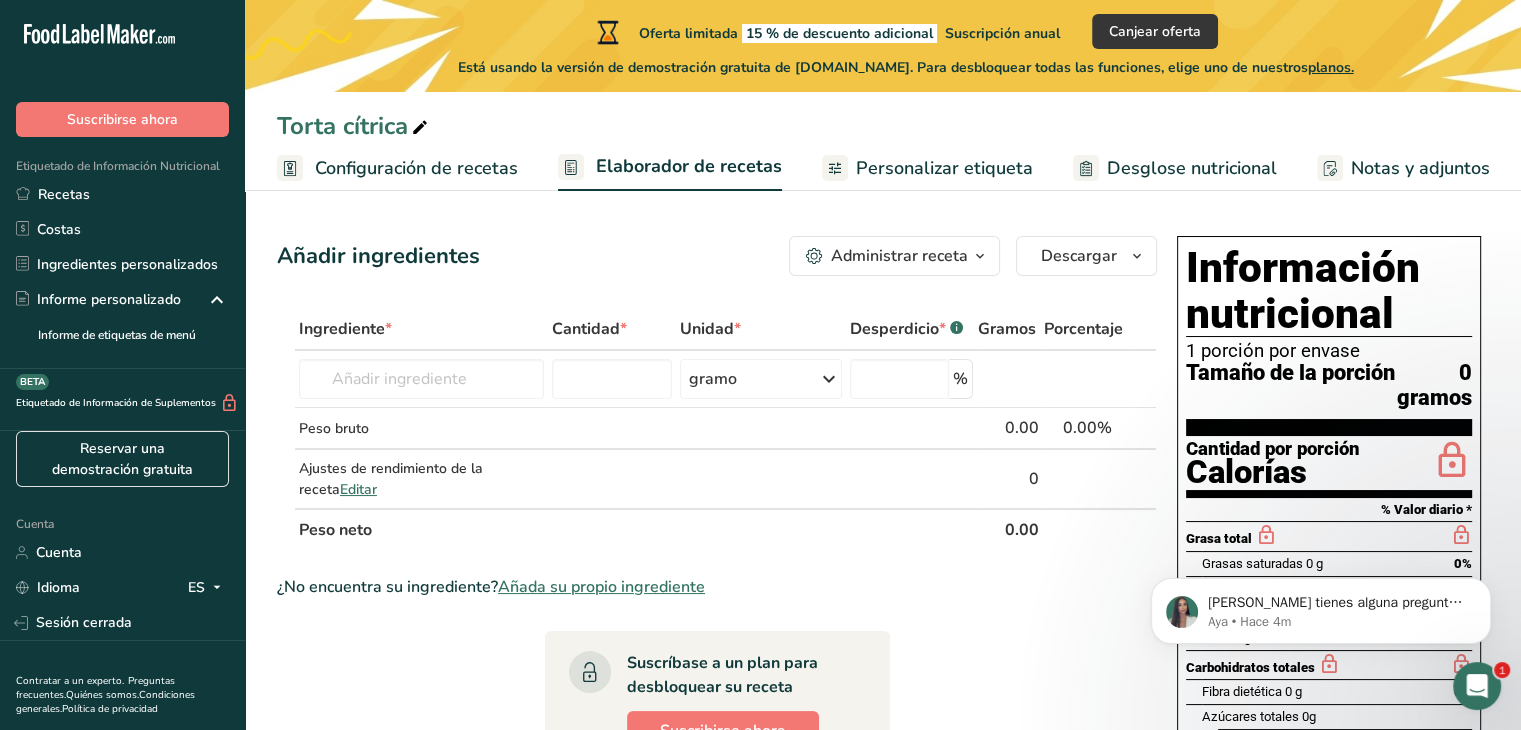 click on "Configuración de recetas" at bounding box center [416, 168] 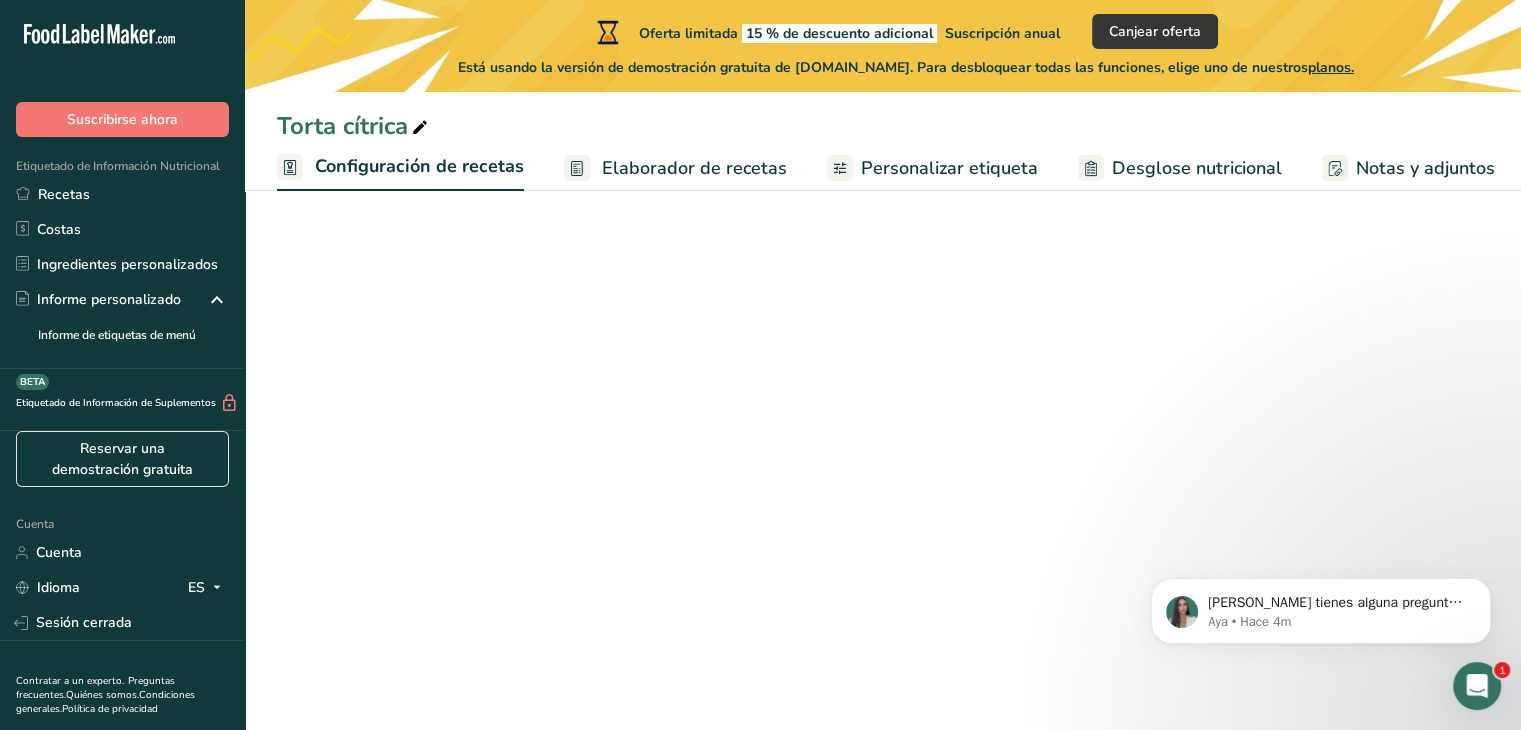 scroll, scrollTop: 0, scrollLeft: 7, axis: horizontal 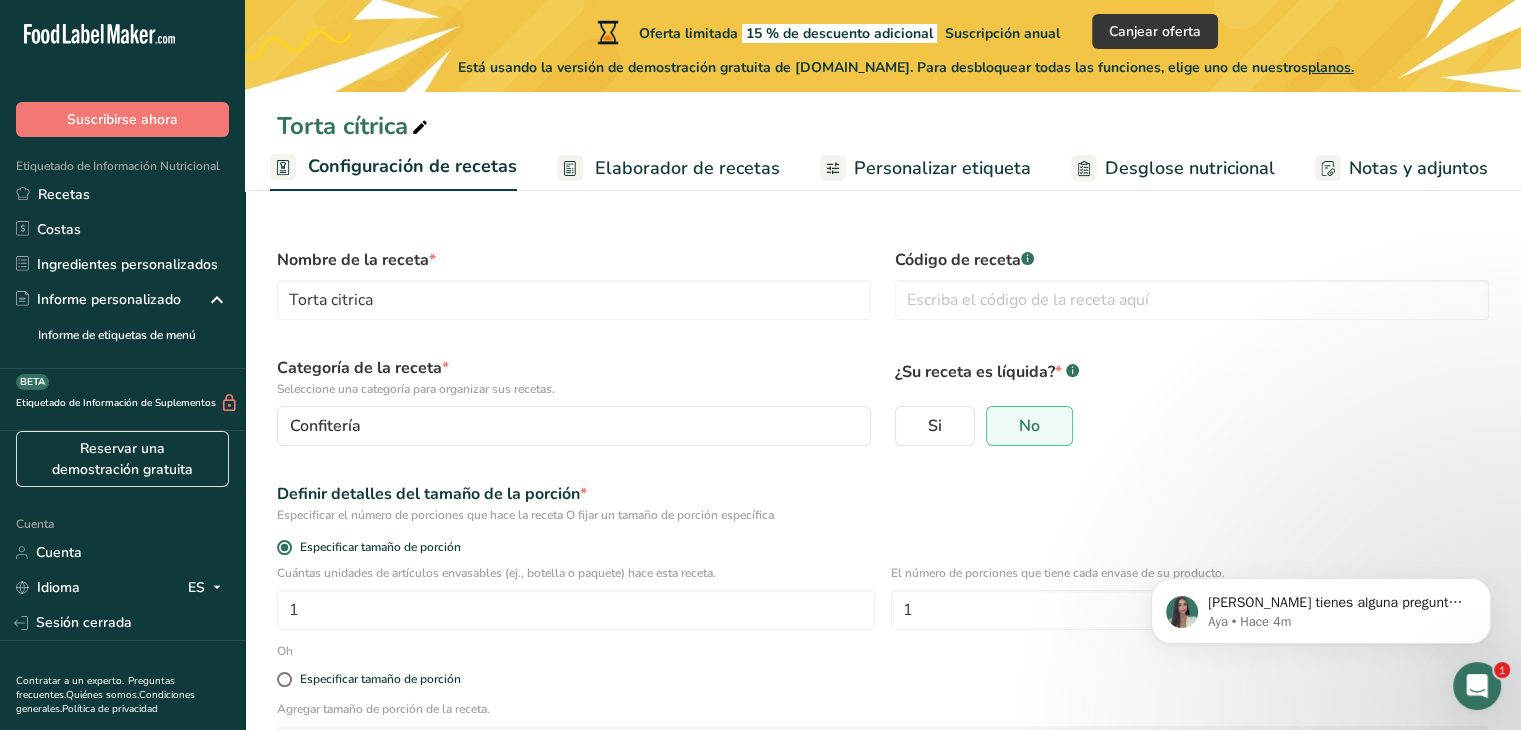 click on "Elaborador de recetas" at bounding box center (687, 168) 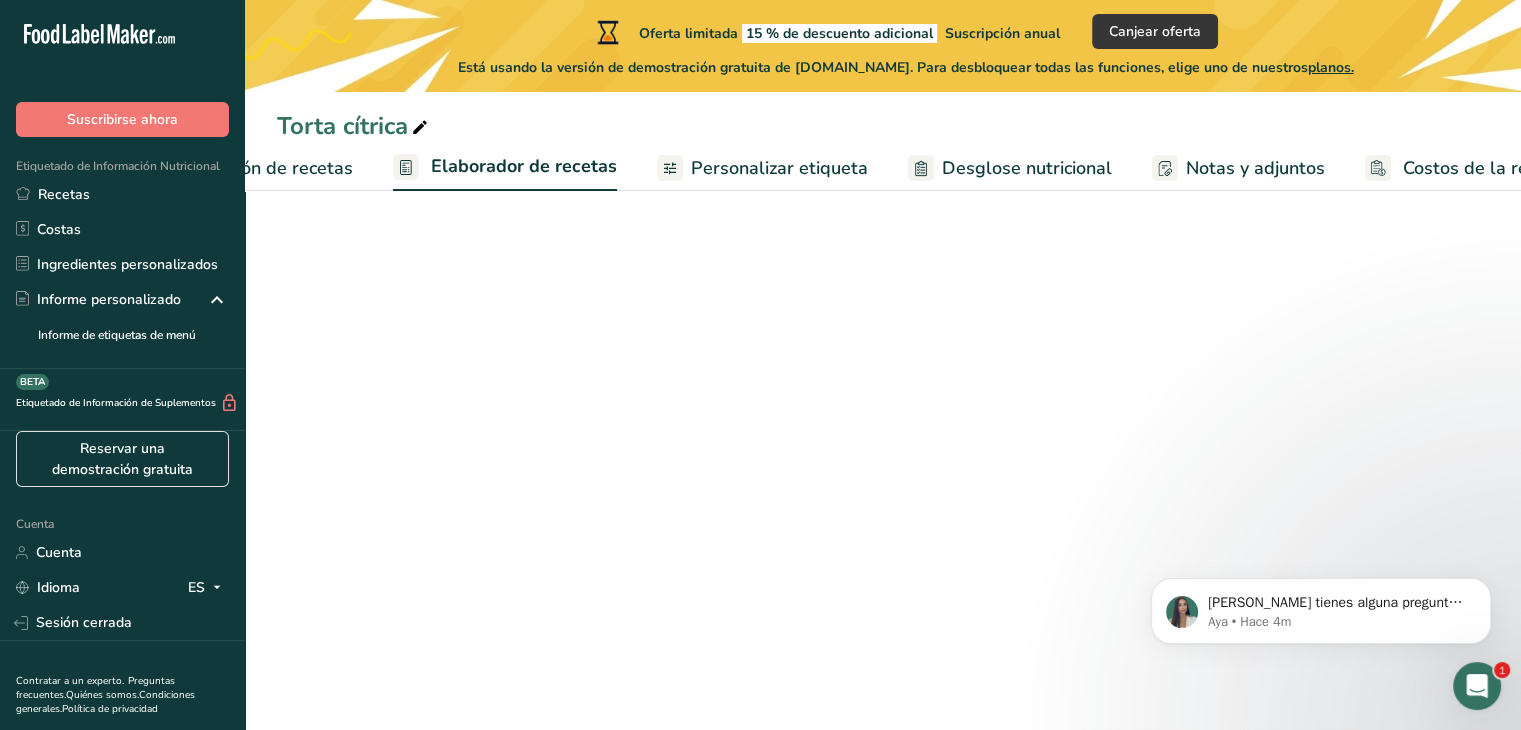 scroll, scrollTop: 0, scrollLeft: 232, axis: horizontal 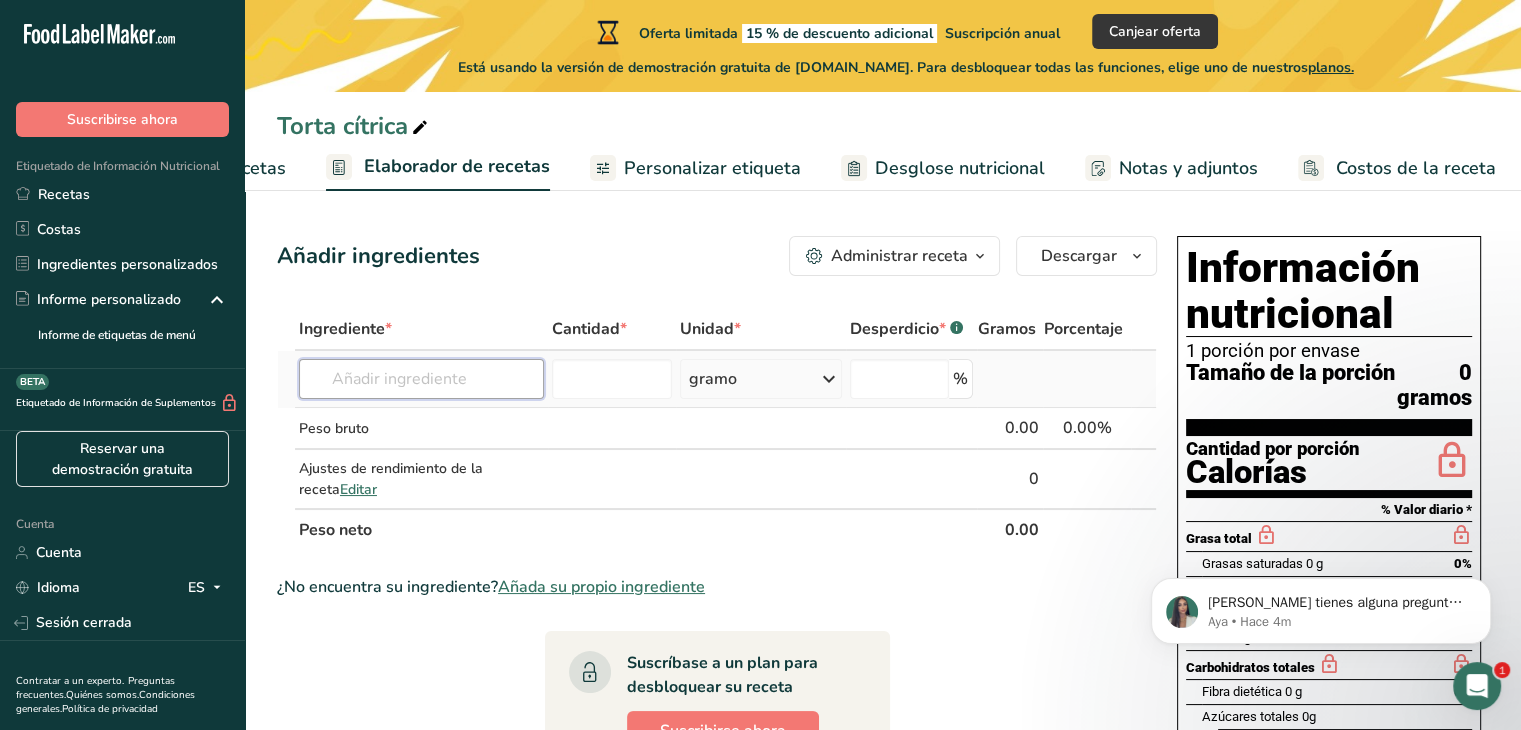 click at bounding box center (421, 379) 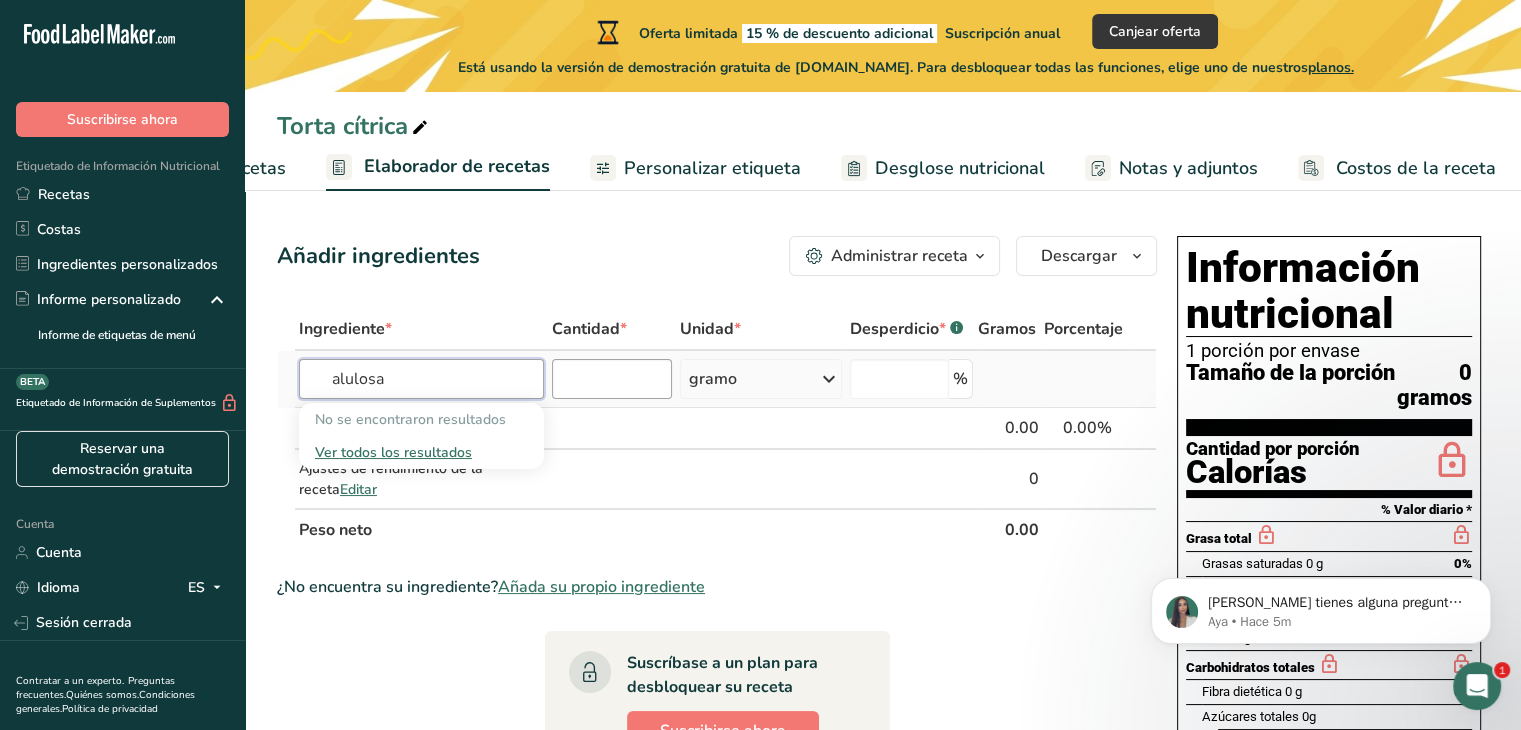 type on "alulosa" 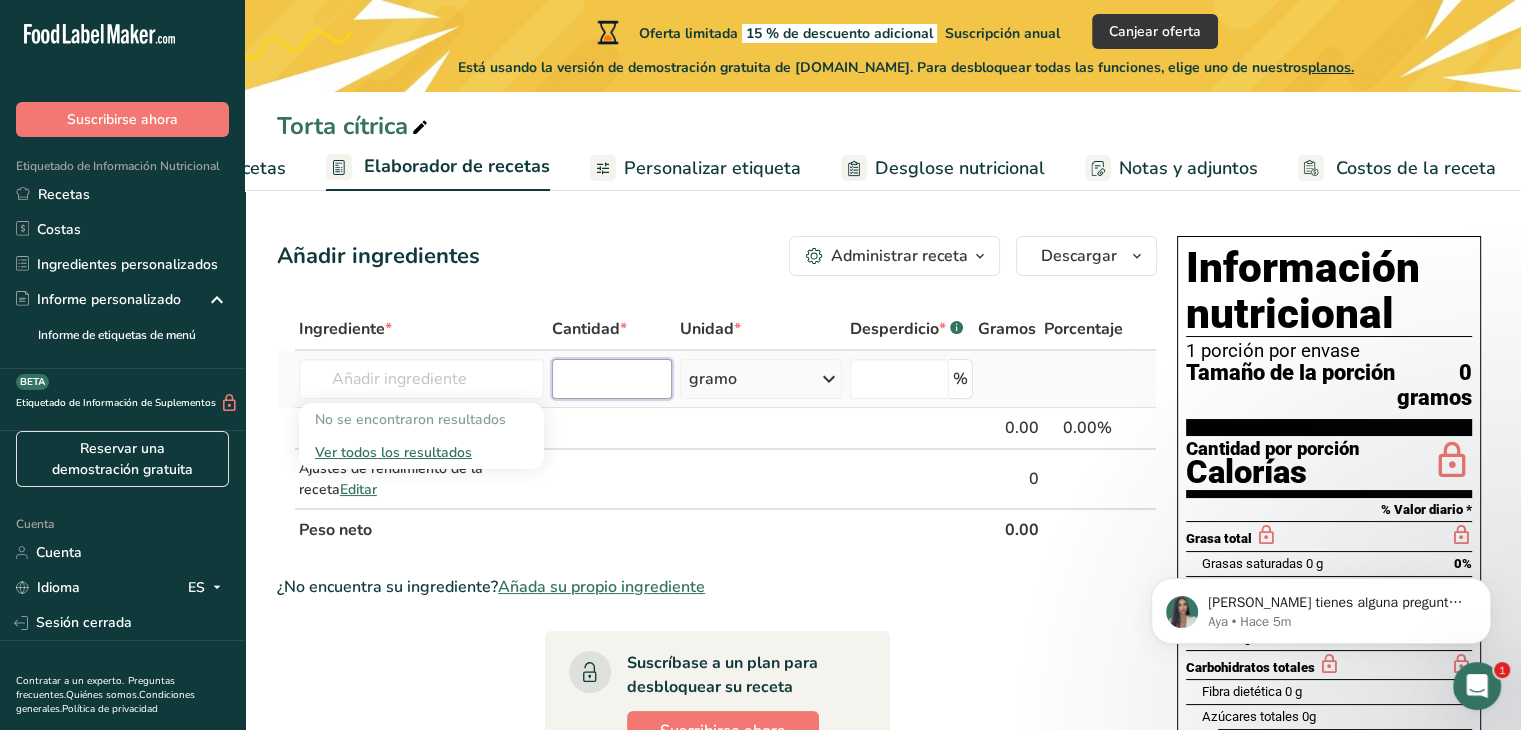 click at bounding box center [612, 379] 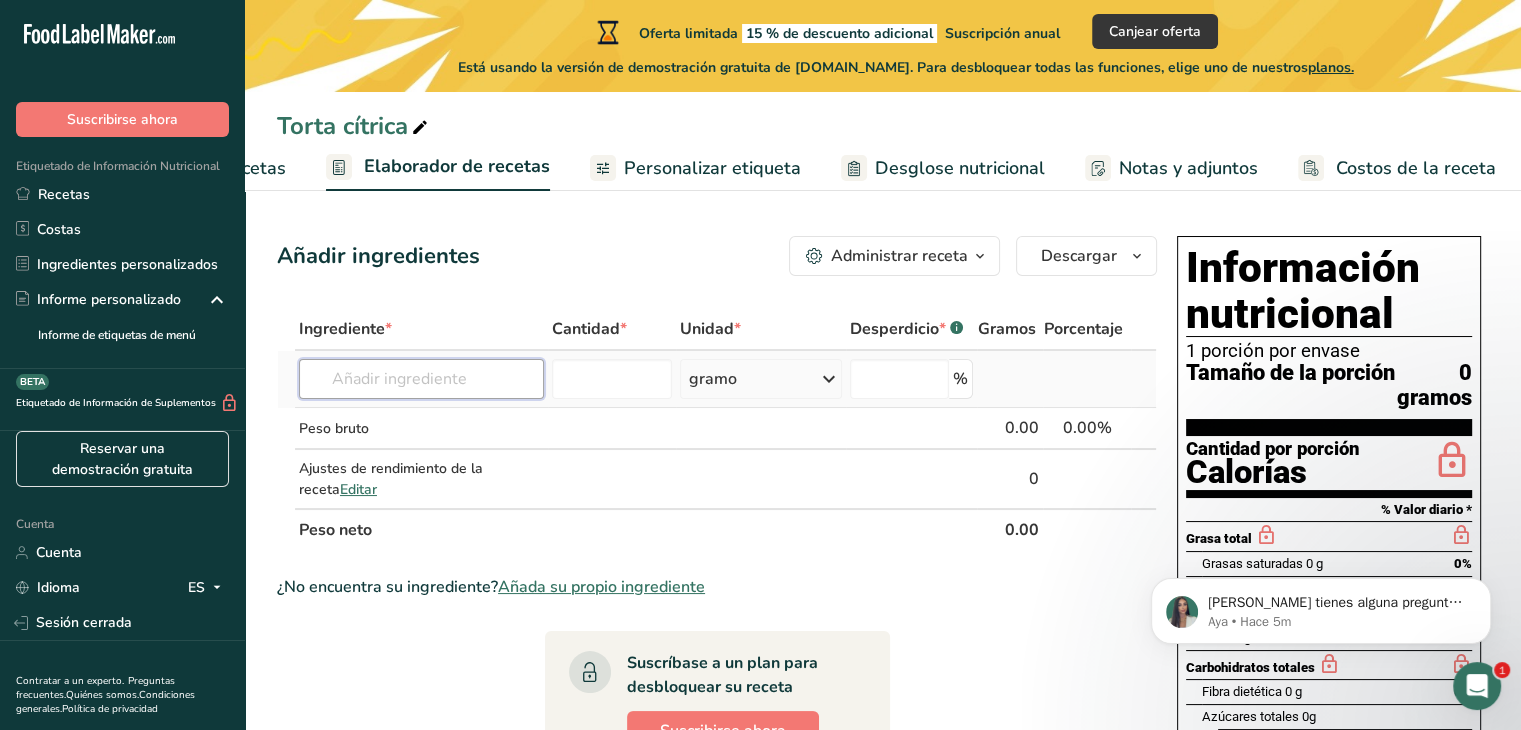click at bounding box center [421, 379] 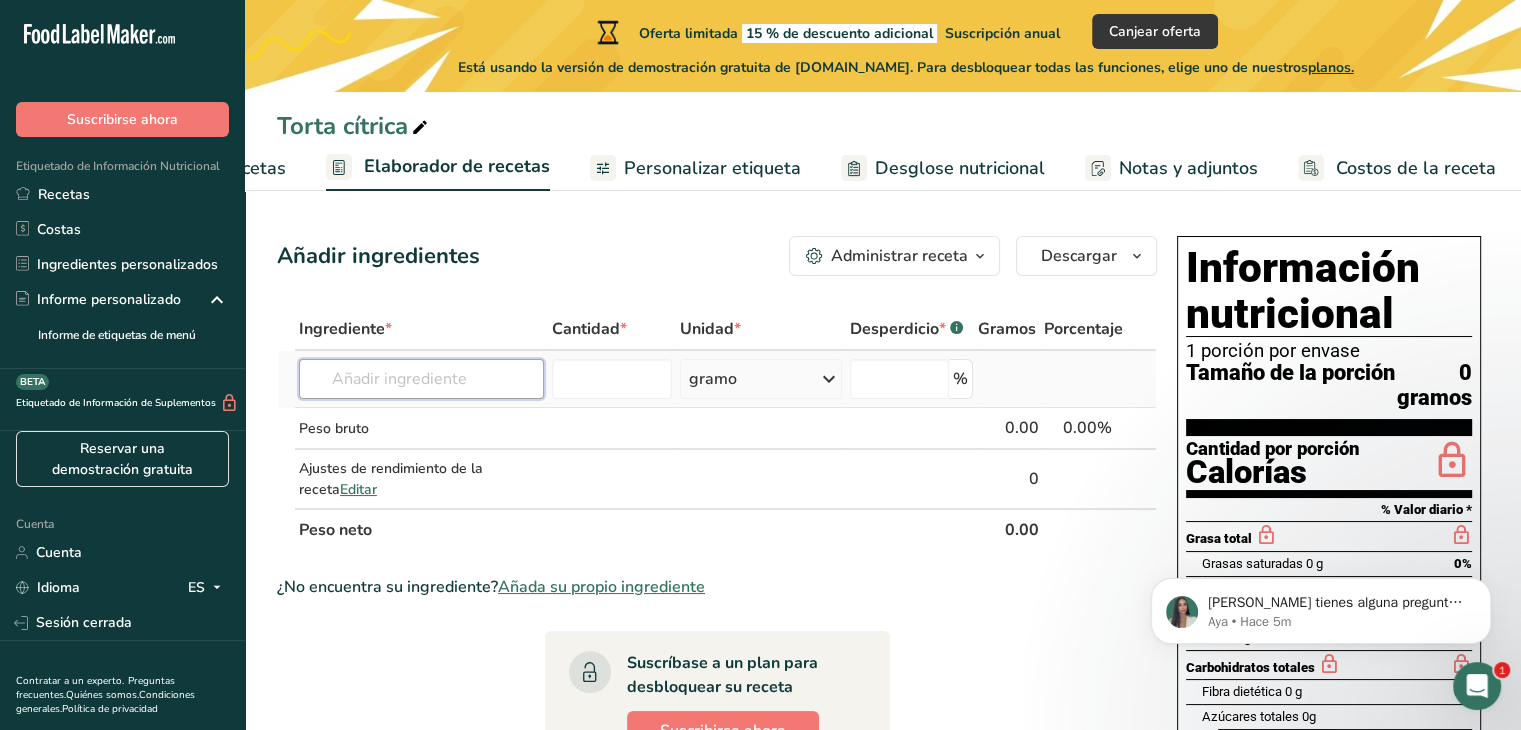 click at bounding box center (421, 379) 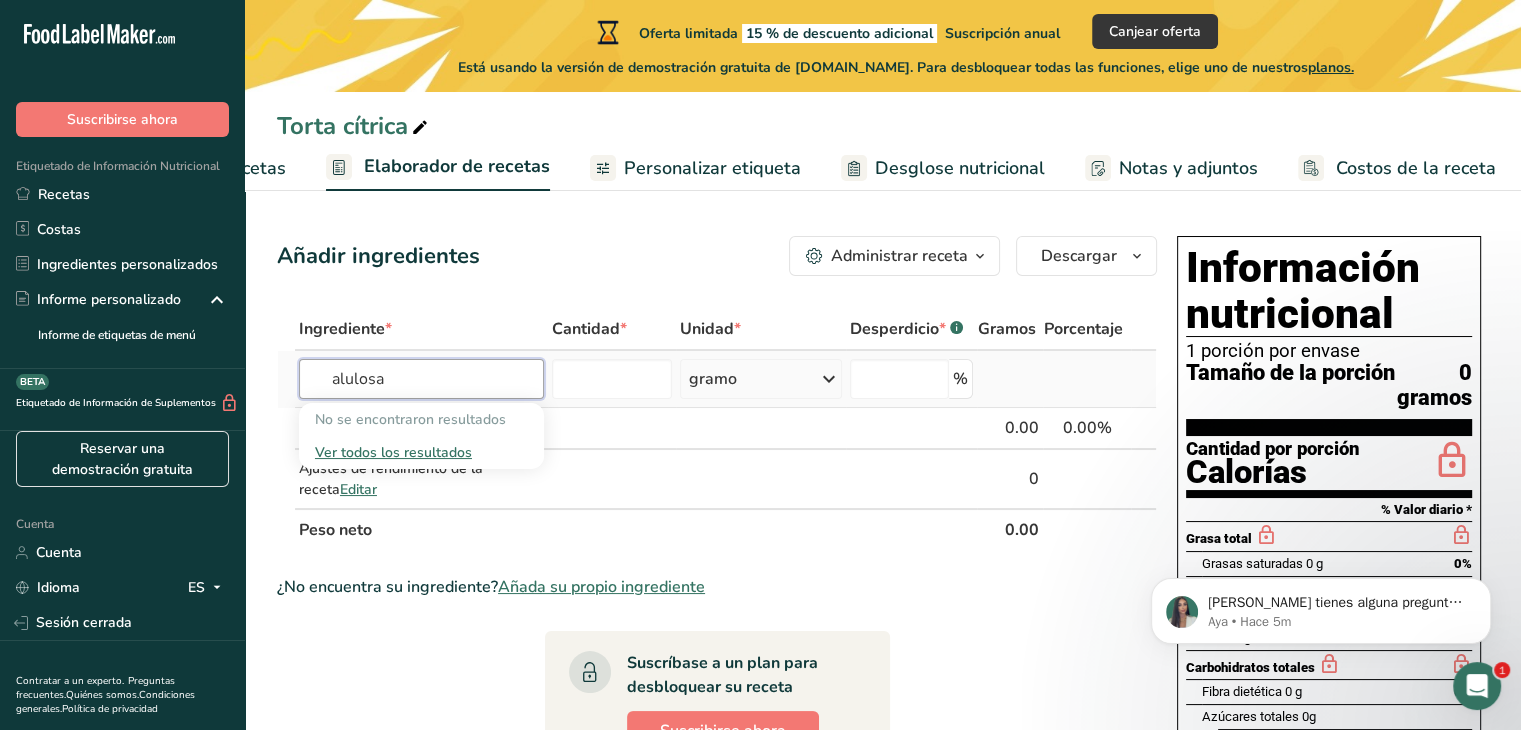 click on "alulosa" at bounding box center (421, 379) 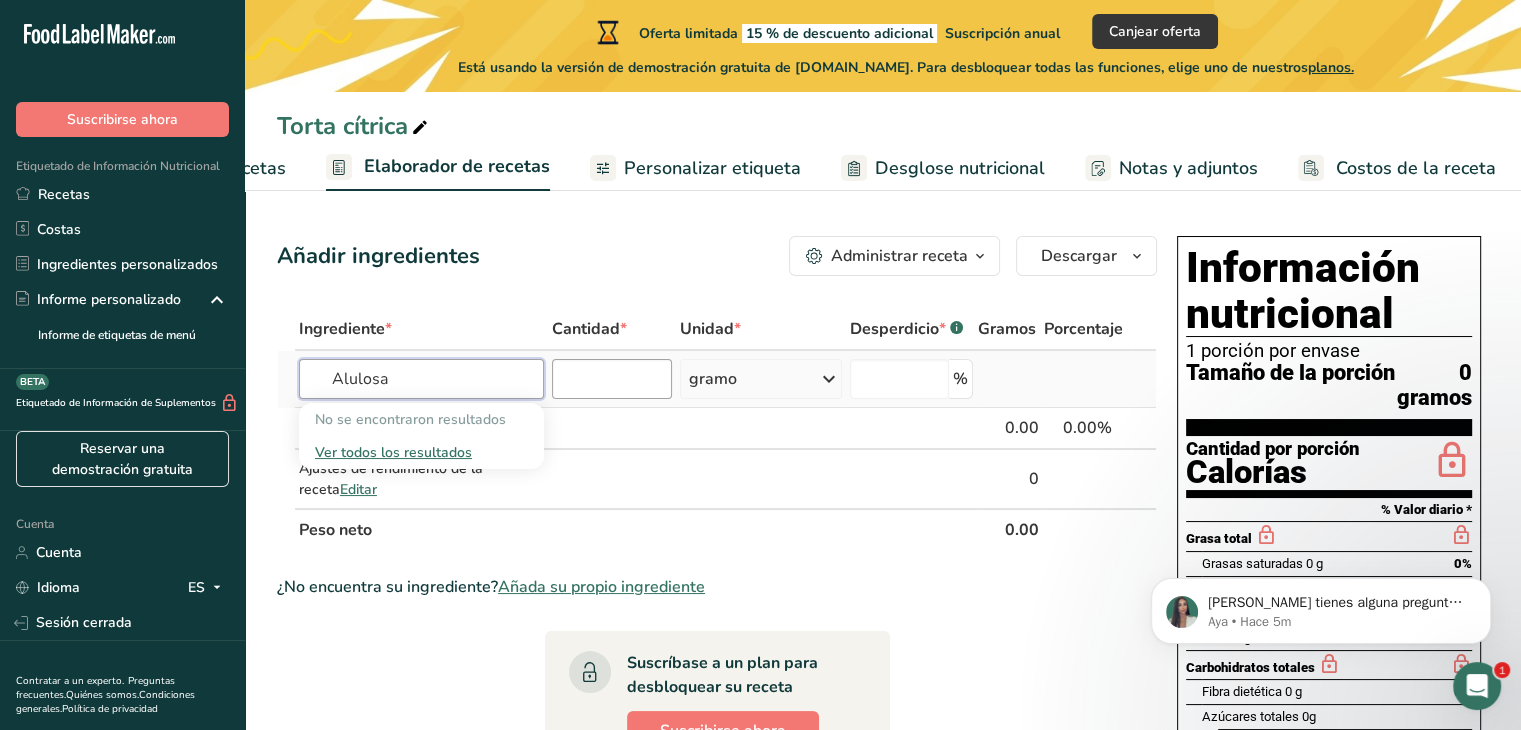 type on "Alulosa" 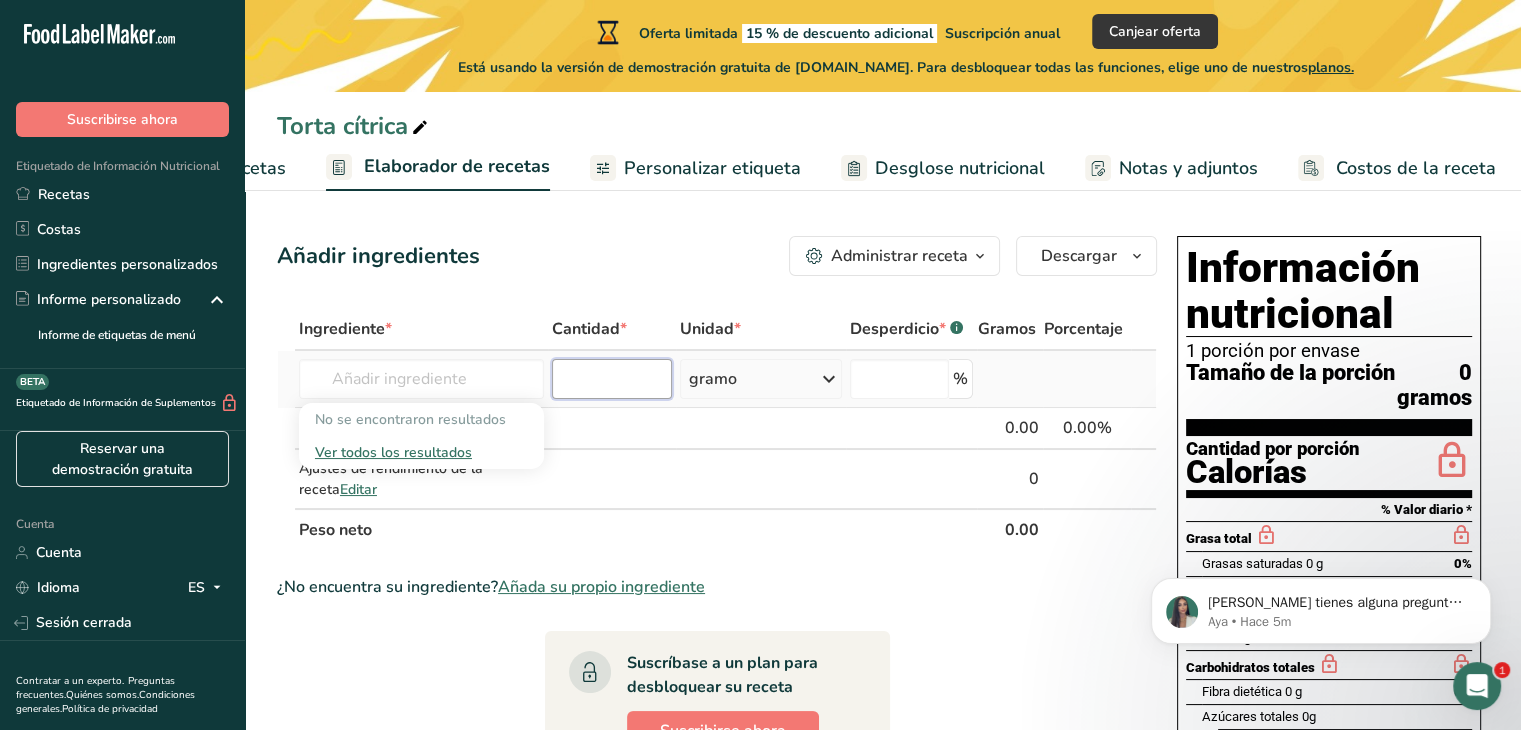 click at bounding box center [612, 379] 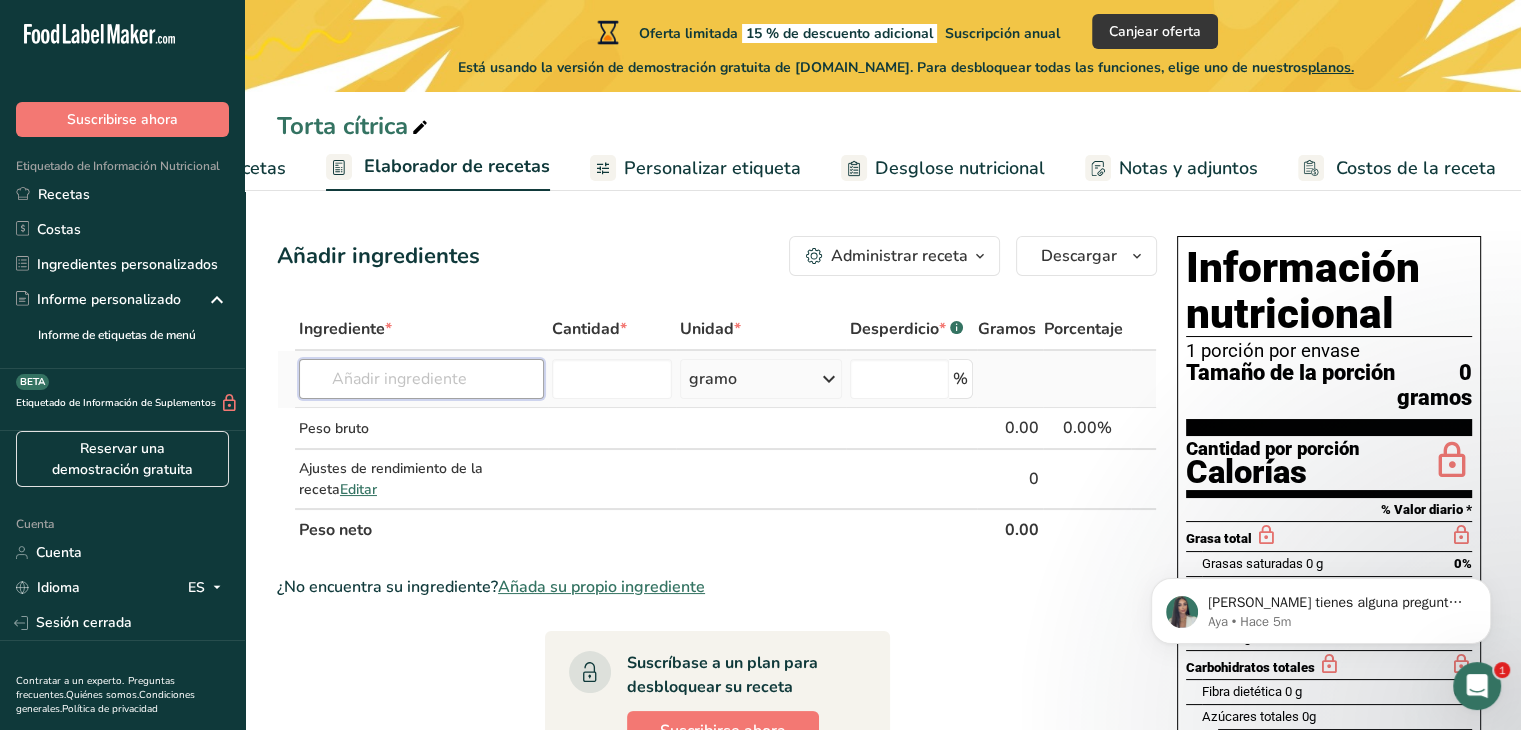 click at bounding box center [421, 379] 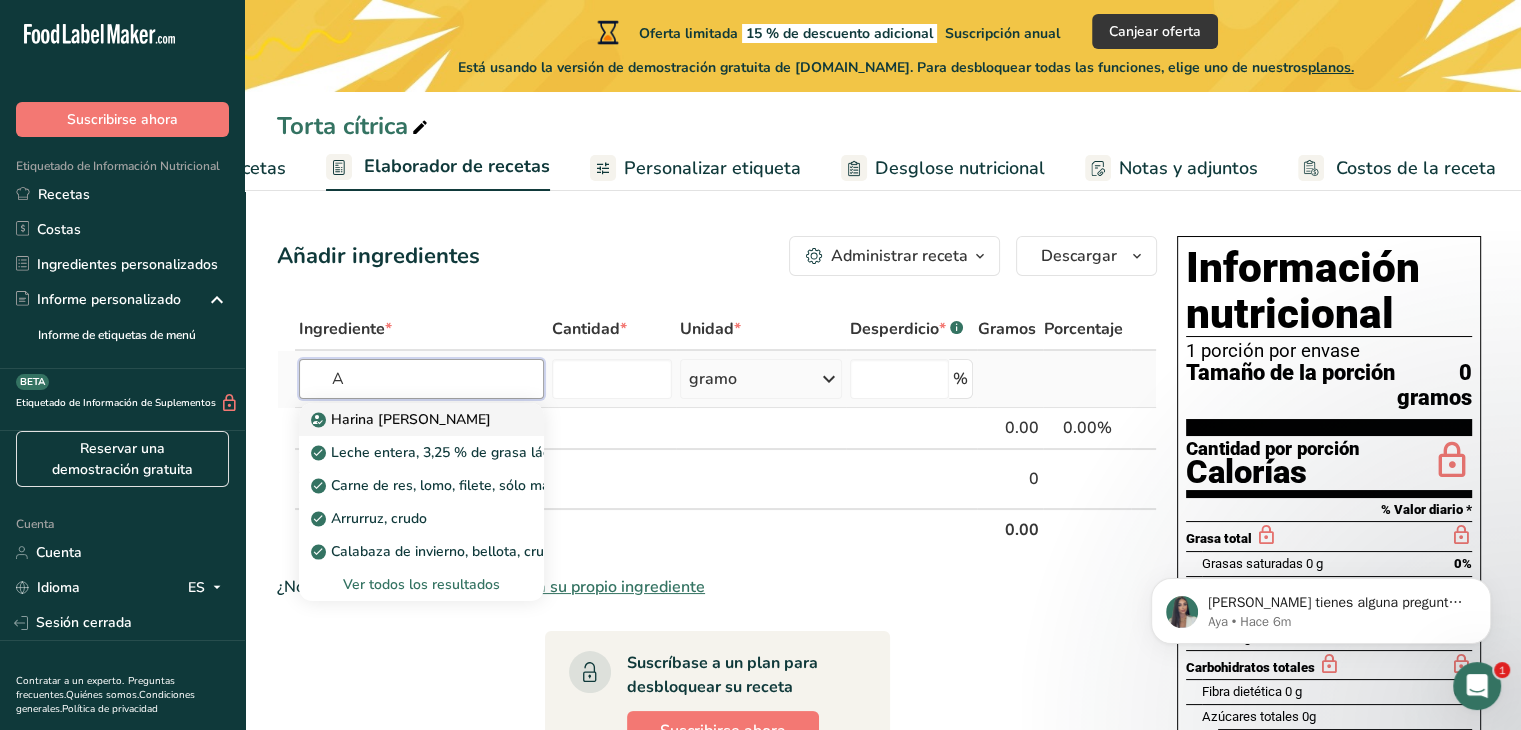 type on "A" 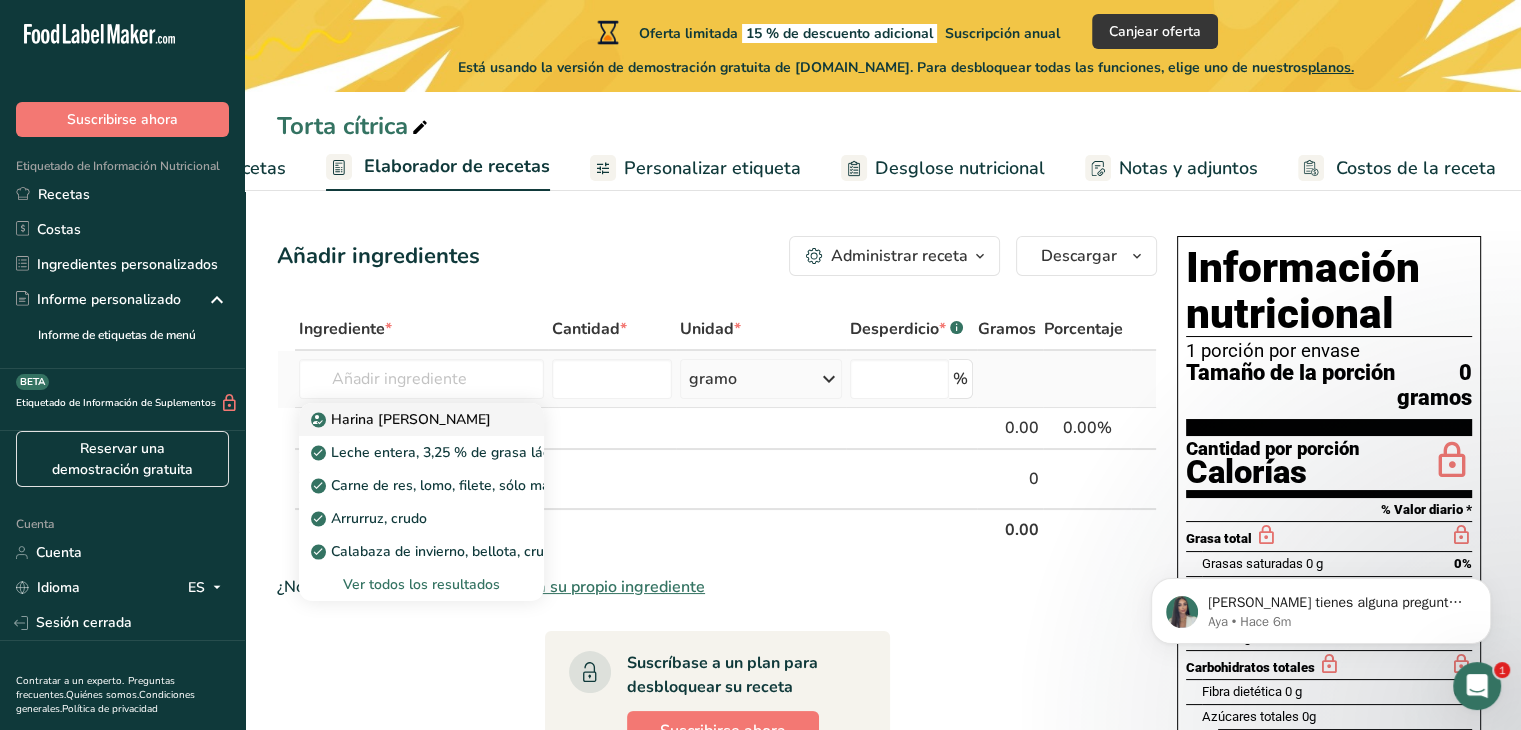 click on "Harina de almendra" at bounding box center [405, 419] 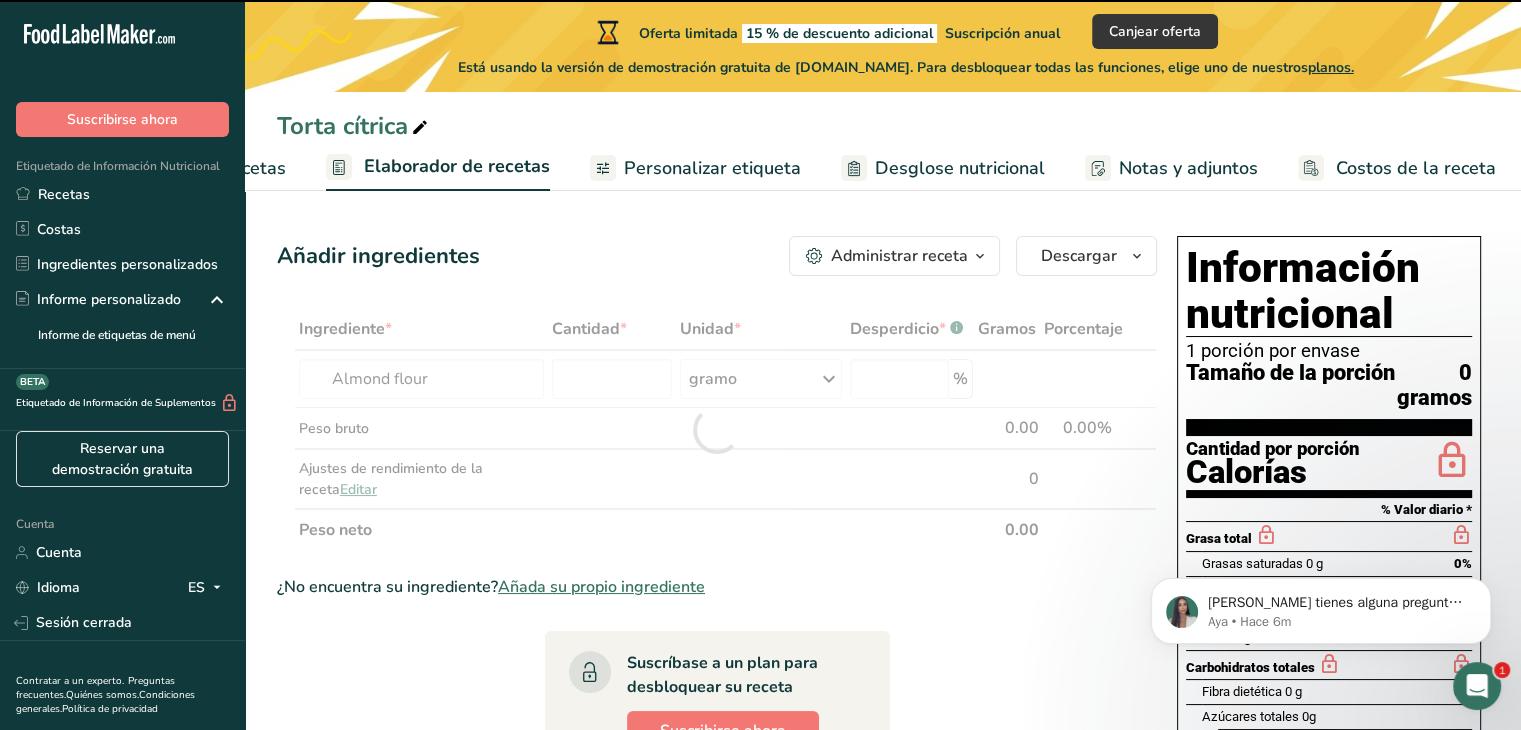 type on "0" 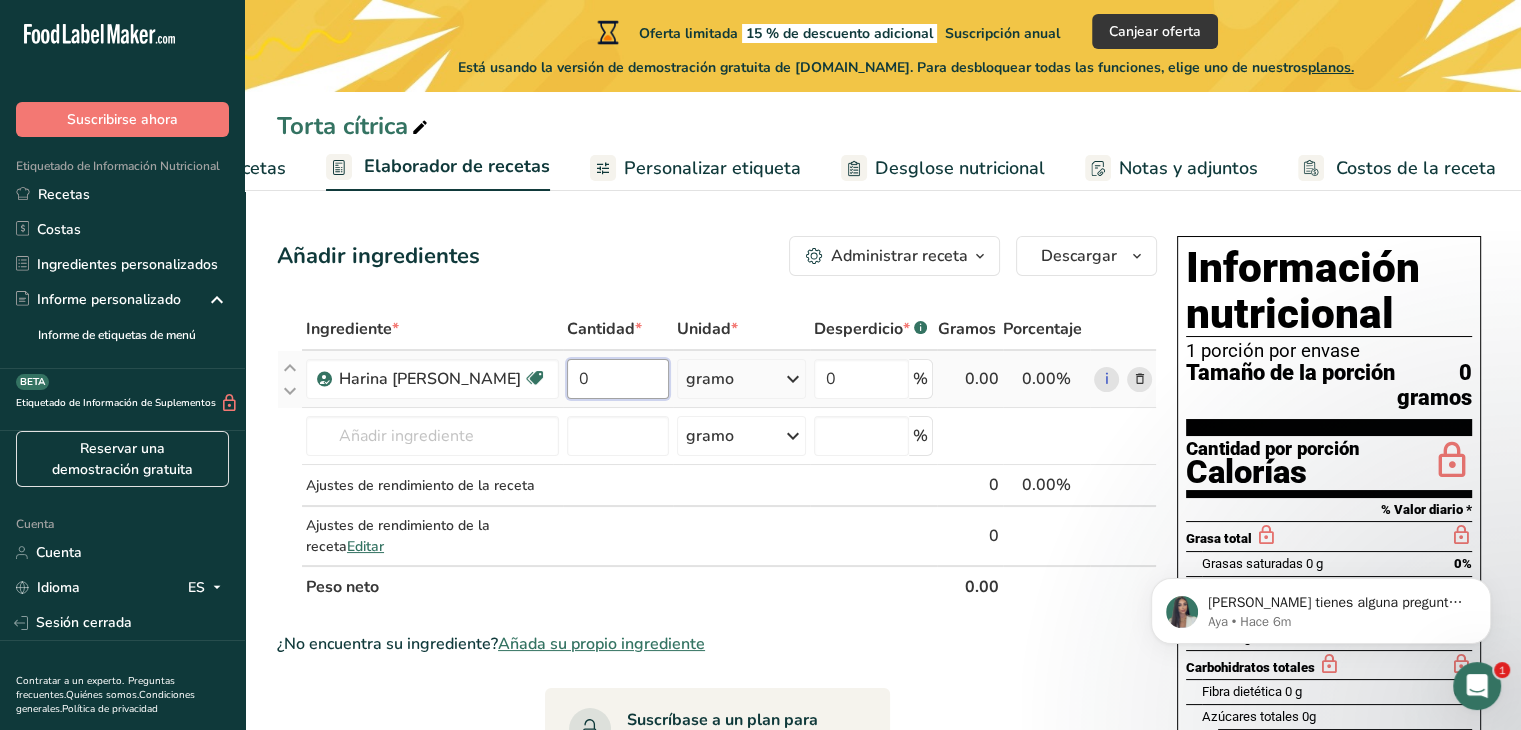 click on "0" at bounding box center (618, 379) 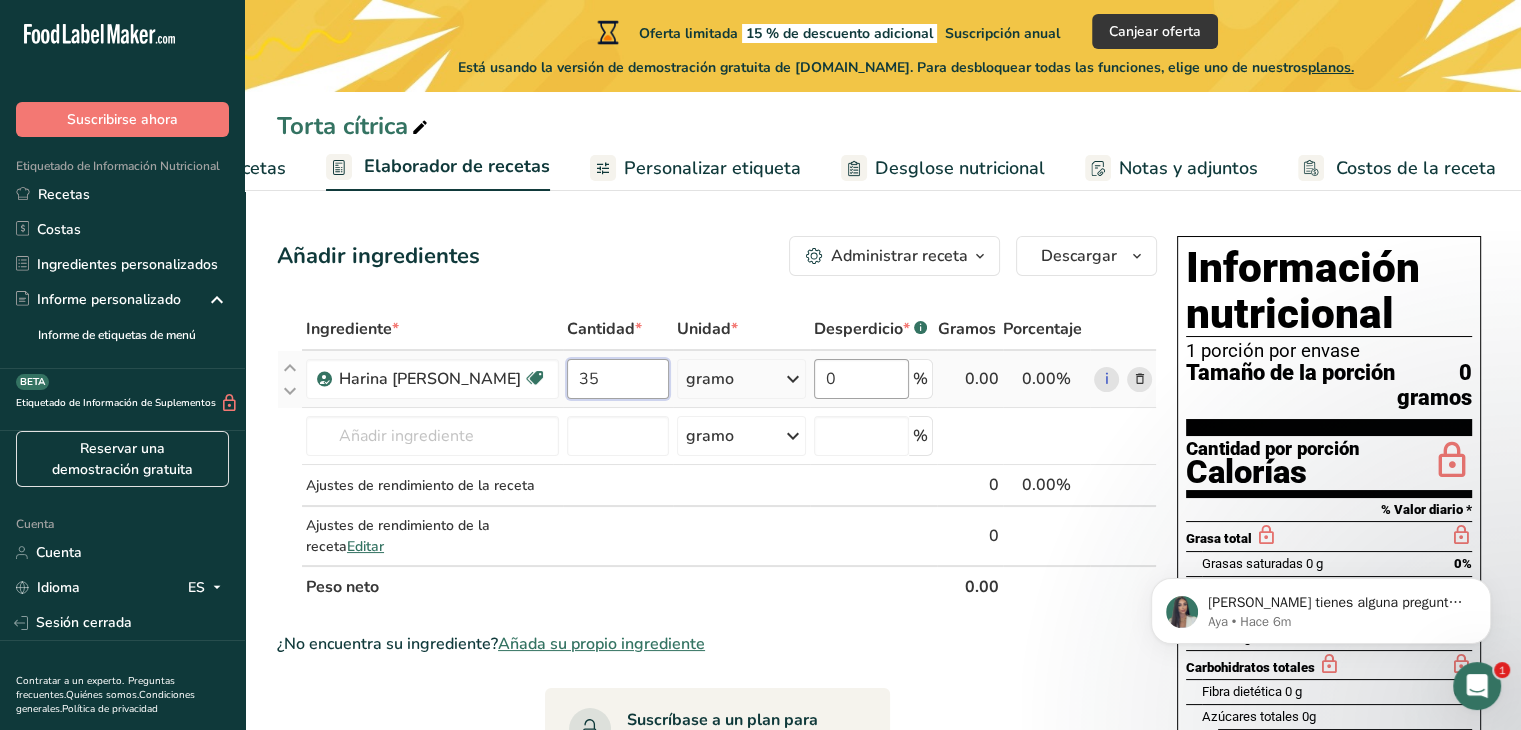 type on "35" 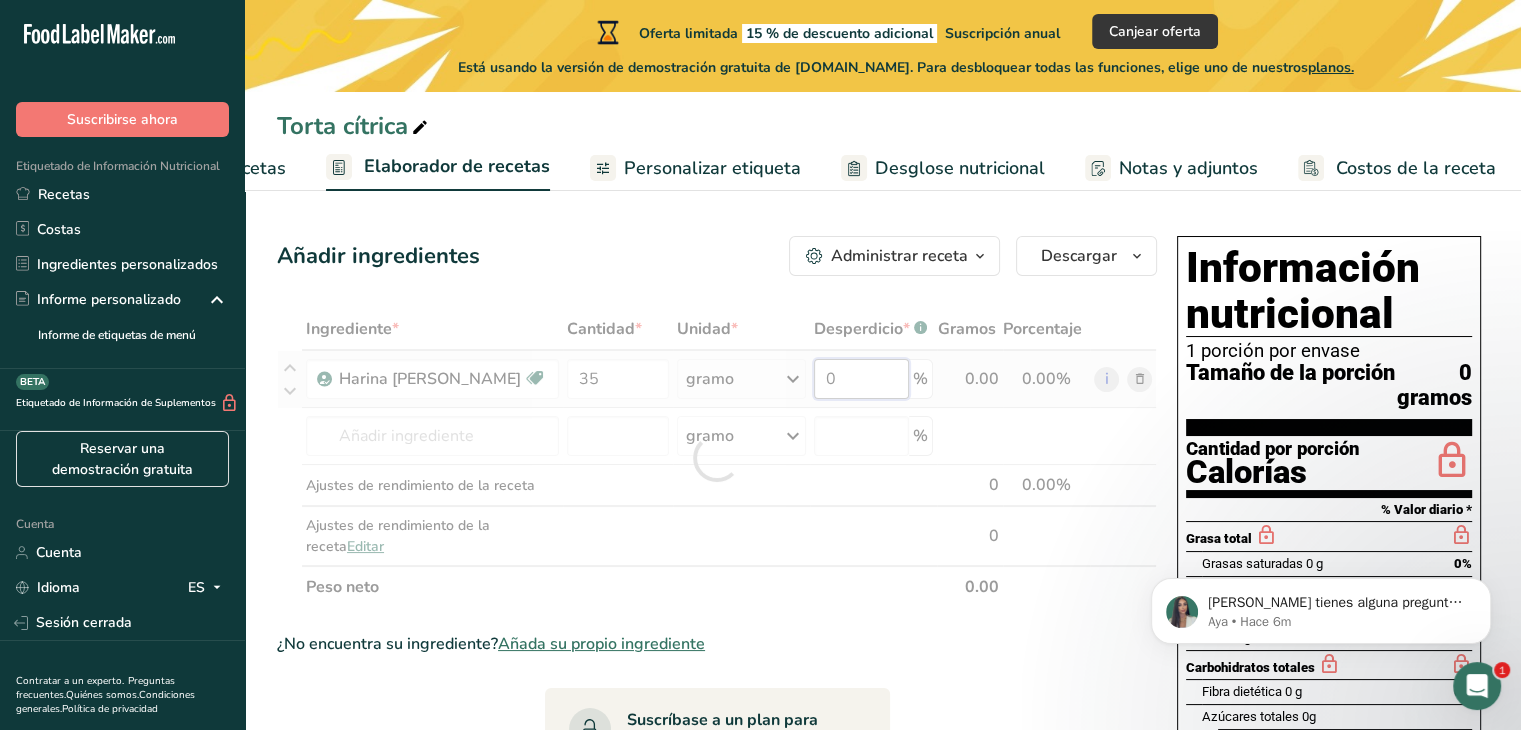 click on "Ingrediente  *
Cantidad  *
Unidad  *
Desperdicio *   .a-a{fill:#347362;}.b-a{fill:#fff;}         Gramos
Porcentaje
Harina de almendra
Vegano
Vegetariano
Orgánico
Certificado orgánico
Sin OGM
Pareve kosher
Lácteo kosher
Halal
Etiqueta limpia
Bioingeniería
Apto para dieta cetogénica
35
gramo
Unidades de peso
gramo
kilogramo
mg
Ver más
Unidades de volumen
litro
lb/pie³
g/cm³
Confirmar
ml
lb/pie³
0" at bounding box center [717, 458] 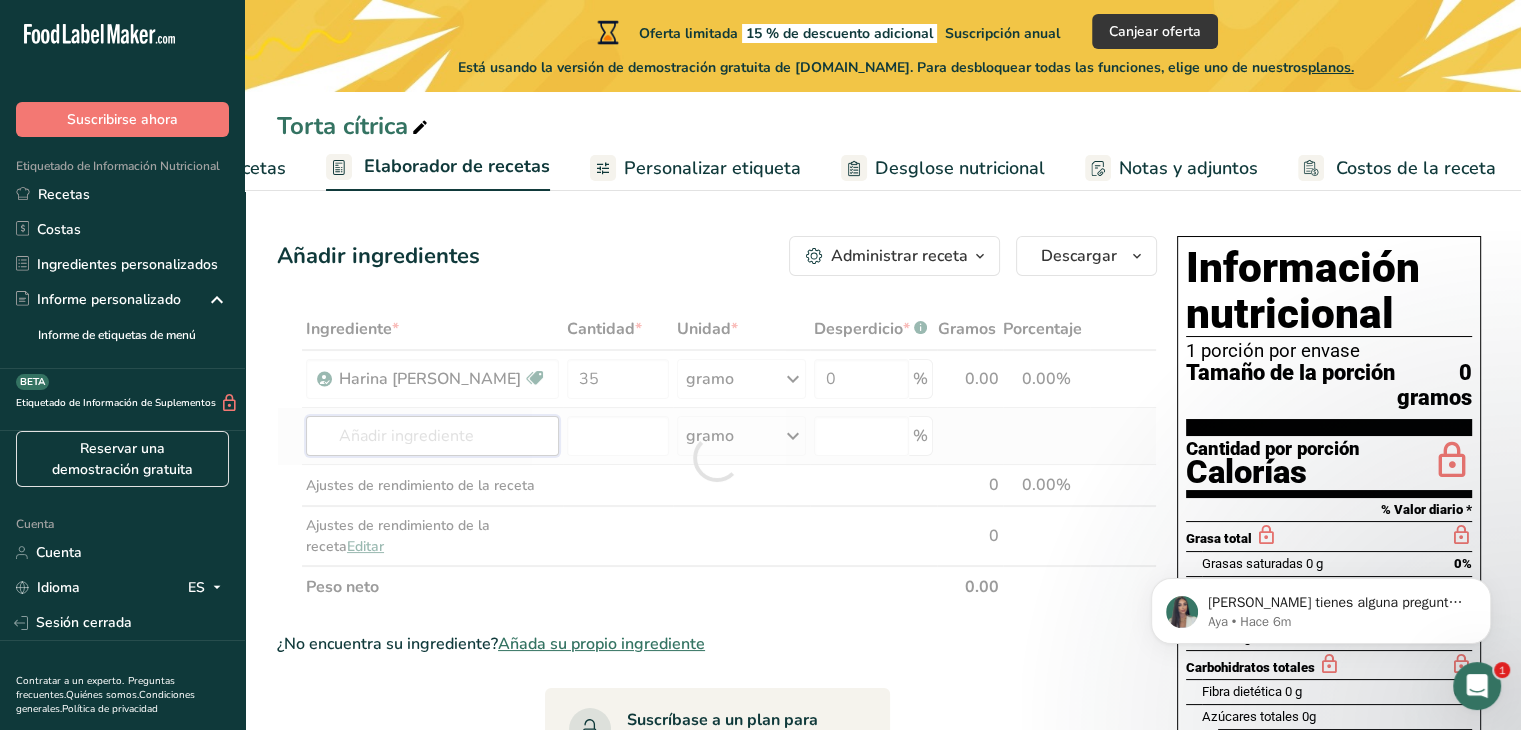 click on "Ingrediente  *
Cantidad  *
Unidad  *
Desperdicio *   .a-a{fill:#347362;}.b-a{fill:#fff;}         Gramos
Porcentaje
Harina de almendra
Vegano
Vegetariano
Orgánico
Certificado orgánico
Sin OGM
Pareve kosher
Lácteo kosher
Halal
Etiqueta limpia
Bioingeniería
Apto para dieta cetogénica
35
gramo
Unidades de peso
gramo
kilogramo
mg
Ver más
Unidades de volumen
litro
lb/pie³
g/cm³
Confirmar
ml
lb/pie³
0" at bounding box center [717, 458] 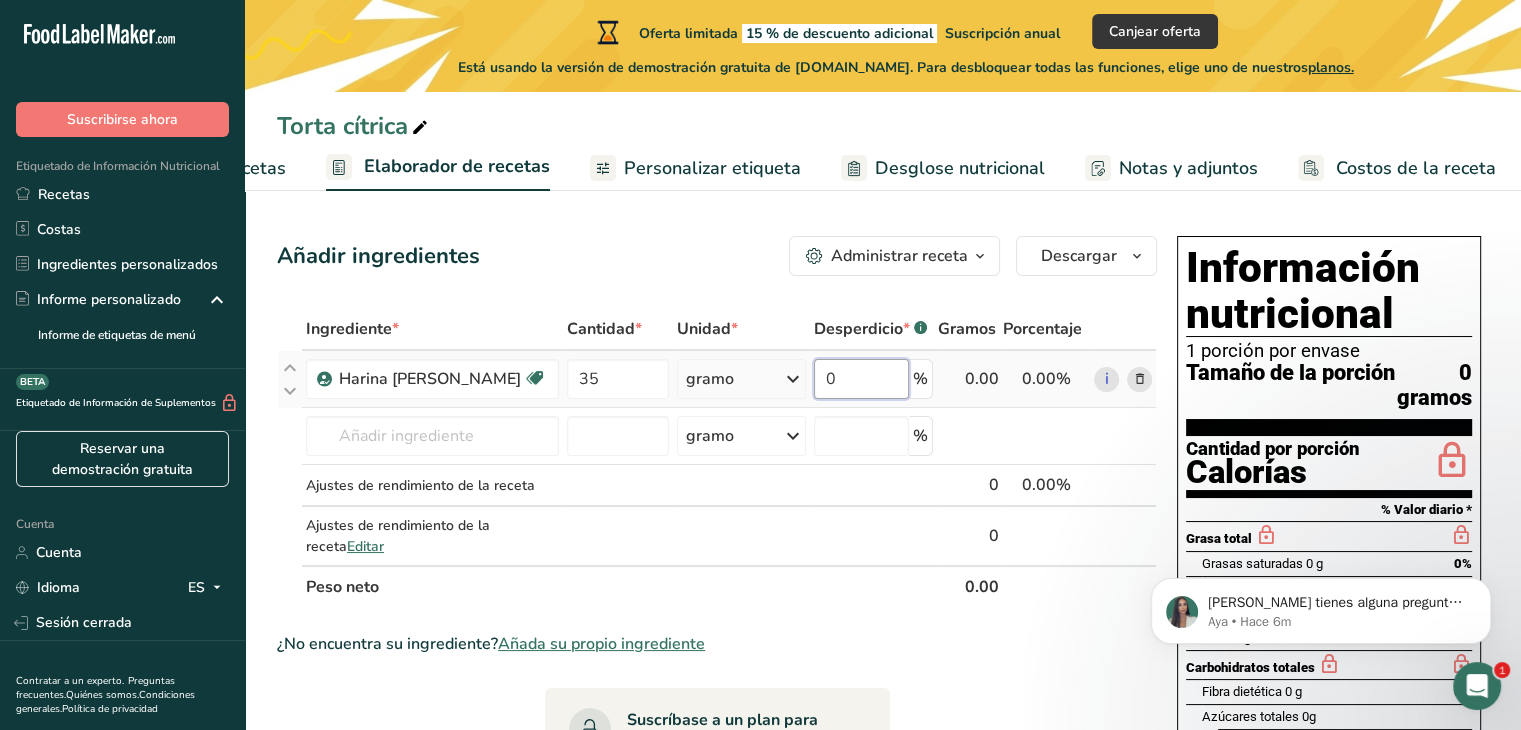 click on "0" at bounding box center [861, 379] 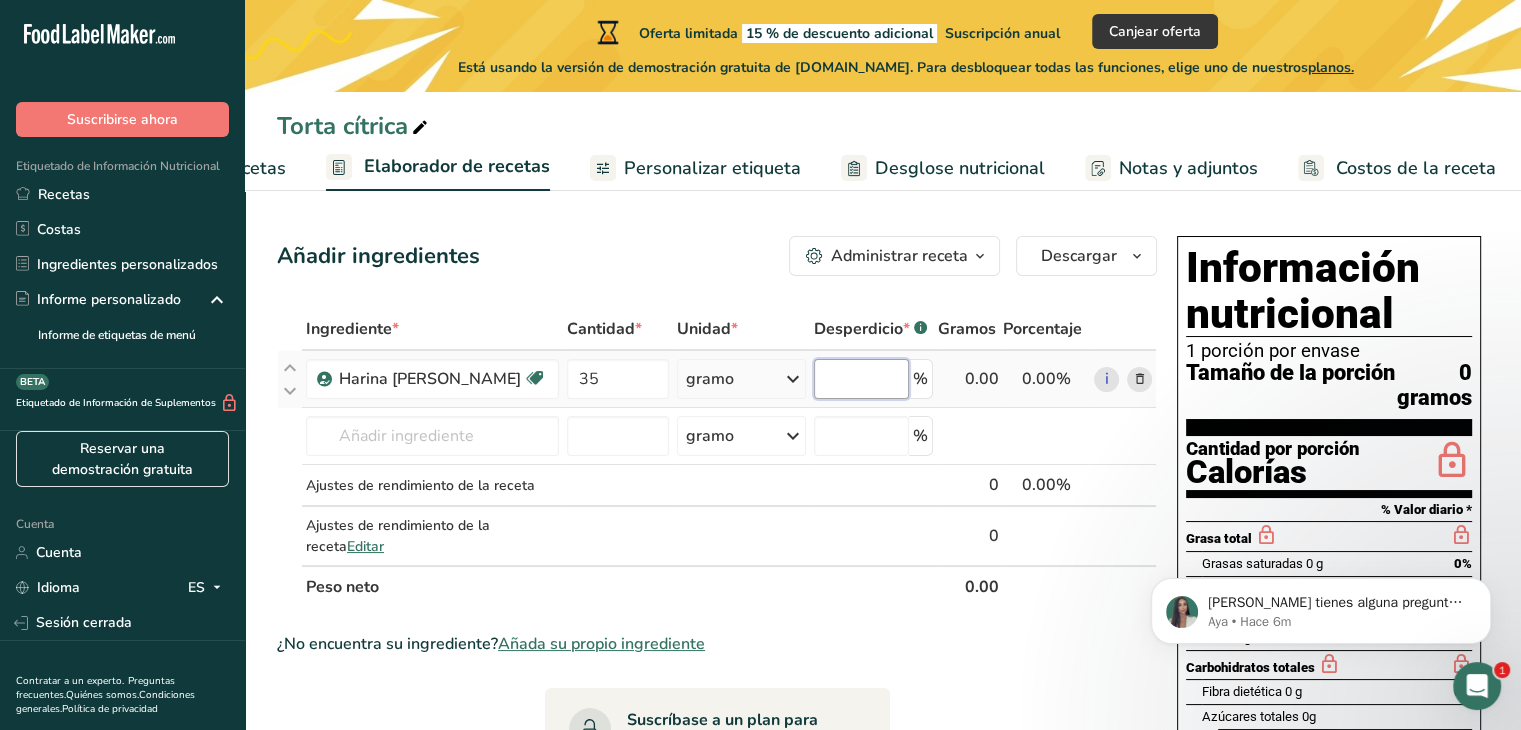 type on "0" 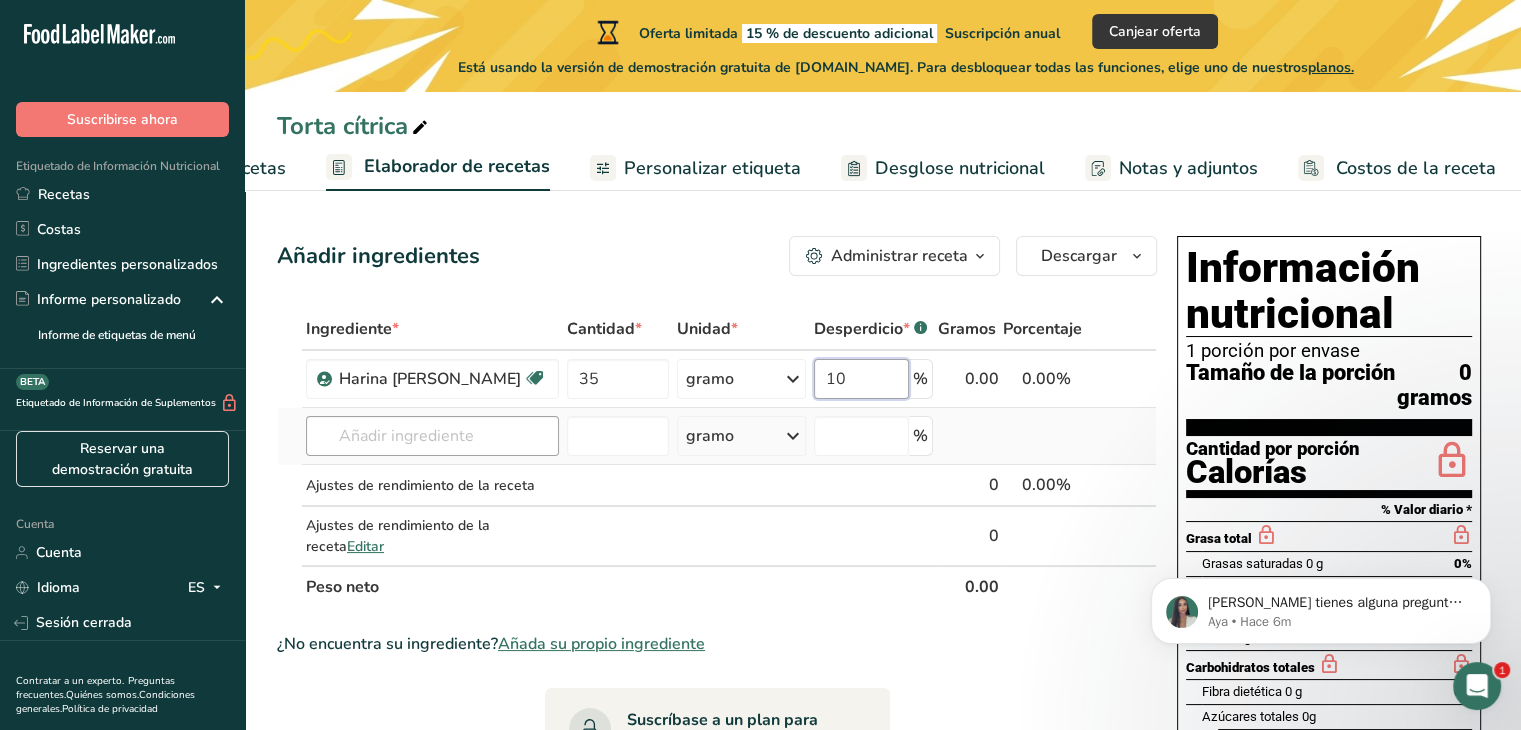 type on "10" 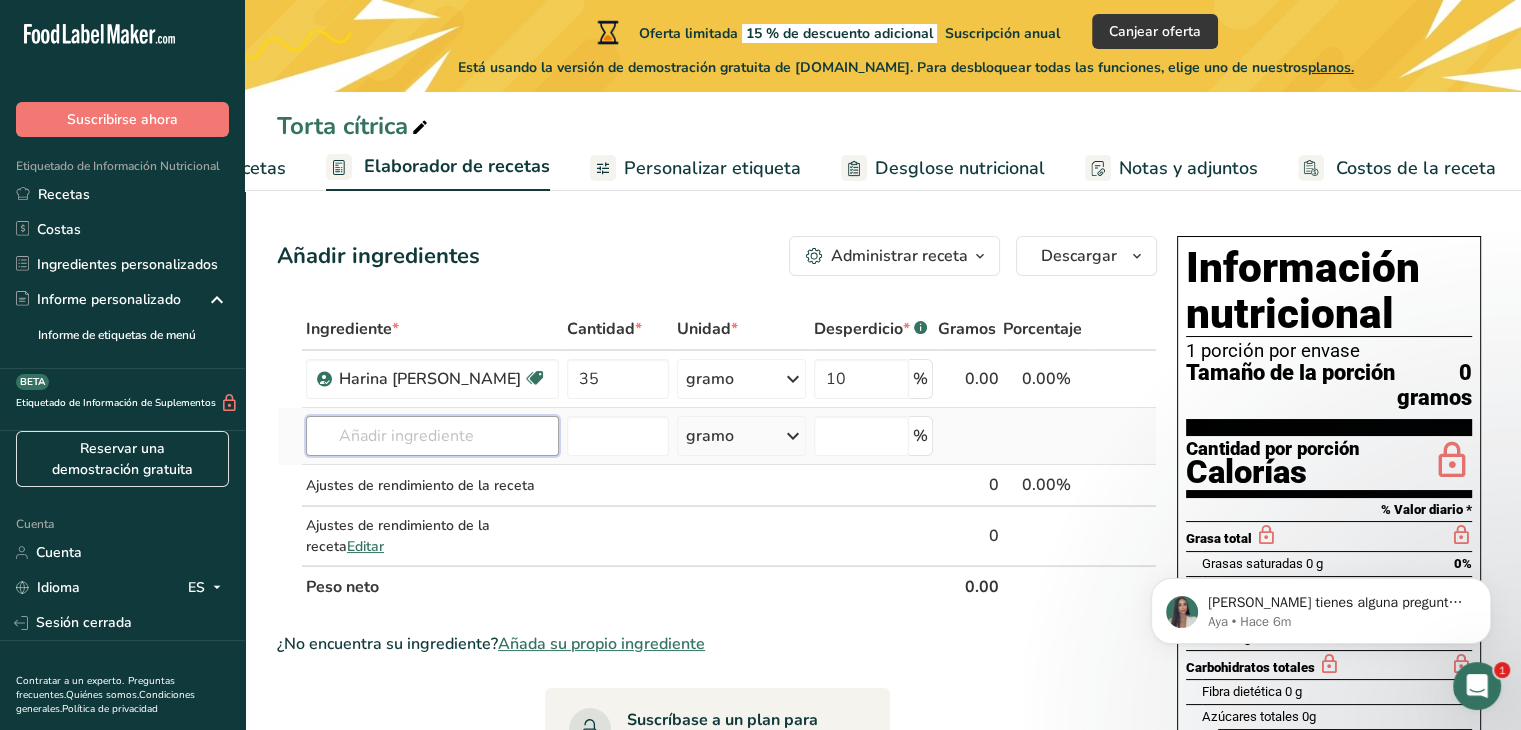 click on "Ingrediente  *
Cantidad  *
Unidad  *
Desperdicio *   .a-a{fill:#347362;}.b-a{fill:#fff;}         Gramos
Porcentaje
Harina de almendra
Vegano
Vegetariano
Orgánico
Certificado orgánico
Sin OGM
Pareve kosher
Lácteo kosher
Halal
Etiqueta limpia
Bioingeniería
Apto para dieta cetogénica
35
gramo
Unidades de peso
gramo
kilogramo
mg
Ver más
Unidades de volumen
litro
lb/pie³
g/cm³
Confirmar
ml
lb/pie³
10" at bounding box center [717, 458] 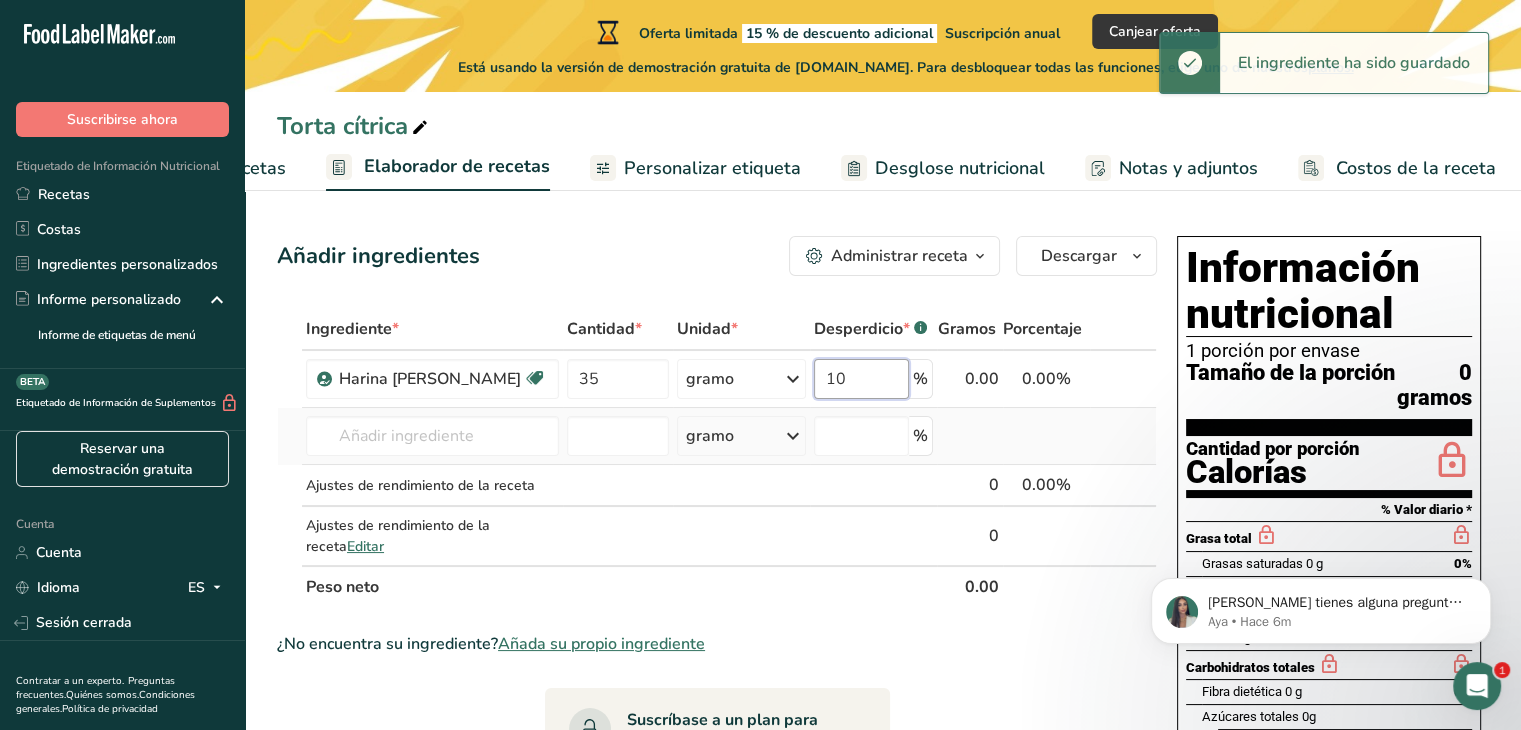 drag, startPoint x: 849, startPoint y: 377, endPoint x: 721, endPoint y: 406, distance: 131.24405 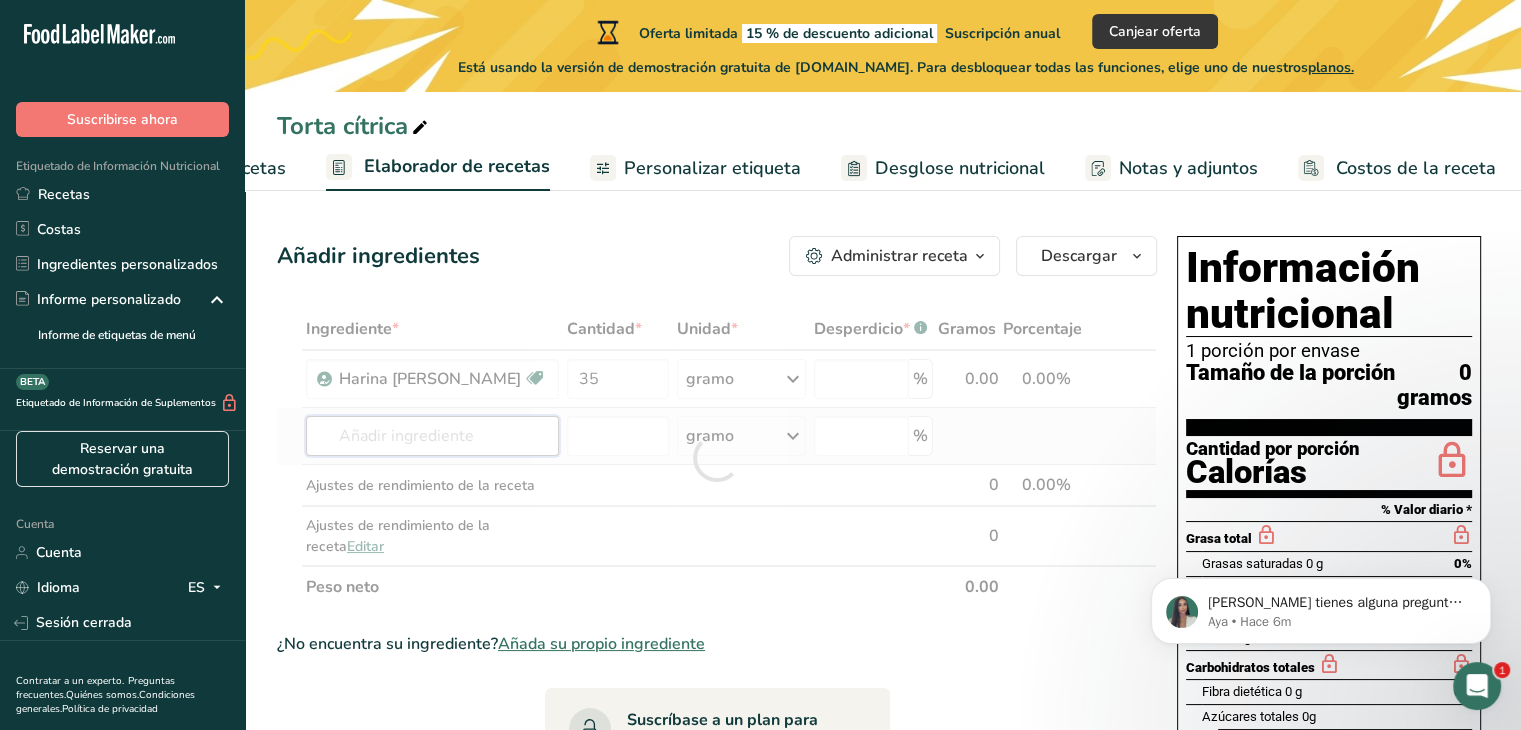 click on "Ingrediente  *
Cantidad  *
Unidad  *
Desperdicio *   .a-a{fill:#347362;}.b-a{fill:#fff;}         Gramos
Porcentaje
Harina de almendra
Vegano
Vegetariano
Orgánico
Certificado orgánico
Sin OGM
Pareve kosher
Lácteo kosher
Halal
Etiqueta limpia
Bioingeniería
Apto para dieta cetogénica
35
gramo
Unidades de peso
gramo
kilogramo
mg
Ver más
Unidades de volumen
litro
lb/pie³
g/cm³
Confirmar
ml
lb/pie³" at bounding box center (717, 458) 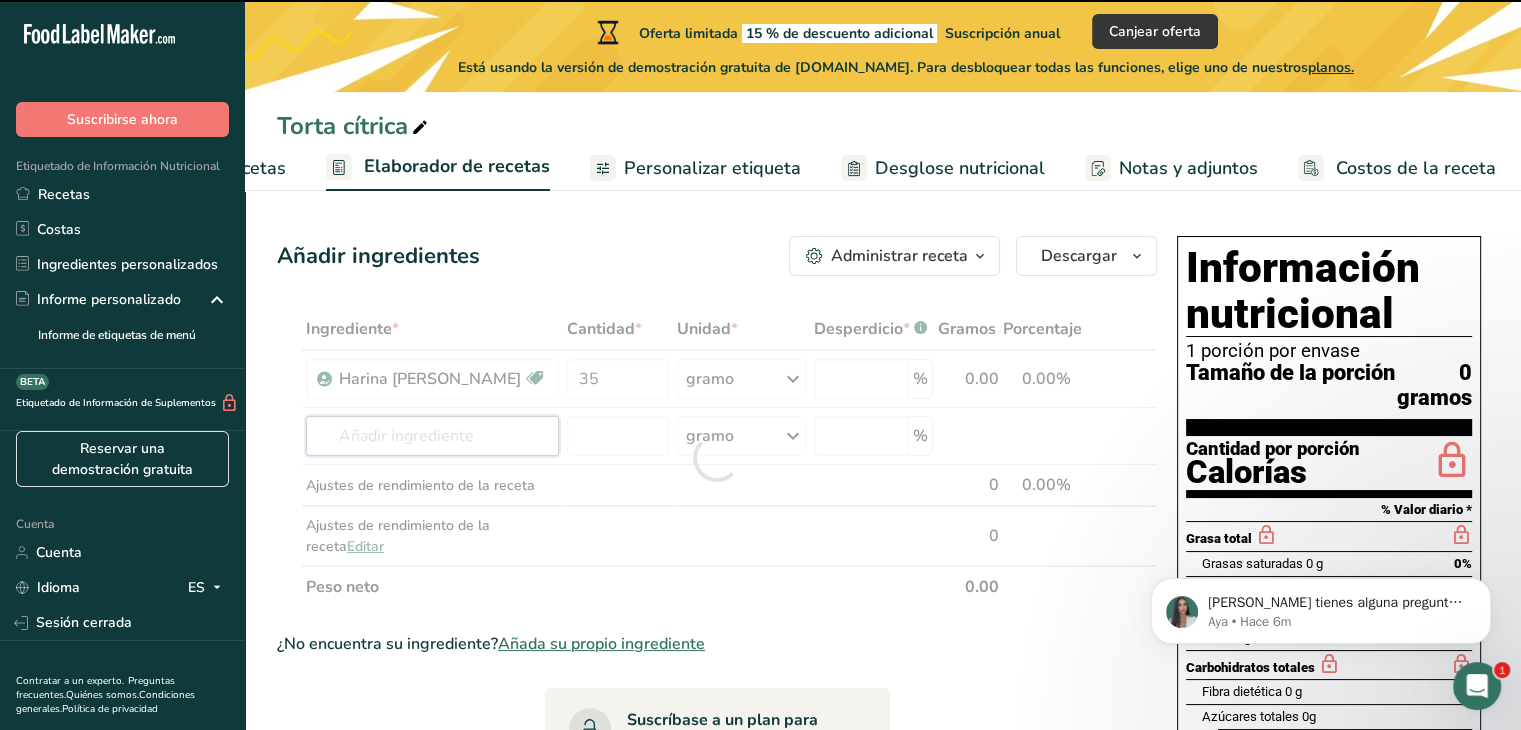 type on "0" 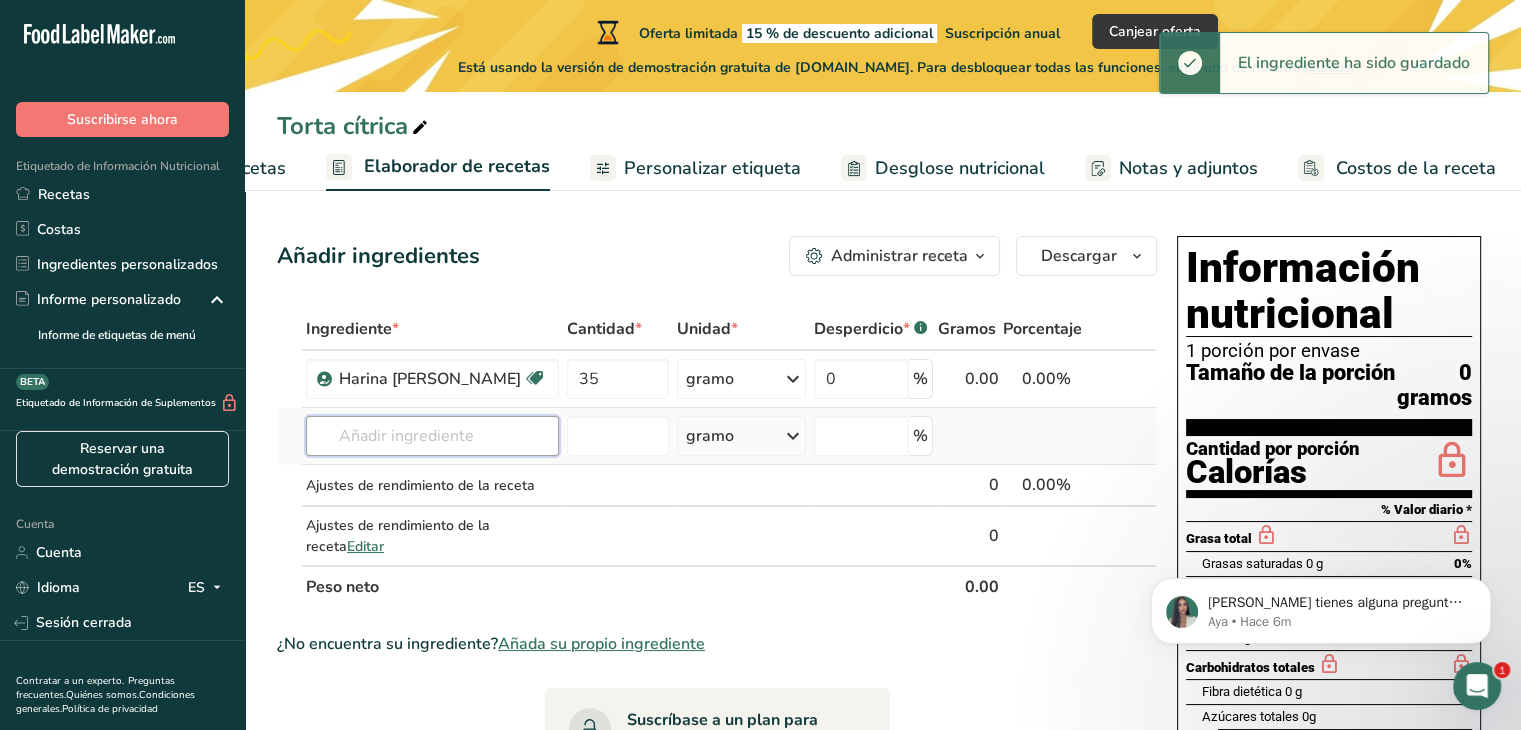 click at bounding box center (432, 436) 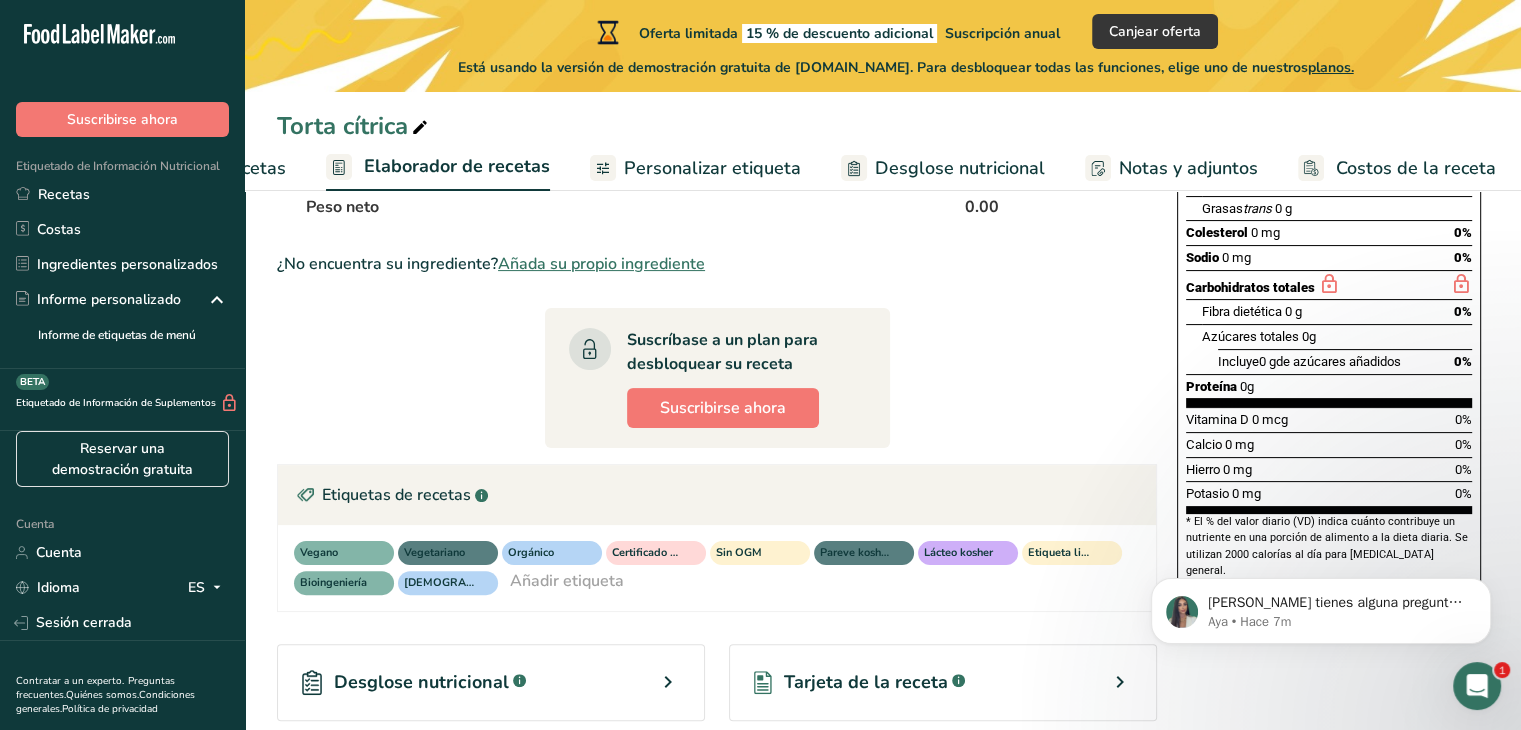 scroll, scrollTop: 600, scrollLeft: 0, axis: vertical 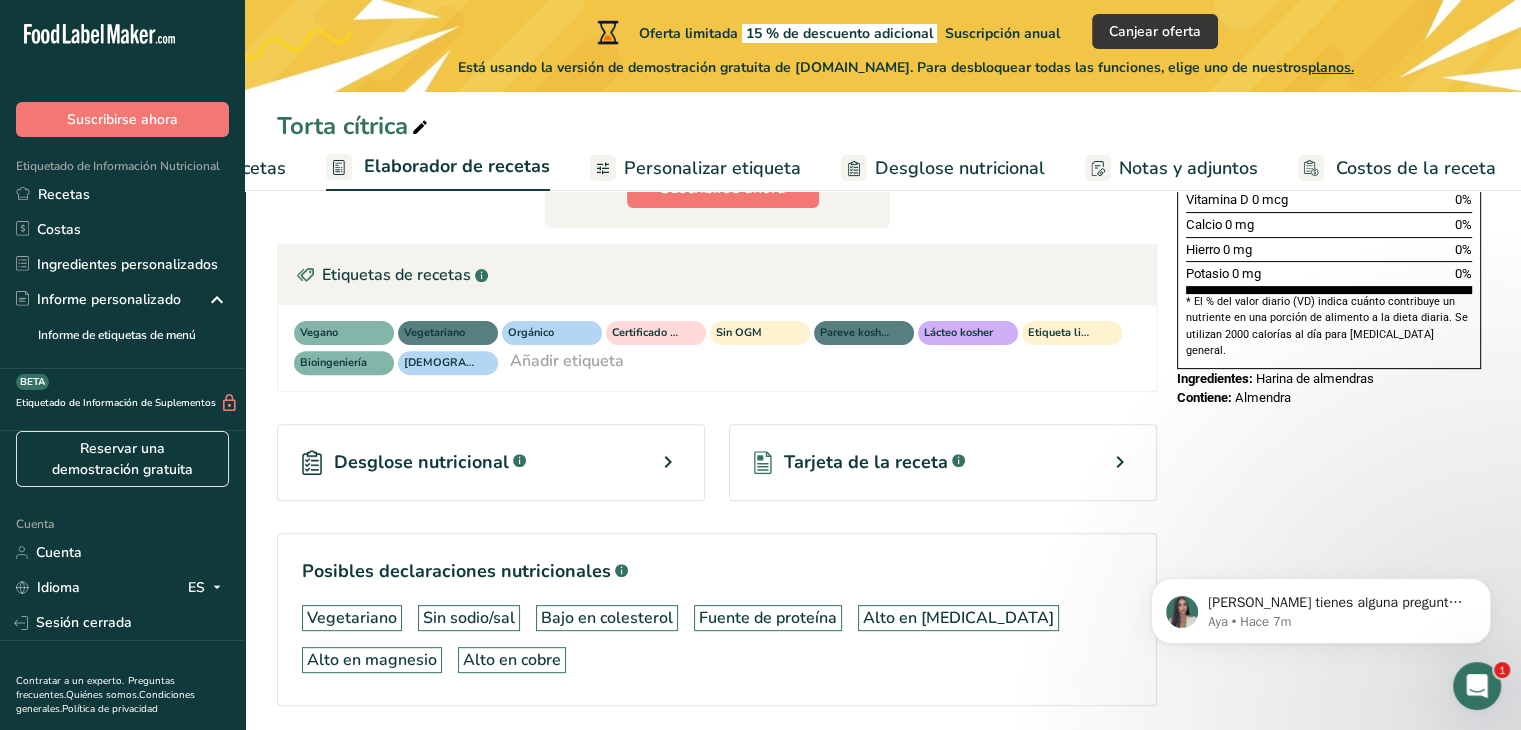 click on "Desglose nutricional
.a-a{fill:#347362;}.b-a{fill:#fff;}" at bounding box center [491, 462] 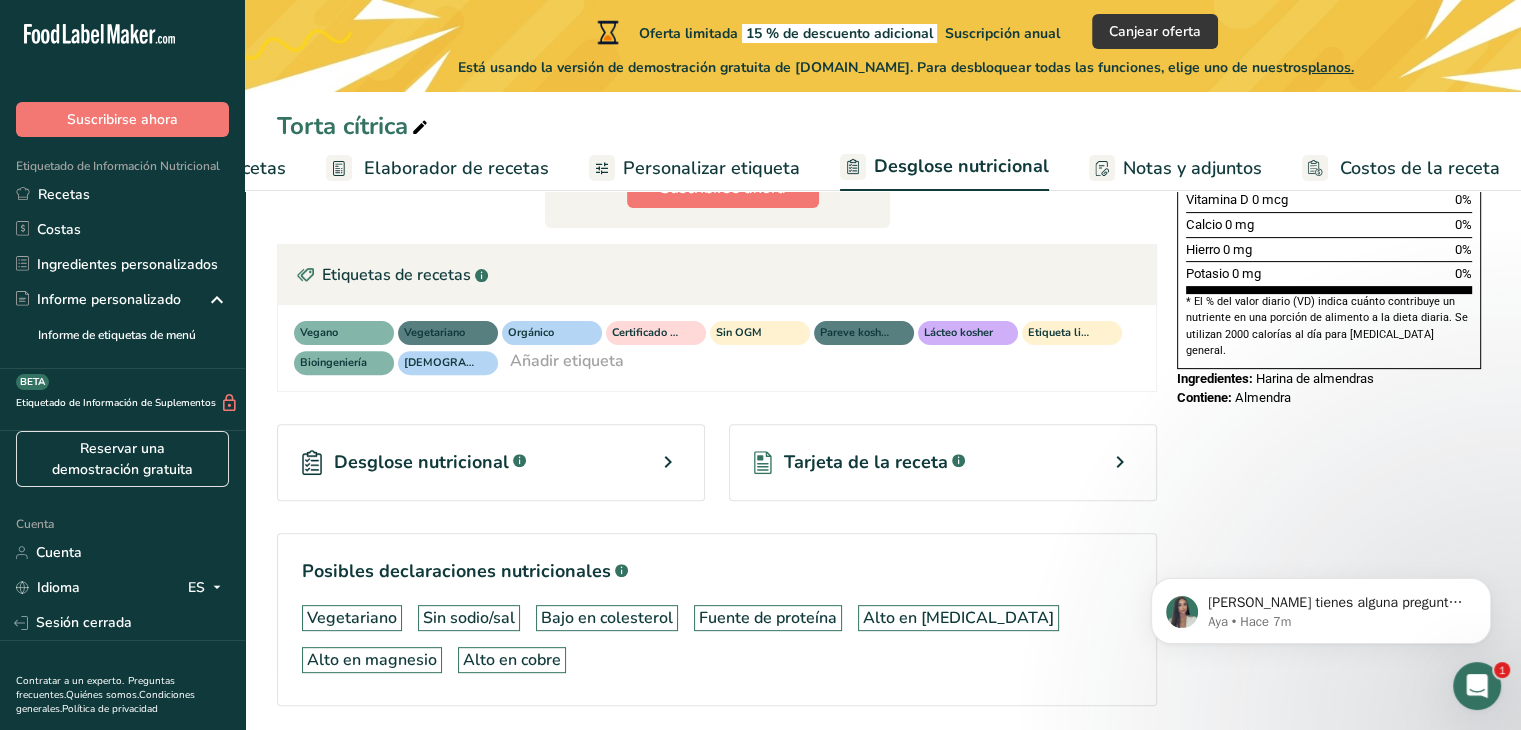 select on "Calories" 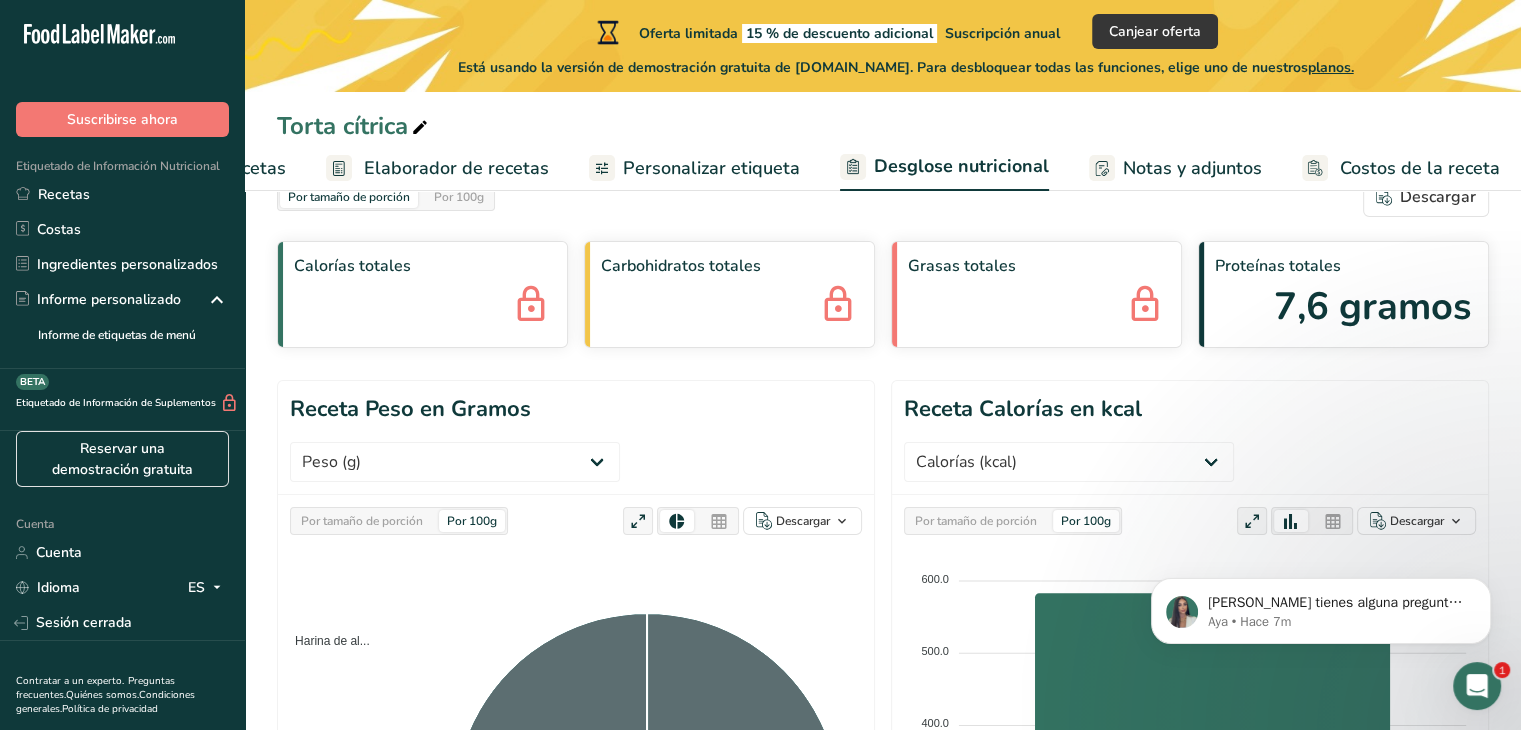scroll, scrollTop: 0, scrollLeft: 0, axis: both 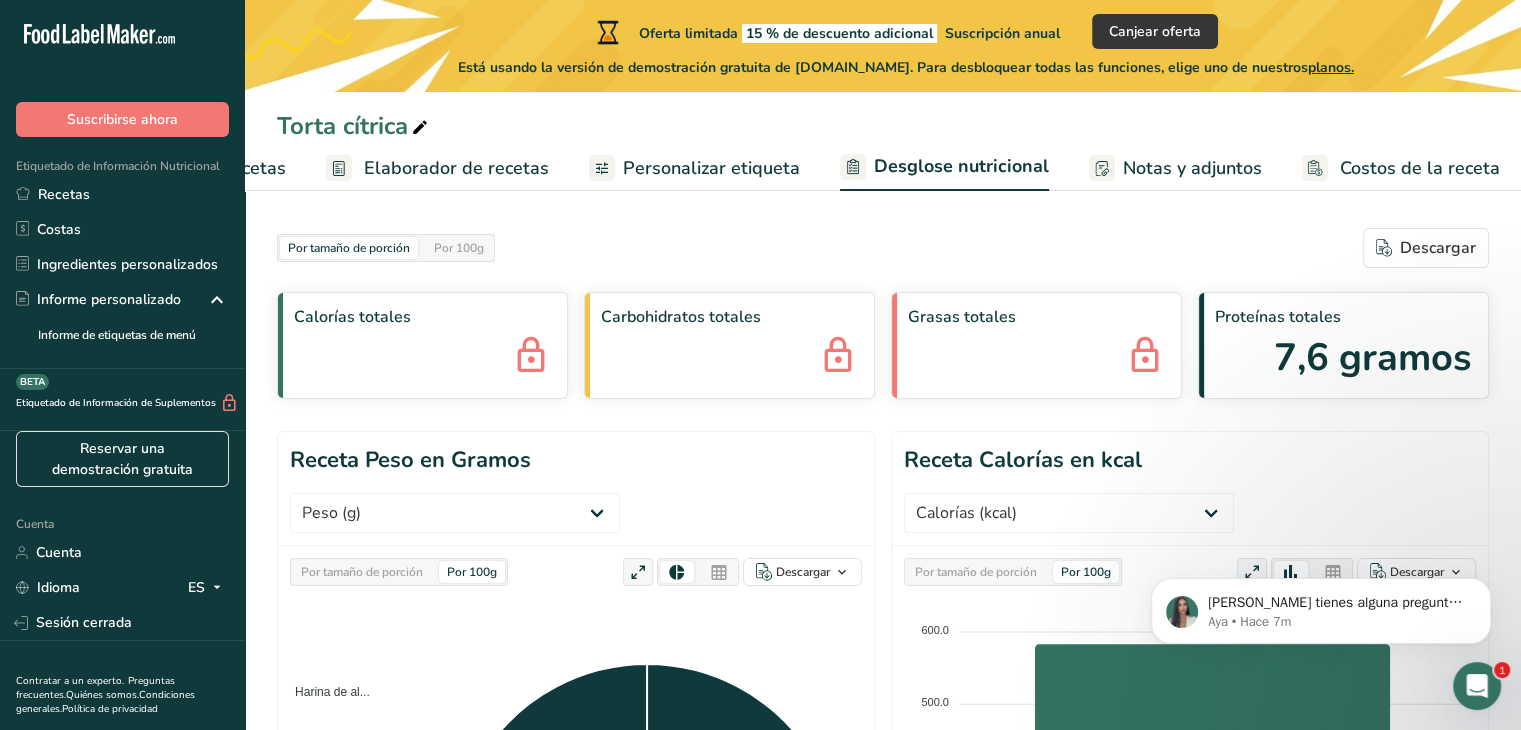 click on "Elaborador de recetas" at bounding box center (456, 168) 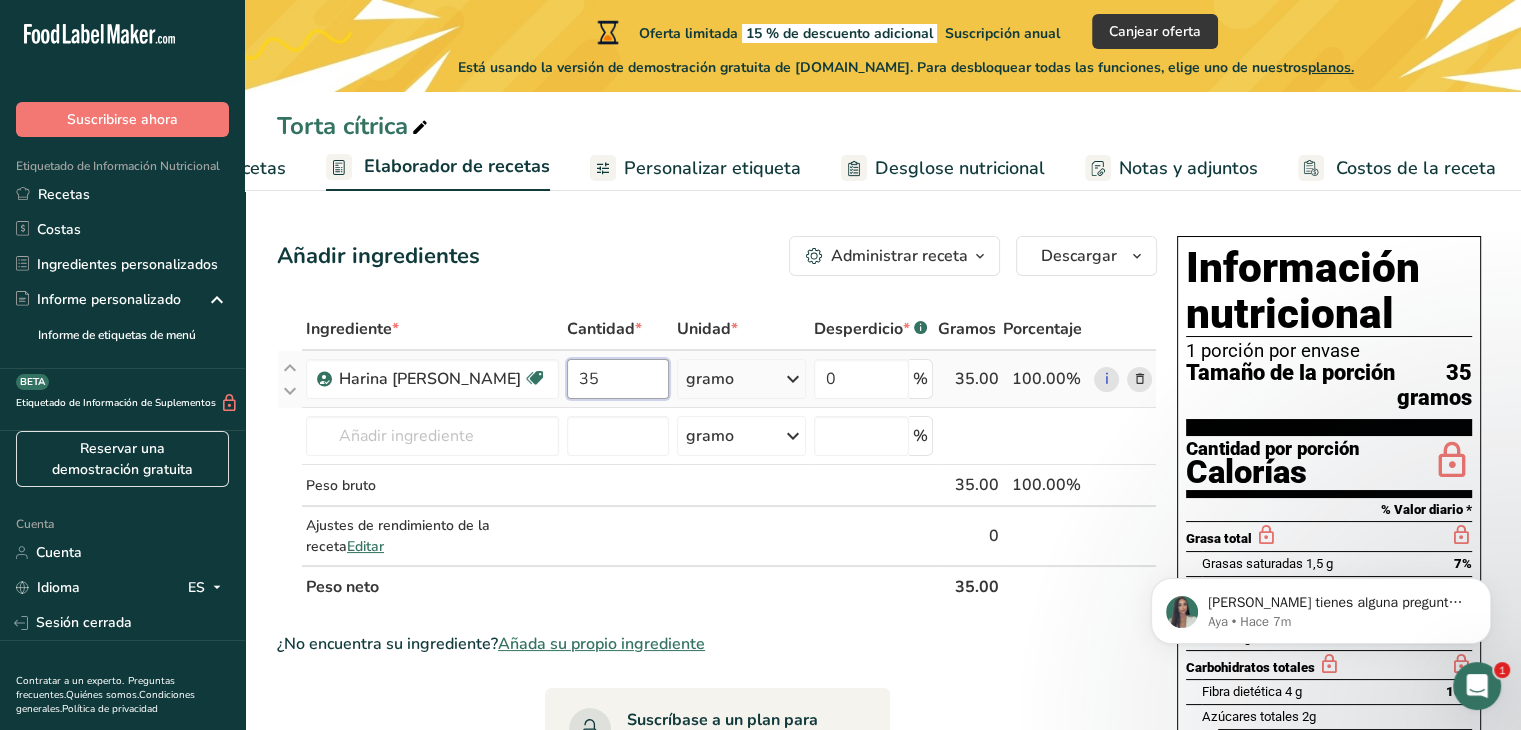 click on "35" at bounding box center (618, 379) 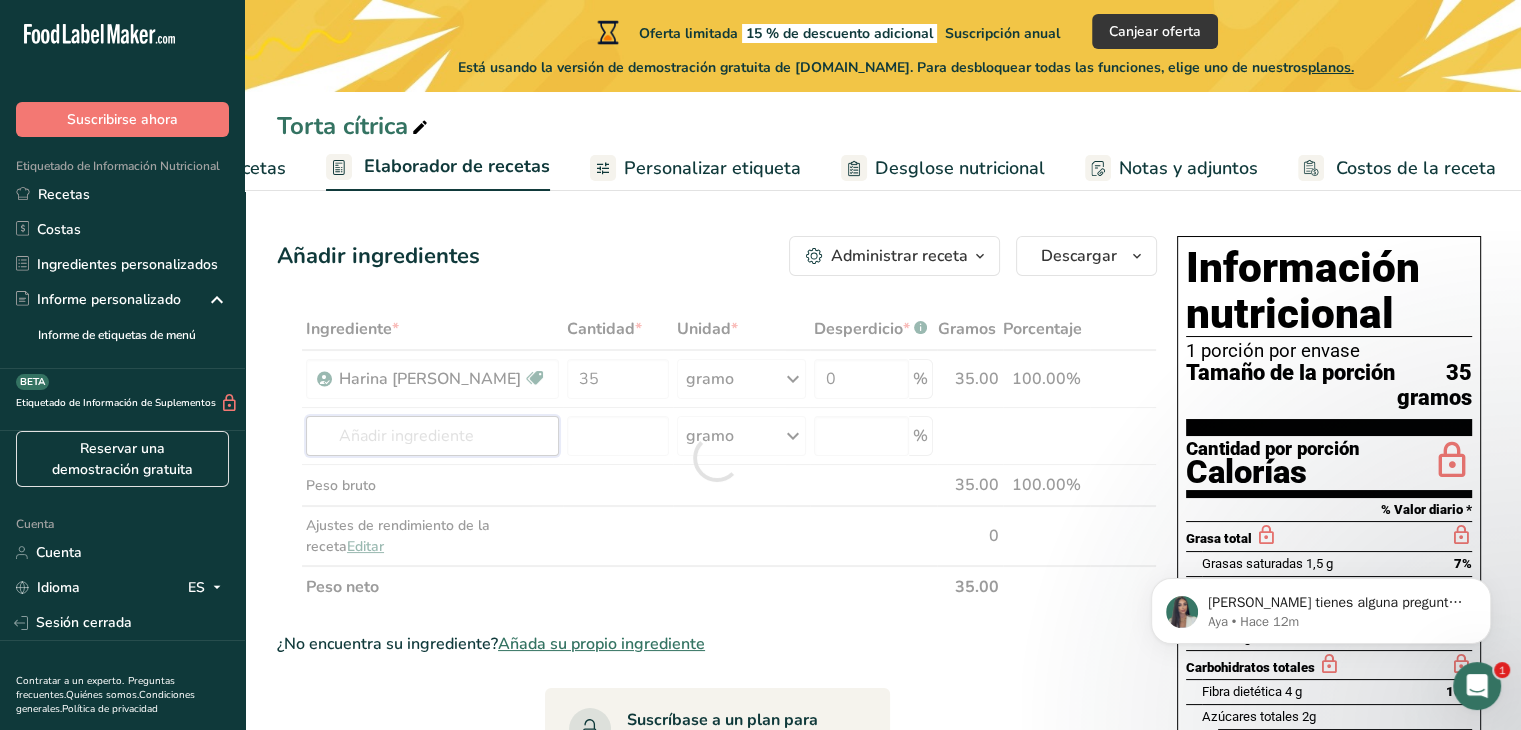 click on "Ingrediente  *
Cantidad  *
Unidad  *
Desperdicio *   .a-a{fill:#347362;}.b-a{fill:#fff;}         Gramos
Porcentaje
Harina de almendra
Vegano
Vegetariano
Orgánico
Certificado orgánico
Sin OGM
Pareve kosher
Lácteo kosher
Halal
Etiqueta limpia
Bioingeniería
Apto para dieta cetogénica
35
gramo
Unidades de peso
gramo
kilogramo
mg
Ver más
Unidades de volumen
litro
lb/pie³
g/cm³
Confirmar
ml
lb/pie³
0" at bounding box center (717, 458) 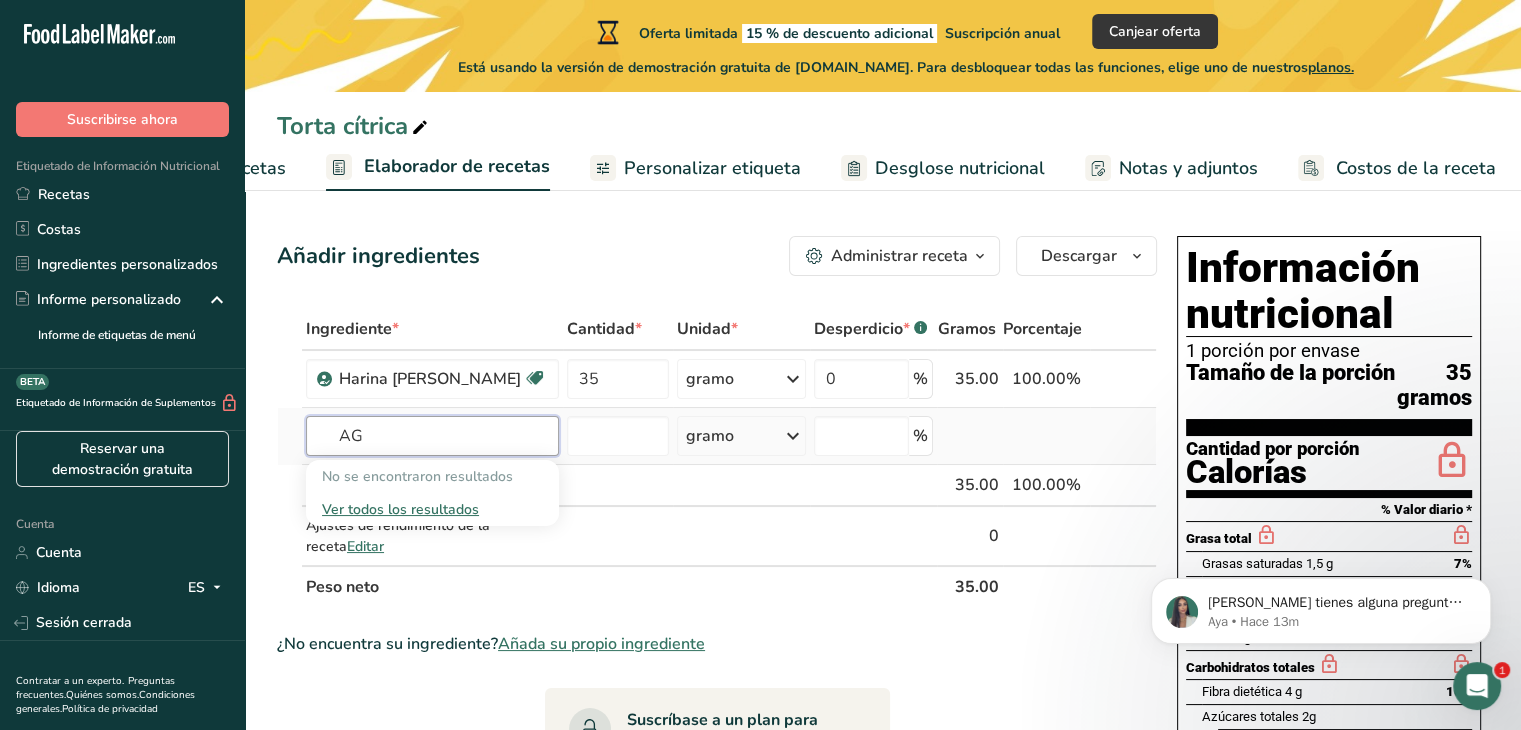 type on "A" 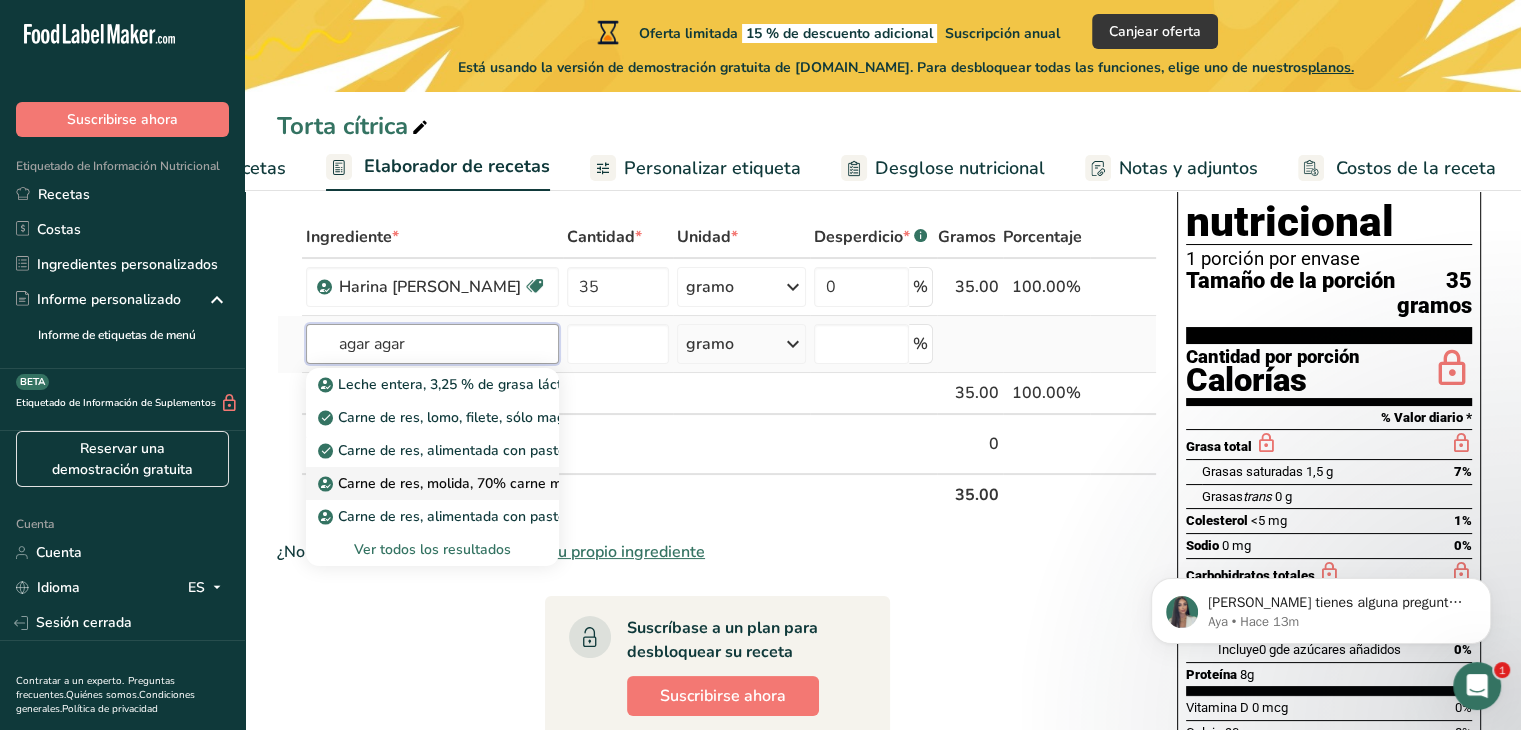 scroll, scrollTop: 100, scrollLeft: 0, axis: vertical 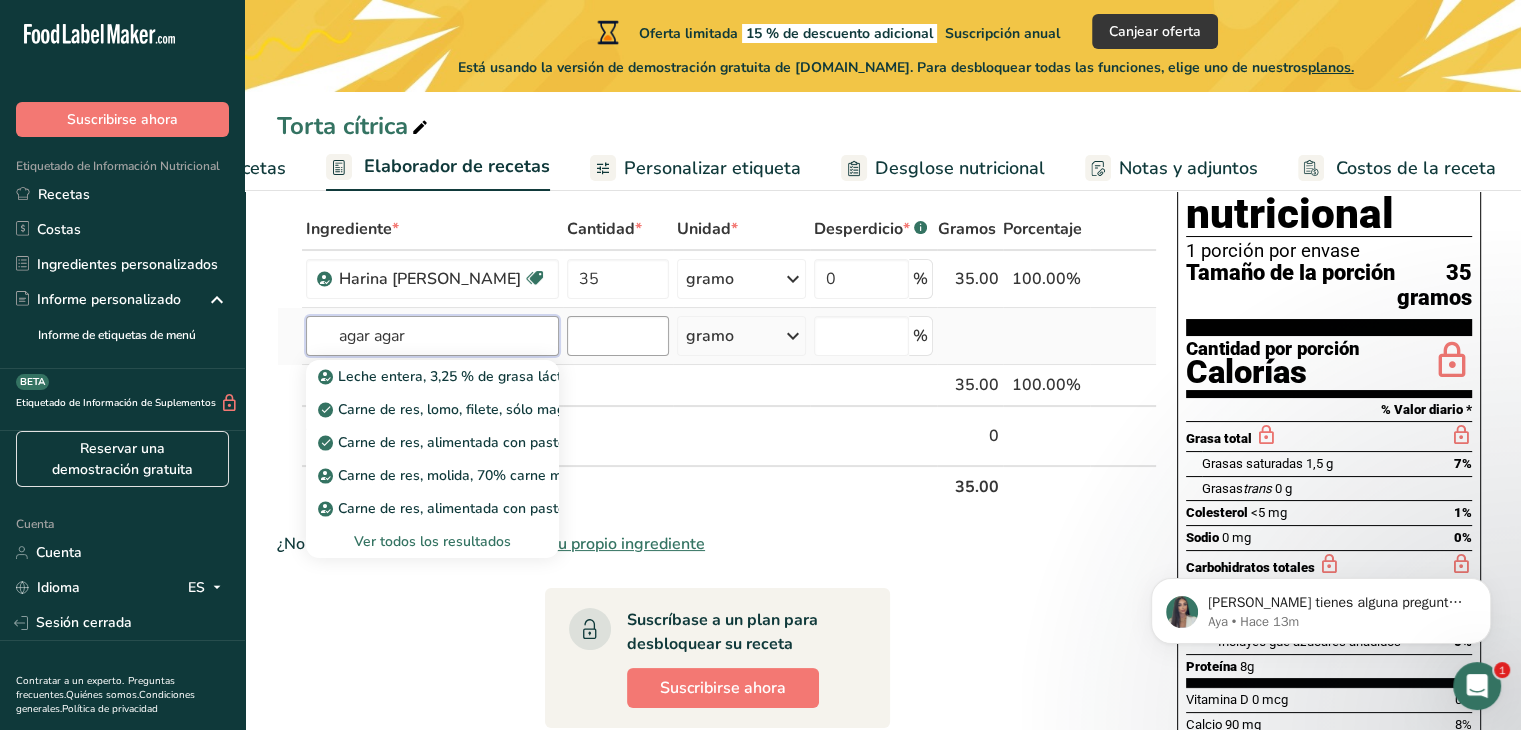 type on "agar agar" 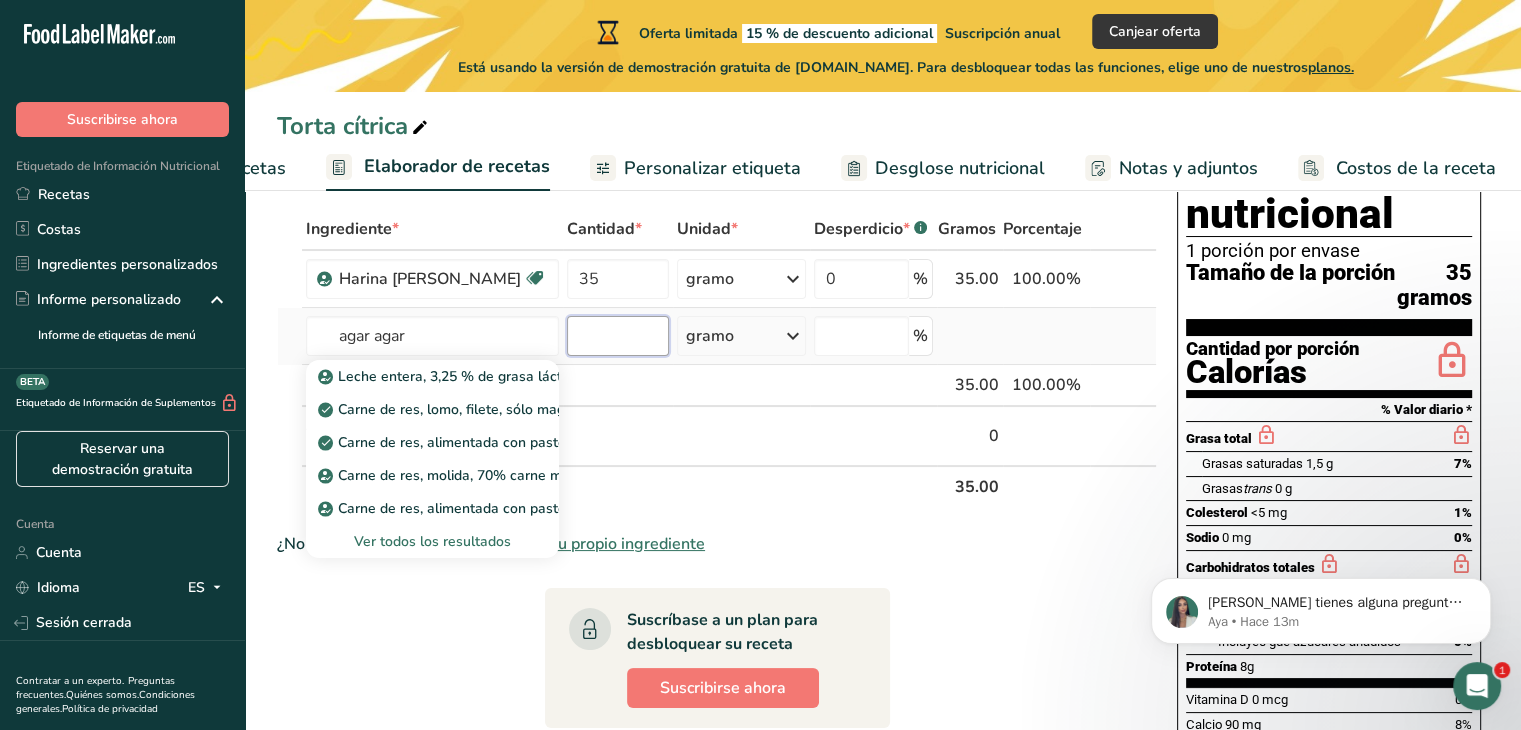 type 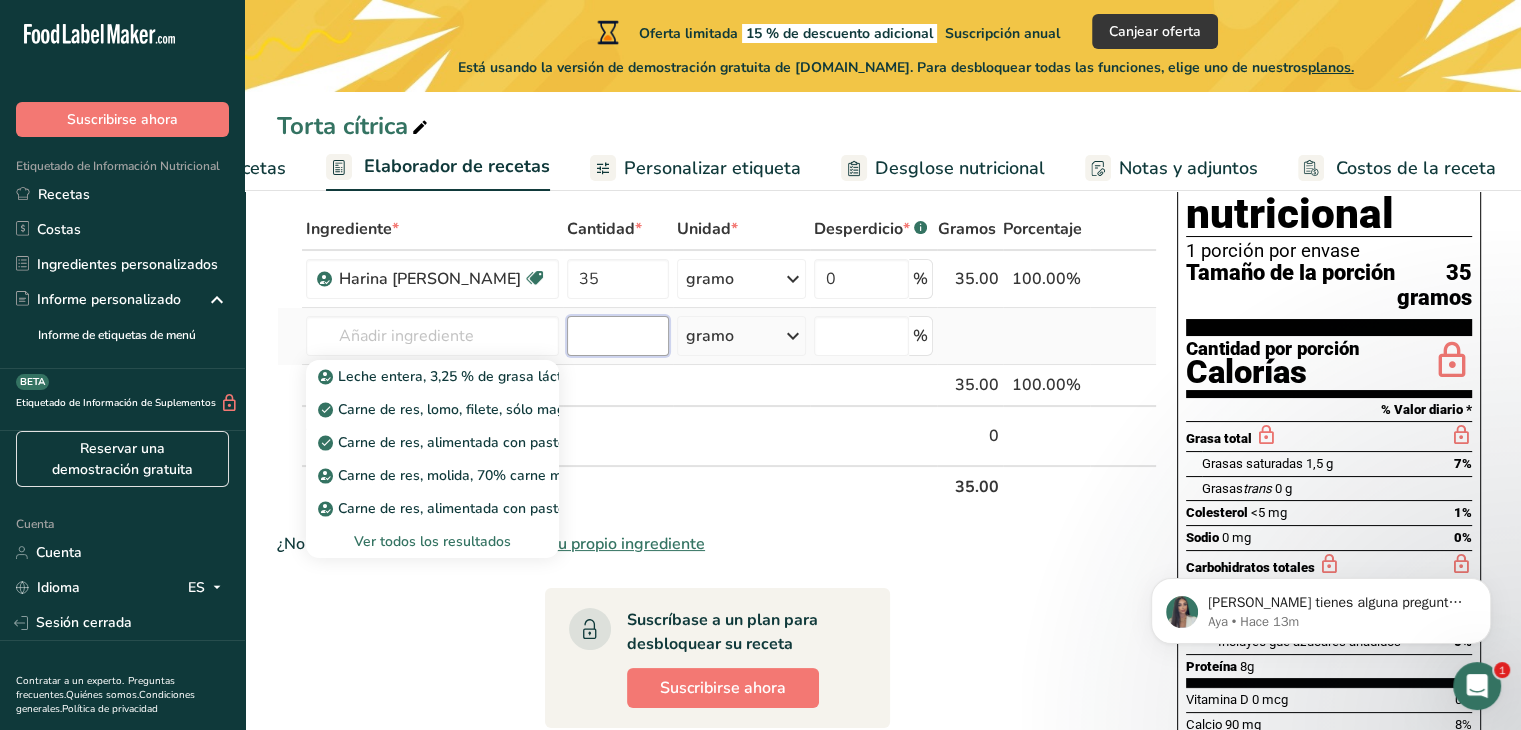 click at bounding box center (618, 336) 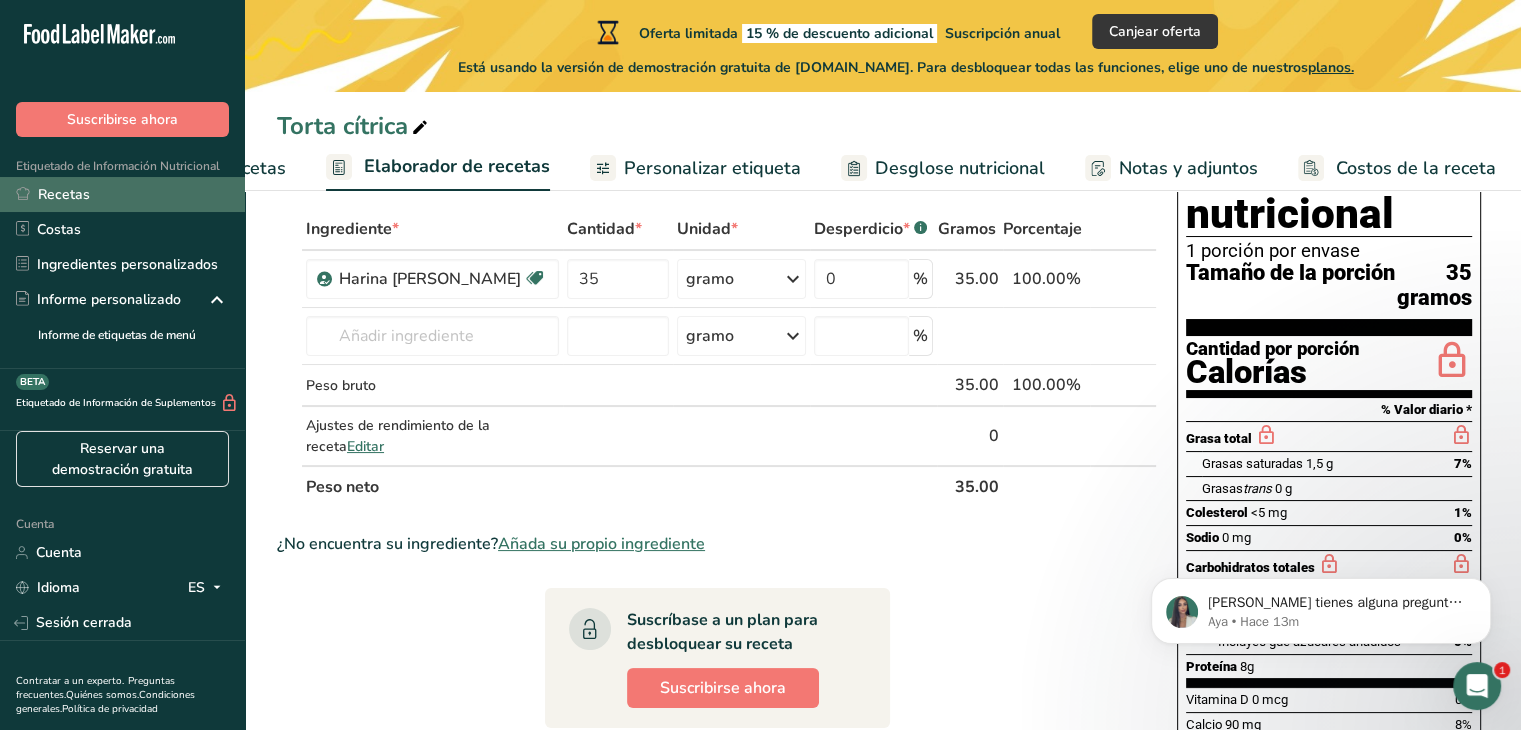 click on "Recetas" at bounding box center [122, 194] 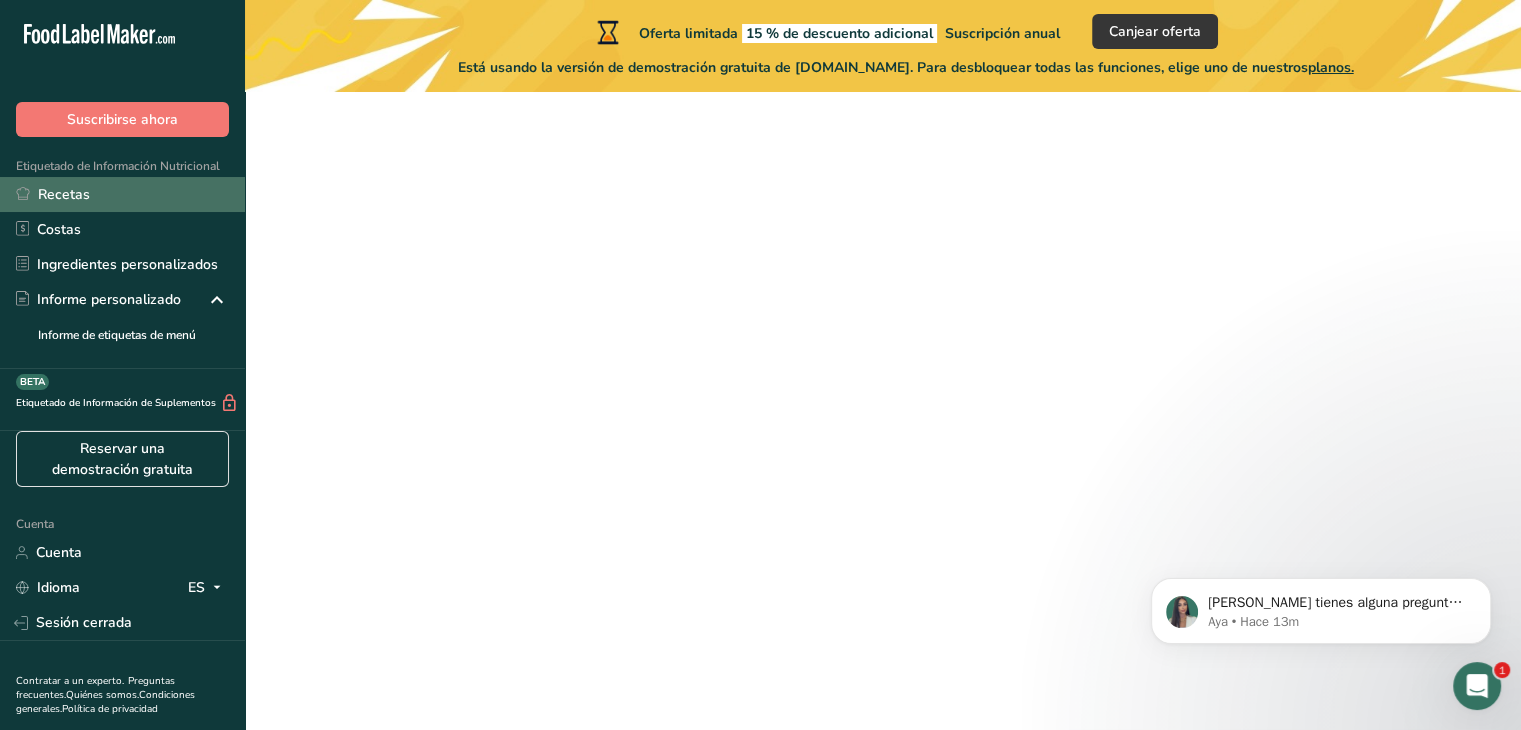 scroll, scrollTop: 0, scrollLeft: 0, axis: both 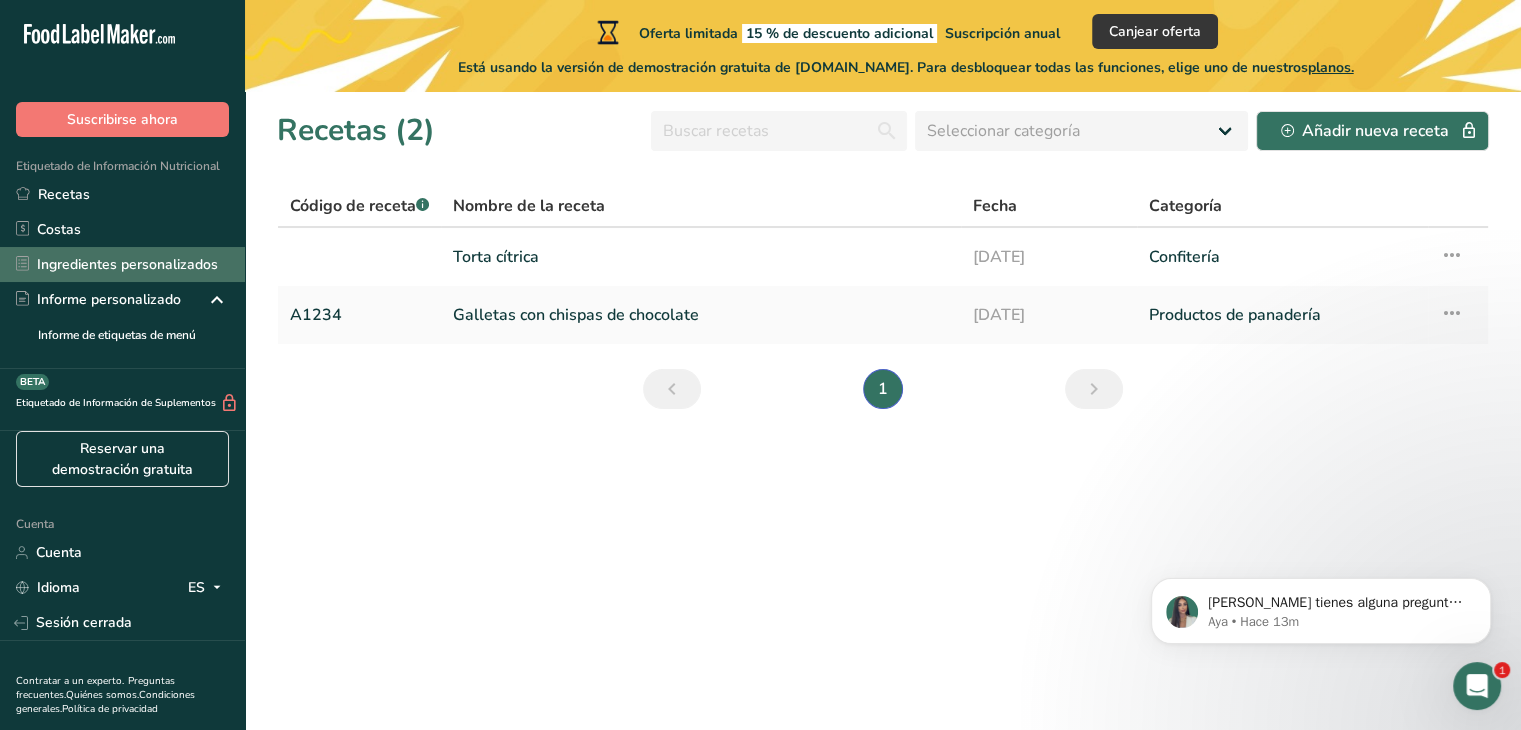 click on "Ingredientes personalizados" at bounding box center (127, 264) 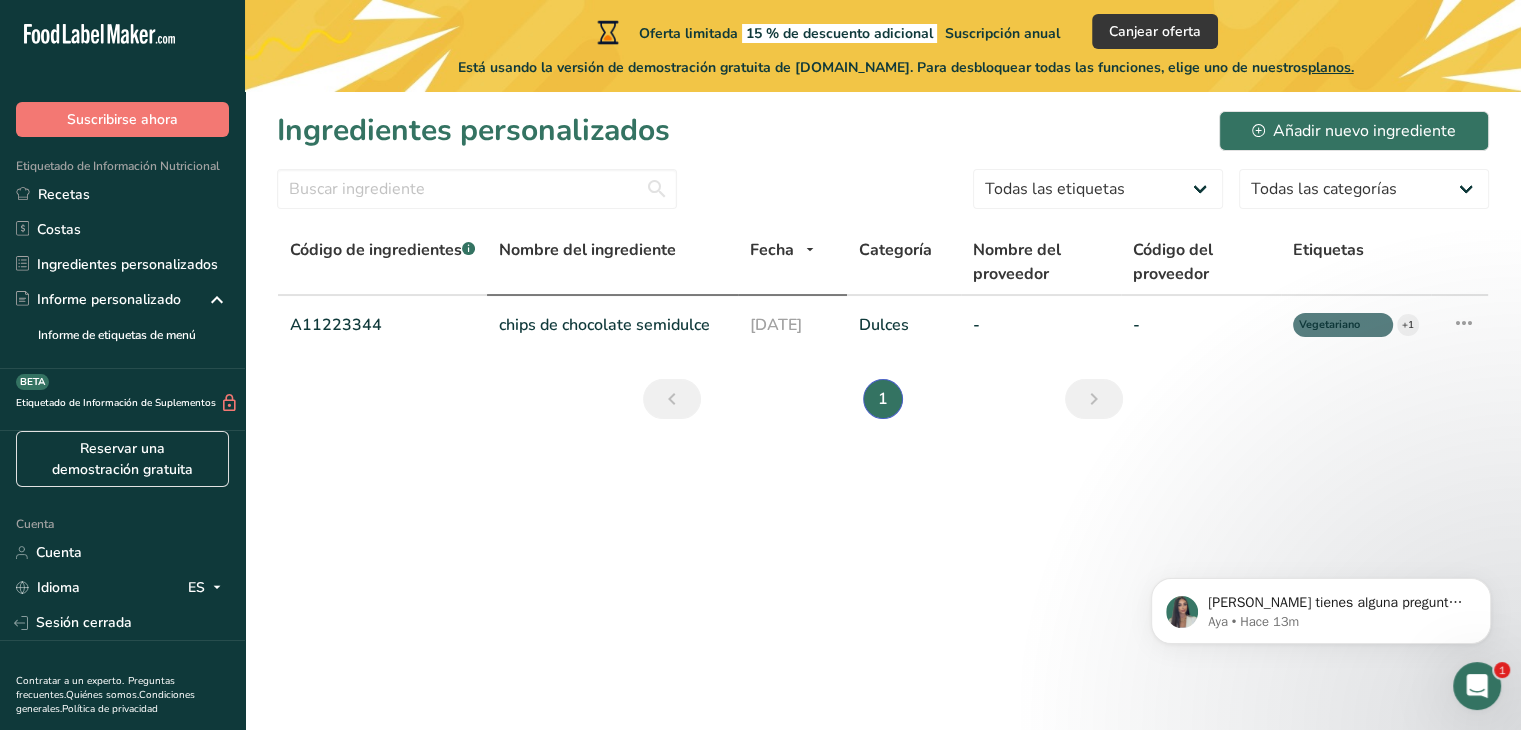 click on "Nombre del ingrediente" at bounding box center (587, 250) 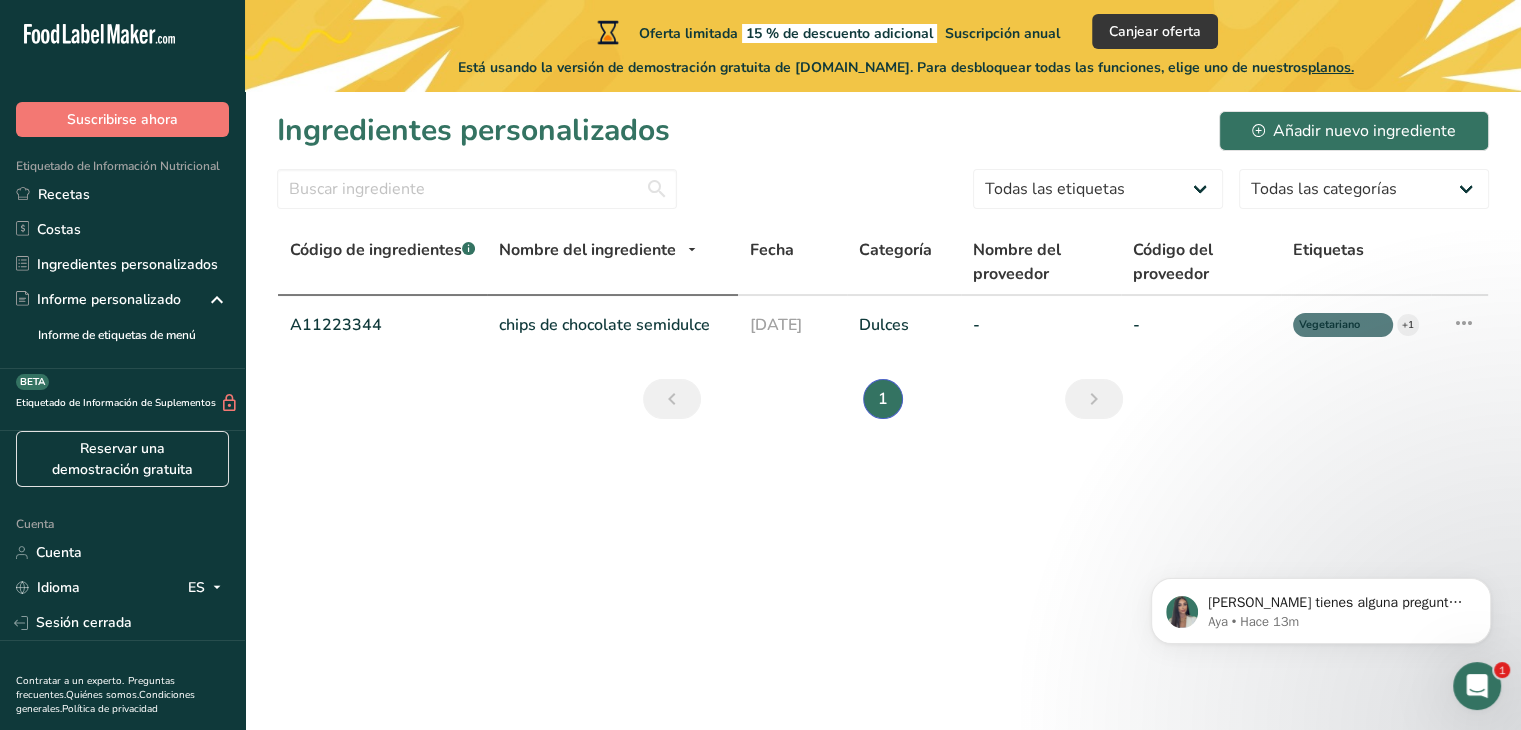click on "Código de ingredientes" at bounding box center [376, 250] 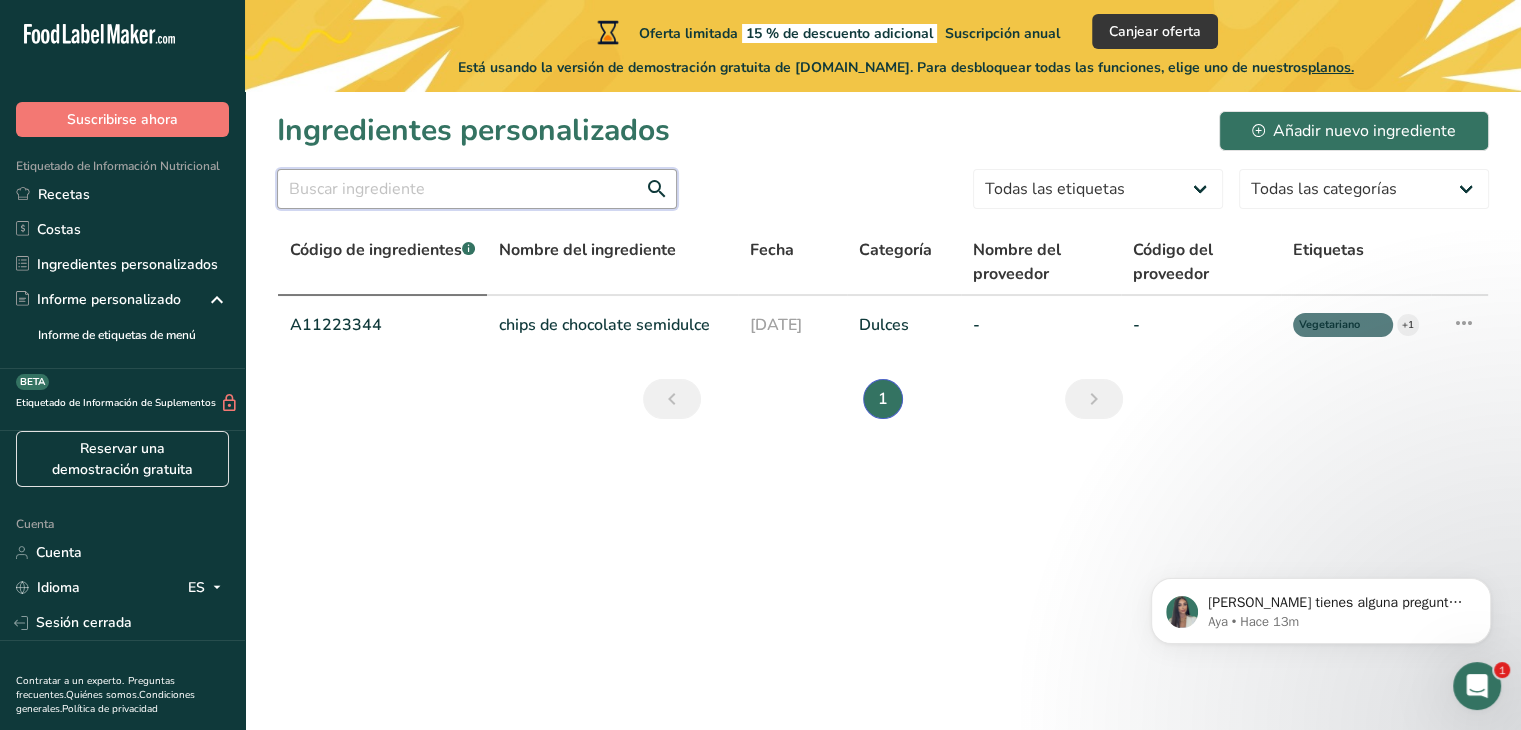 click at bounding box center [477, 189] 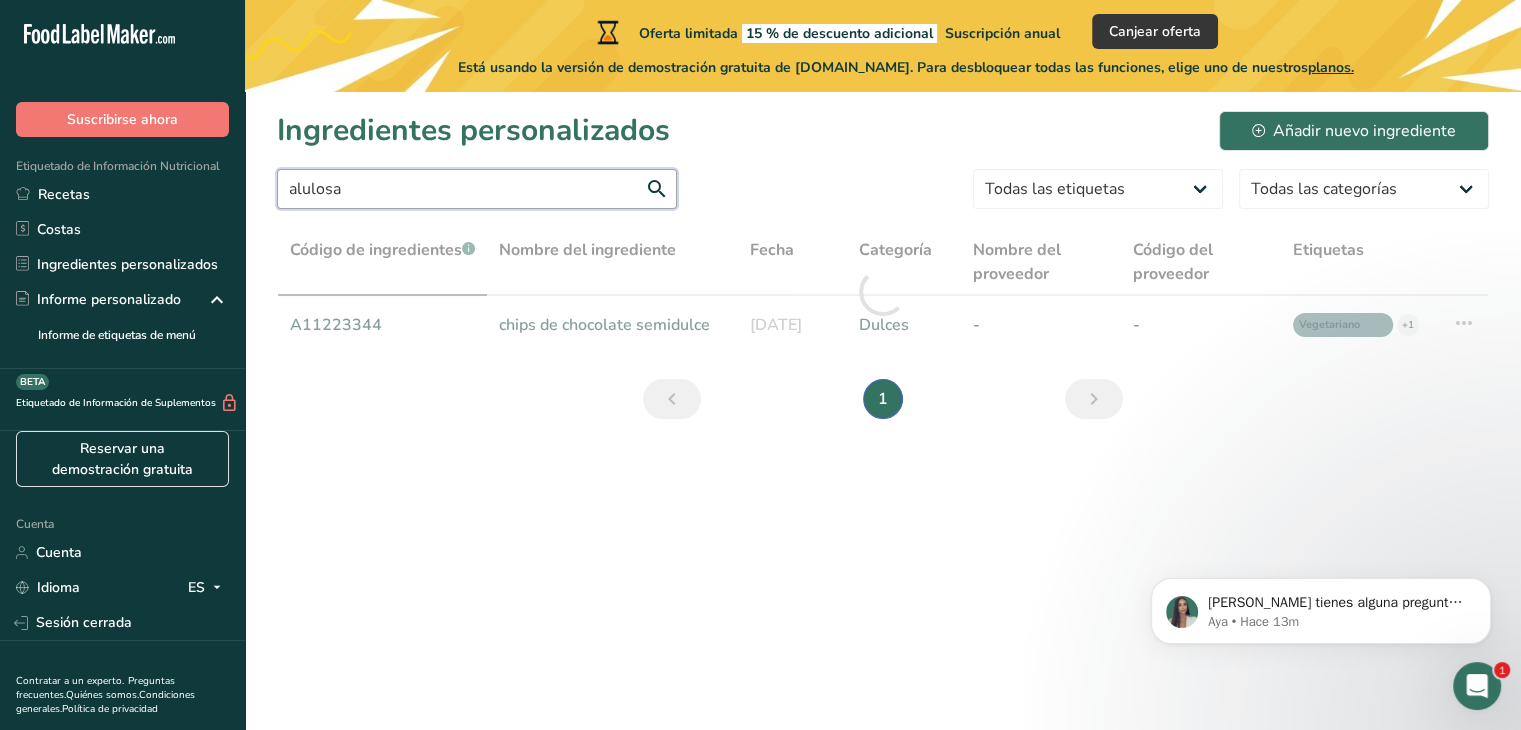 type on "alulosa" 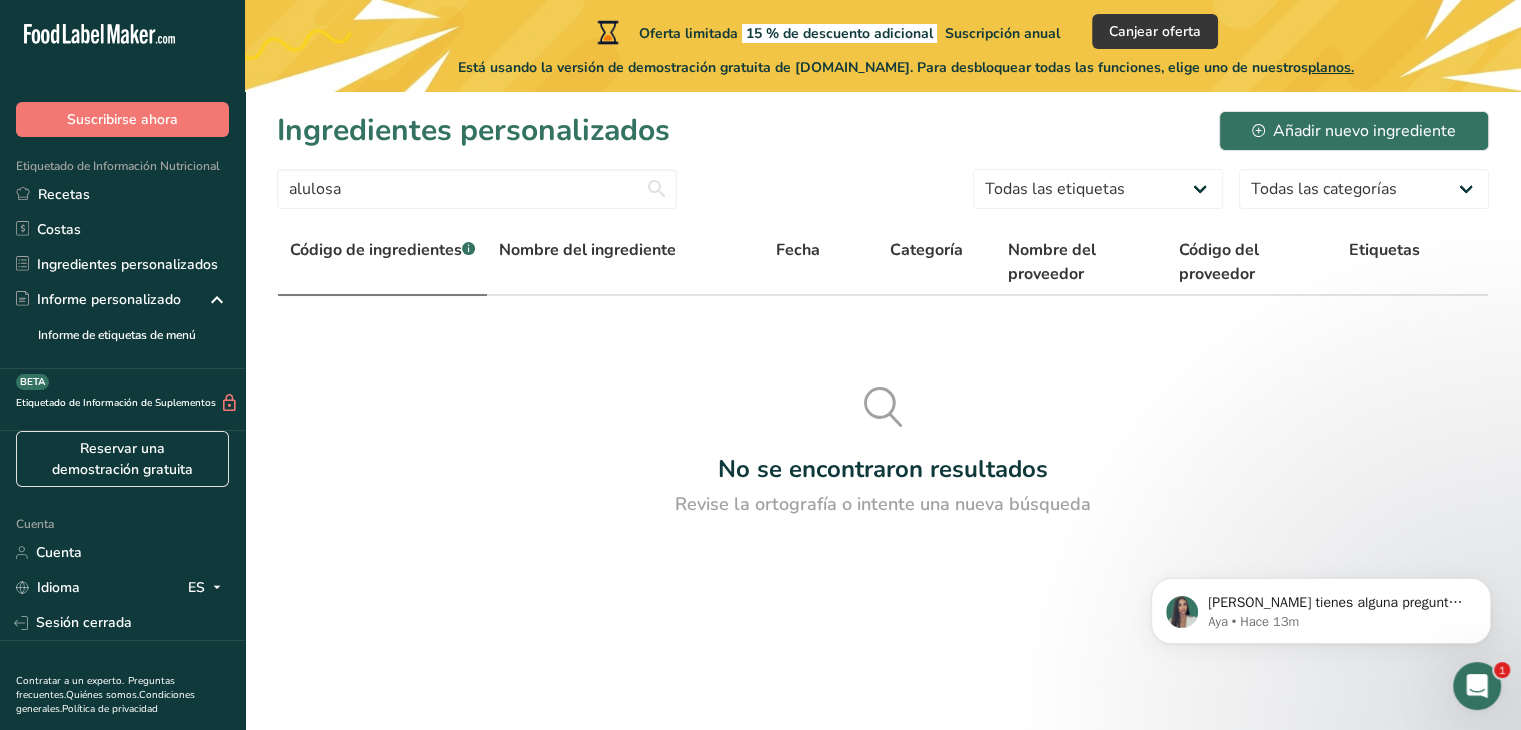 click on "No se encontraron resultados
Revise la ortografía o intente una nueva búsqueda" at bounding box center [883, 452] 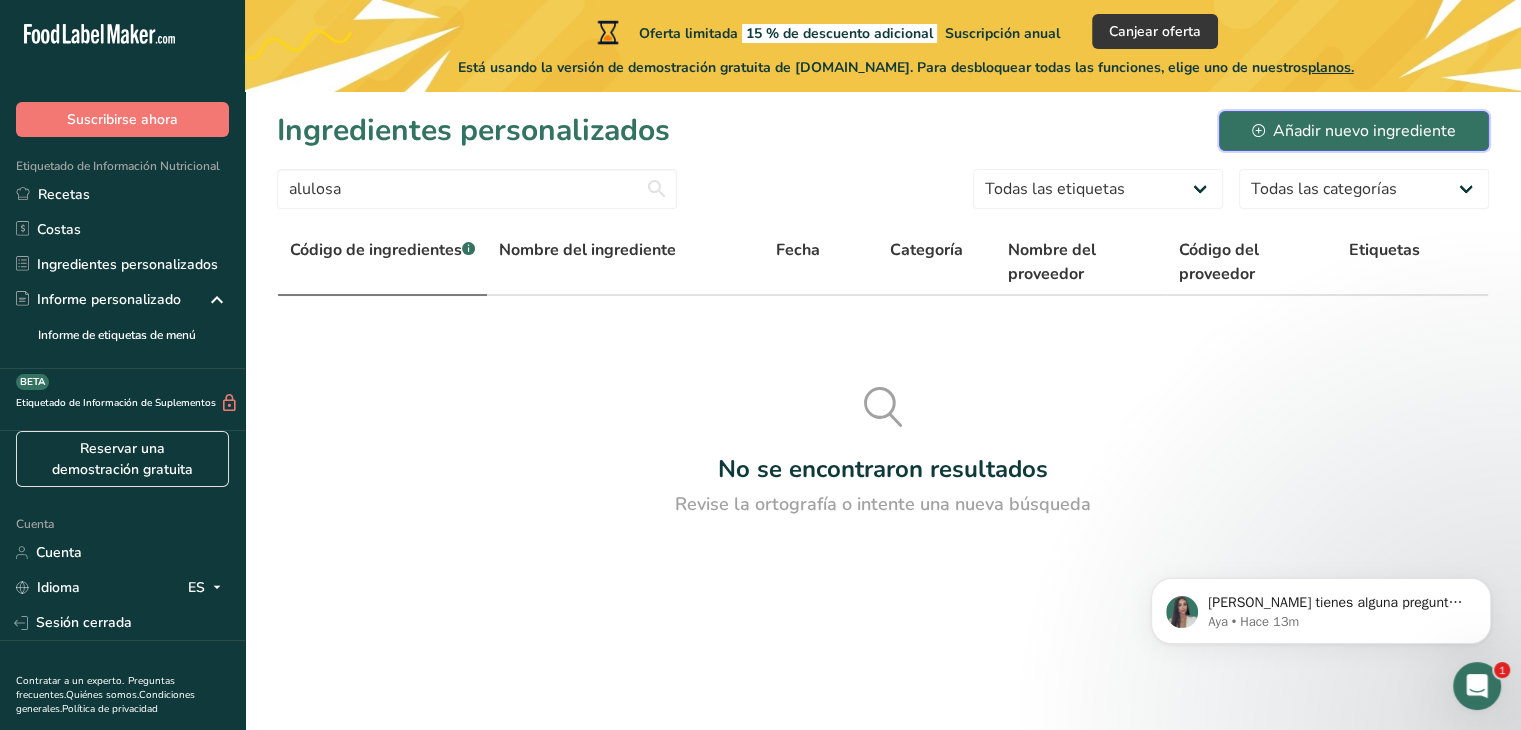 click on "Añadir nuevo ingrediente" at bounding box center (1364, 131) 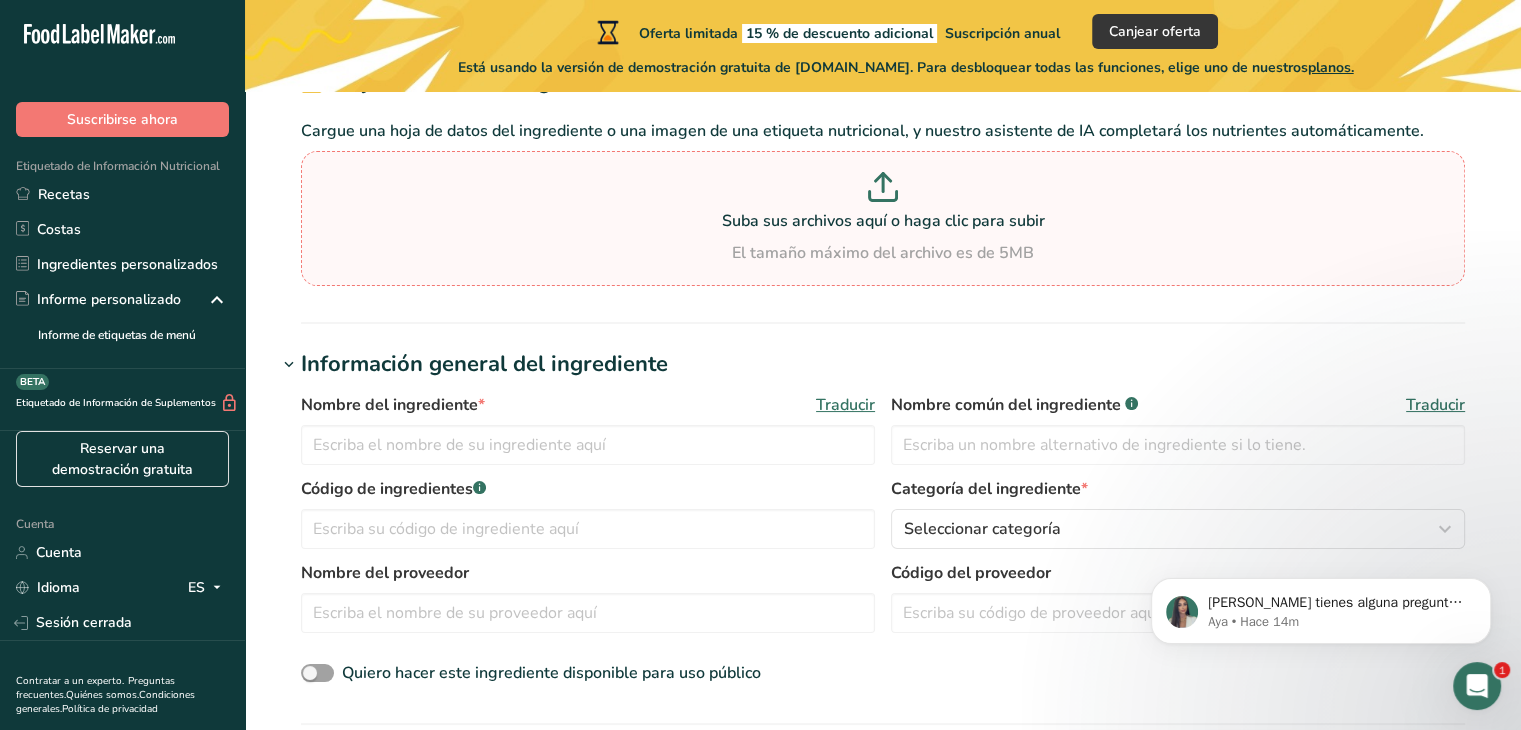 scroll, scrollTop: 200, scrollLeft: 0, axis: vertical 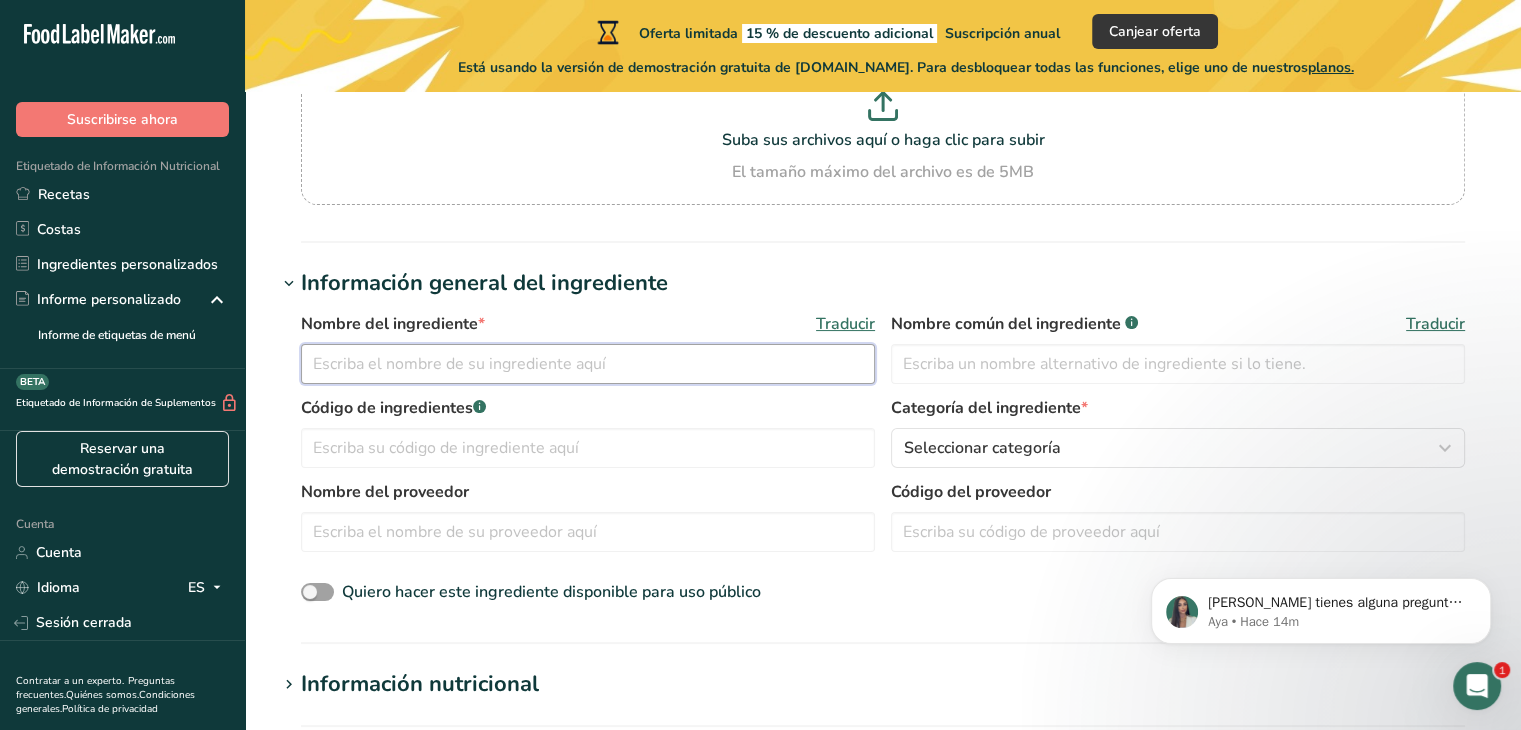 click at bounding box center [588, 364] 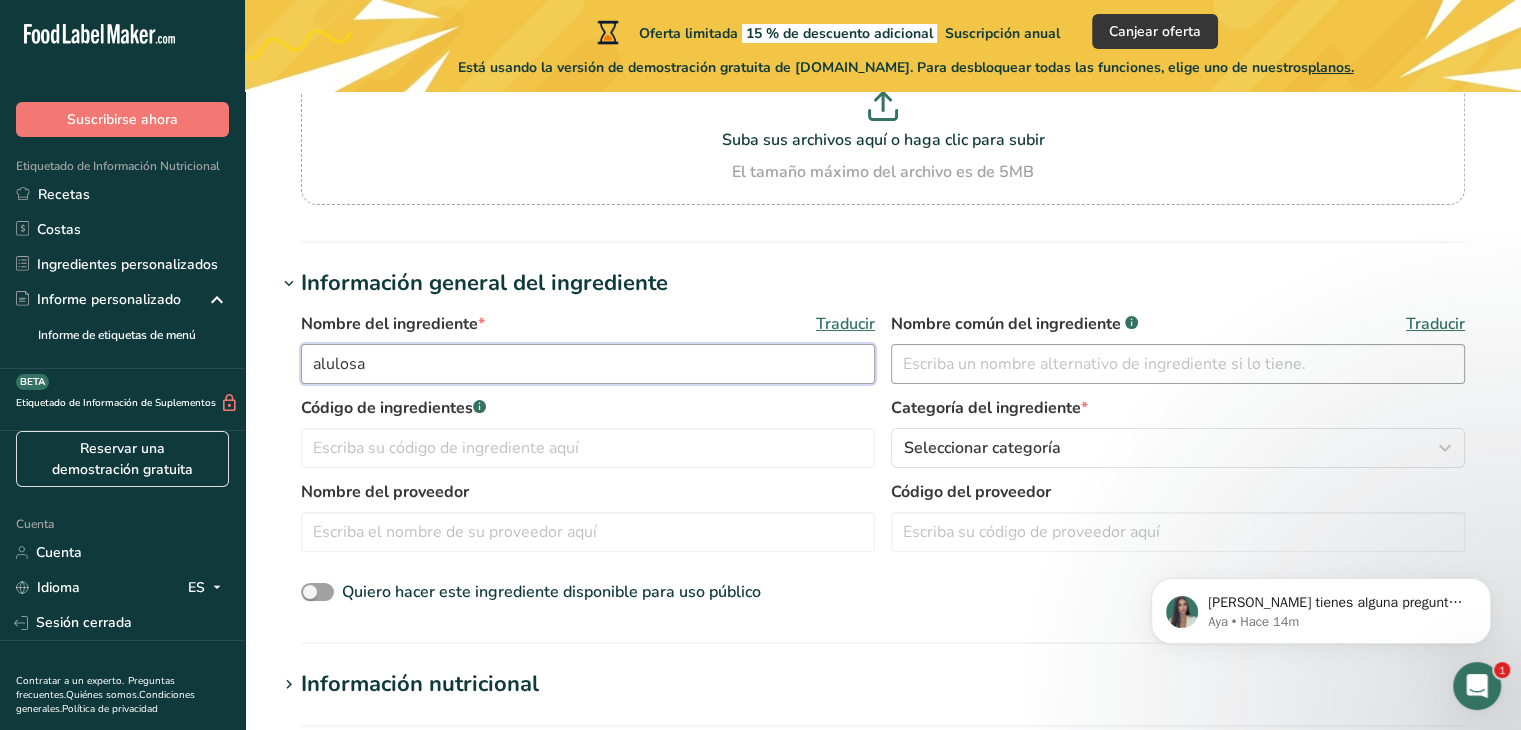 type on "alulosa" 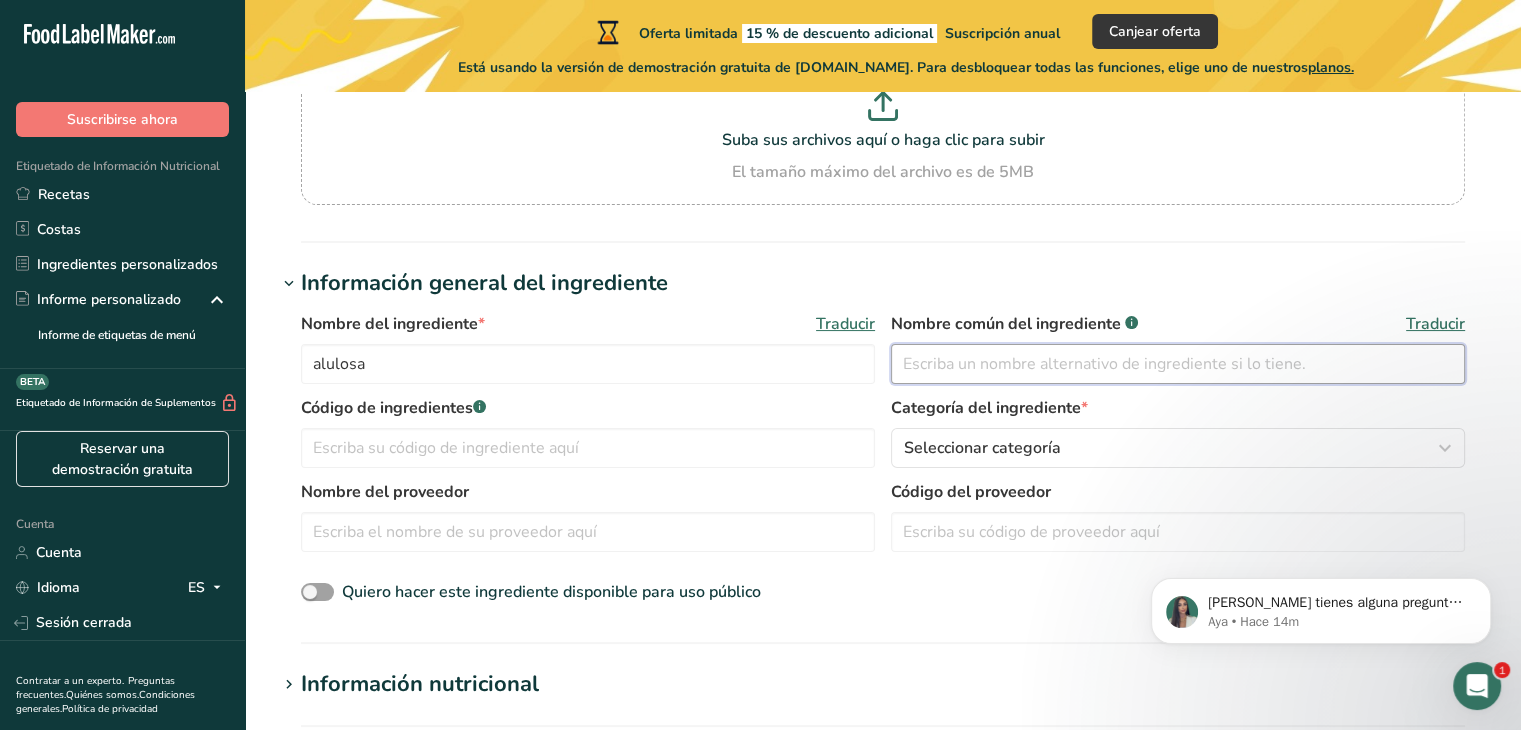 click at bounding box center (1178, 364) 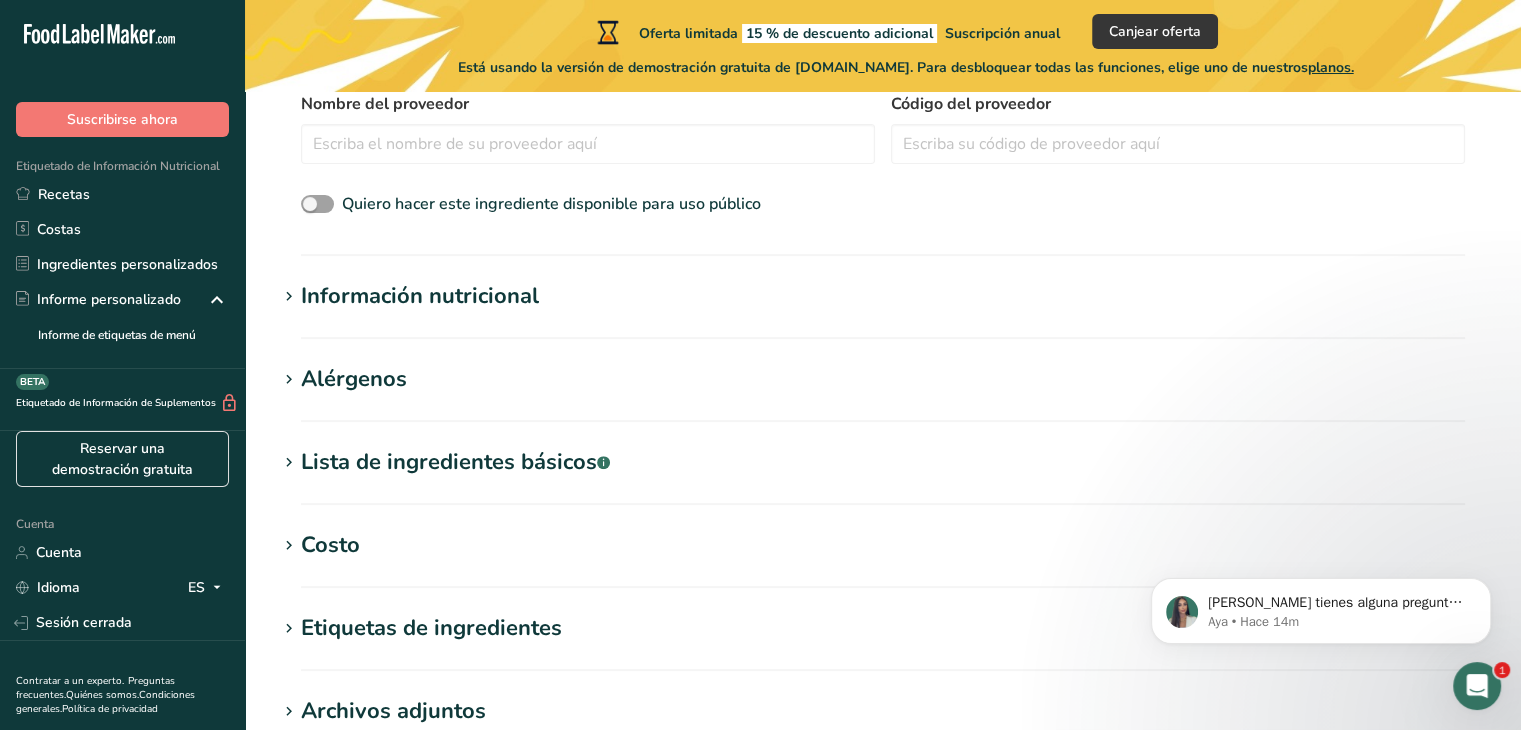 scroll, scrollTop: 600, scrollLeft: 0, axis: vertical 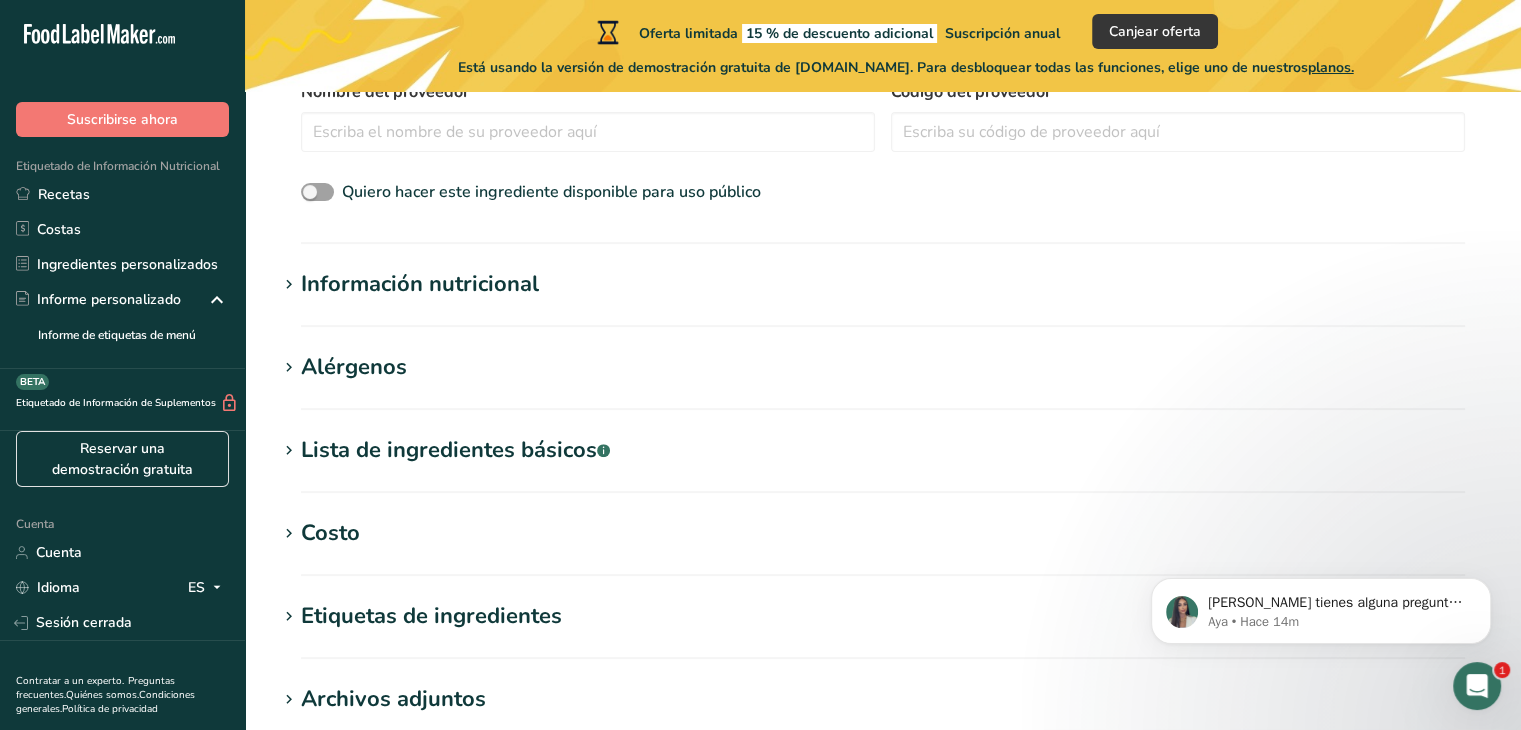 click on "Información nutricional
Tamaño de la porción
.a-a{fill:#347362;}.b-a{fill:#fff;}
Añadir tamaño de porción de ingrediente  *
gramo
kilogramo
mg
mcg
libras
onza
litro
ml
onza líquida
cucharada
cucharadita
taza
Cuarto de Galón
galón
Componentes requeridos Vitaminas Minerales Otros nutrientes Perfil de aminoácidos
Calorías
(kcal) *     *     *     *     *     *     *     *" at bounding box center [883, 297] 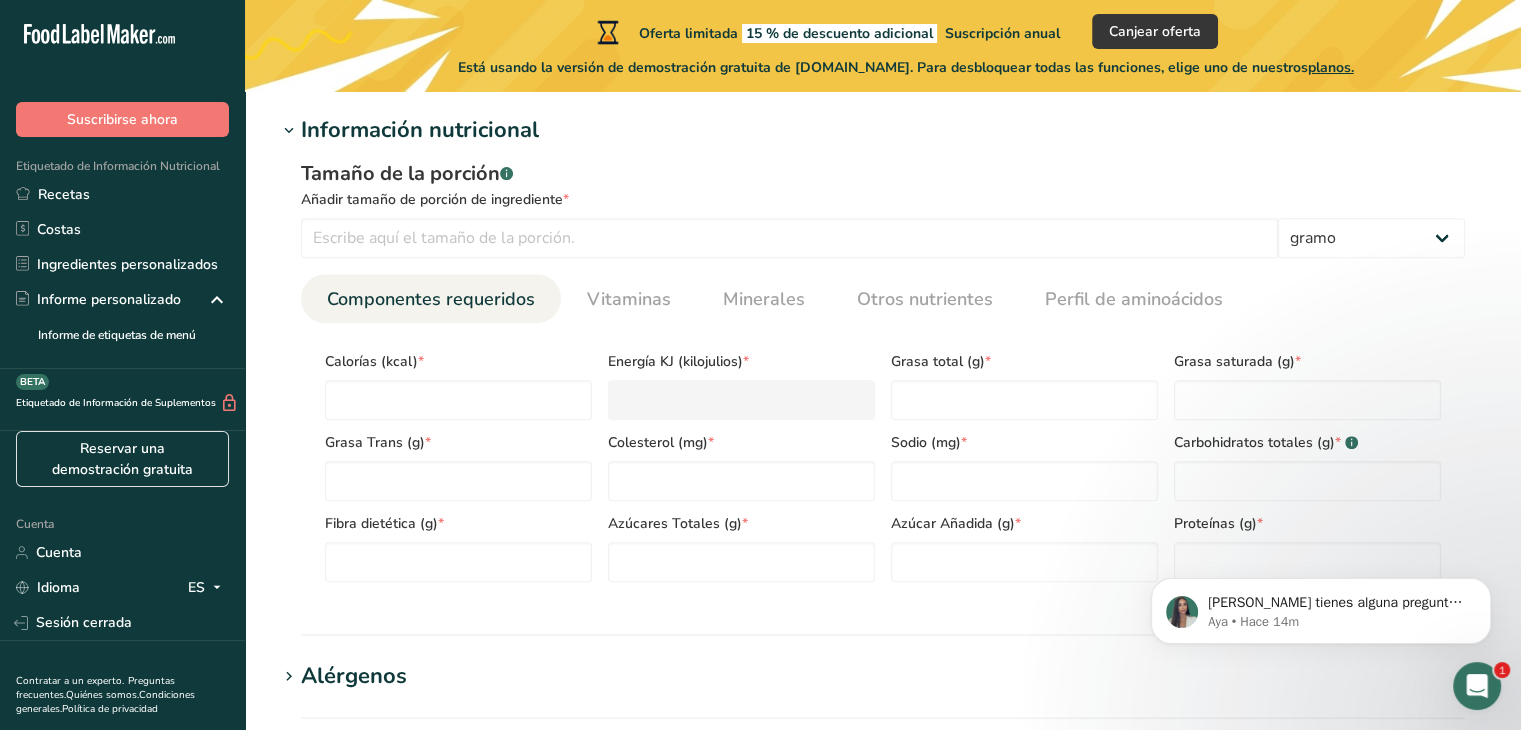 scroll, scrollTop: 800, scrollLeft: 0, axis: vertical 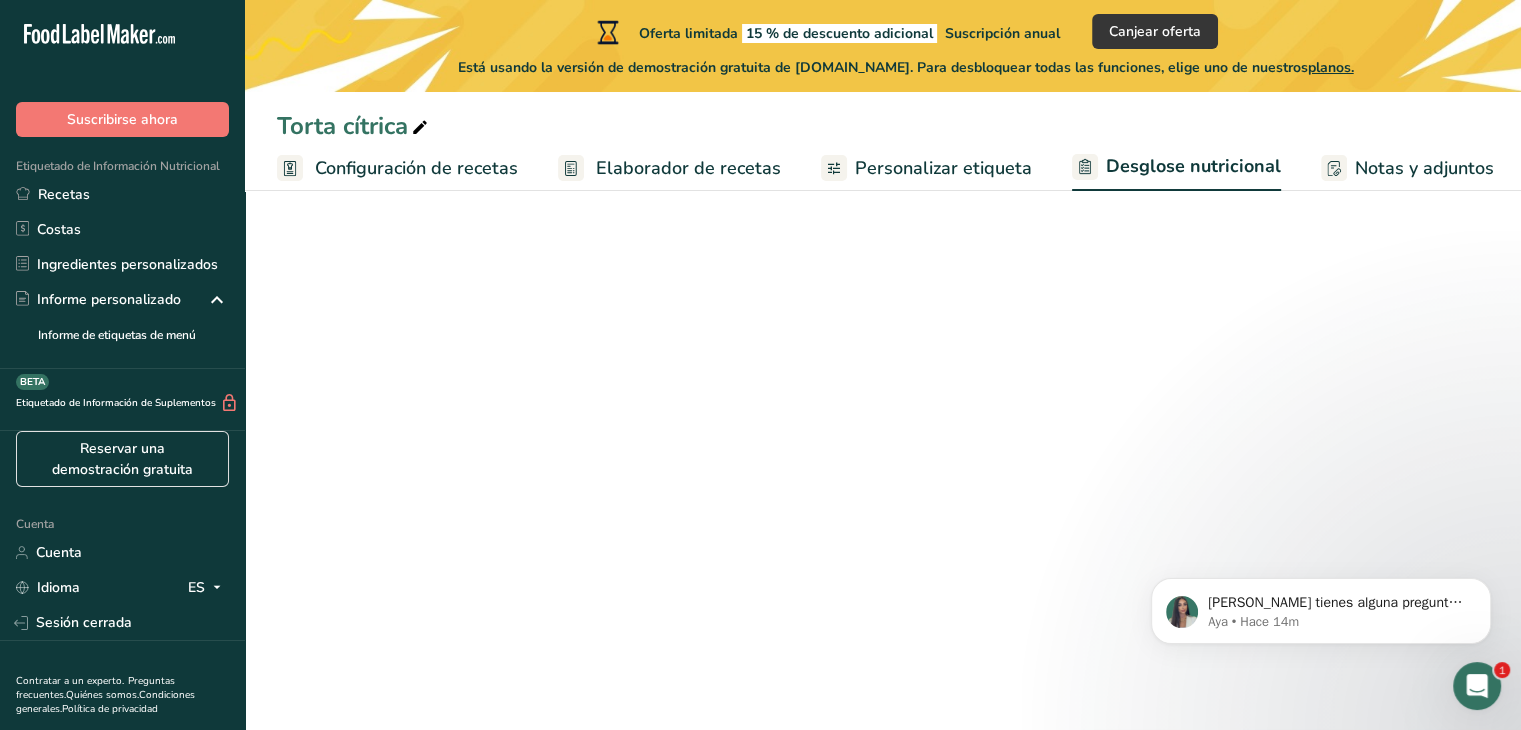 select on "Calories" 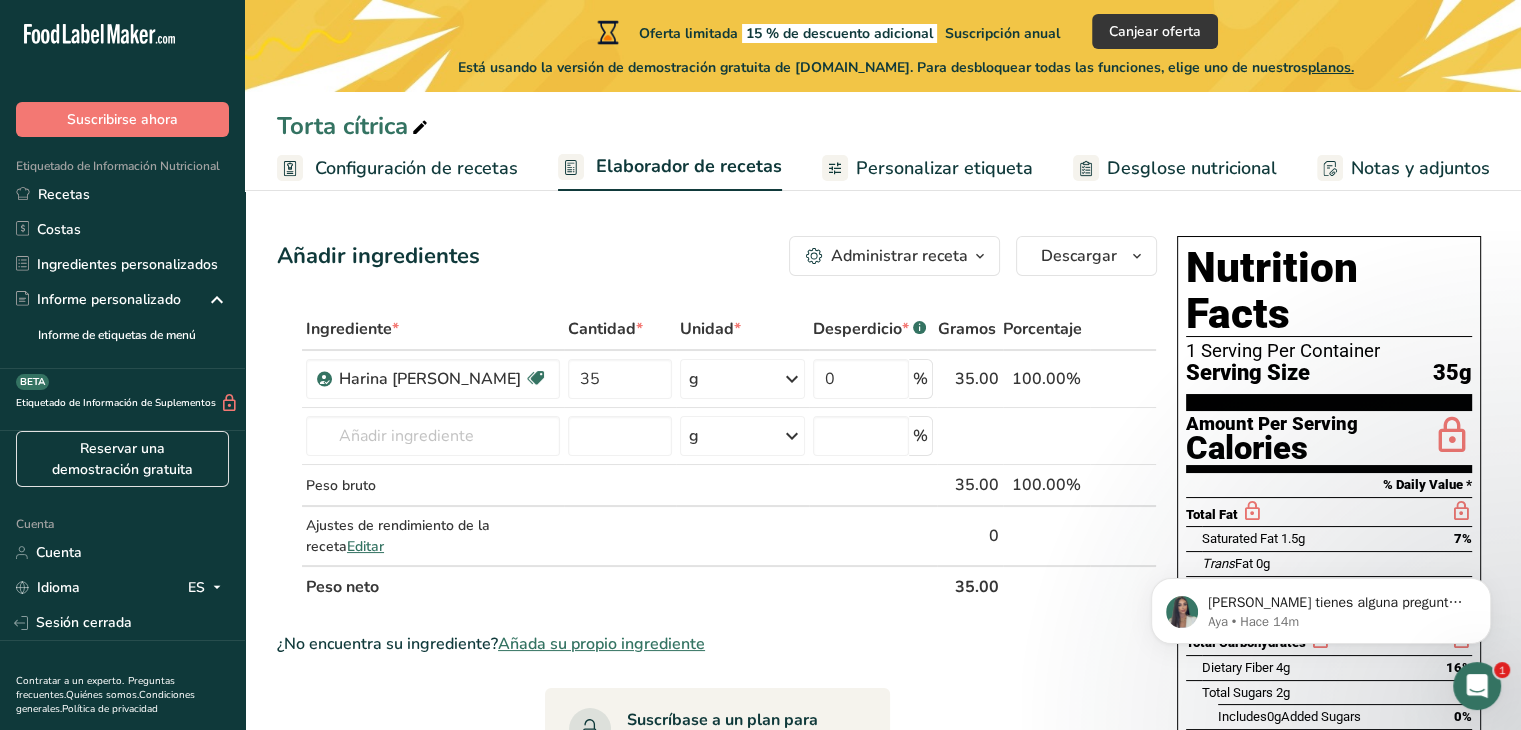 scroll, scrollTop: 600, scrollLeft: 0, axis: vertical 